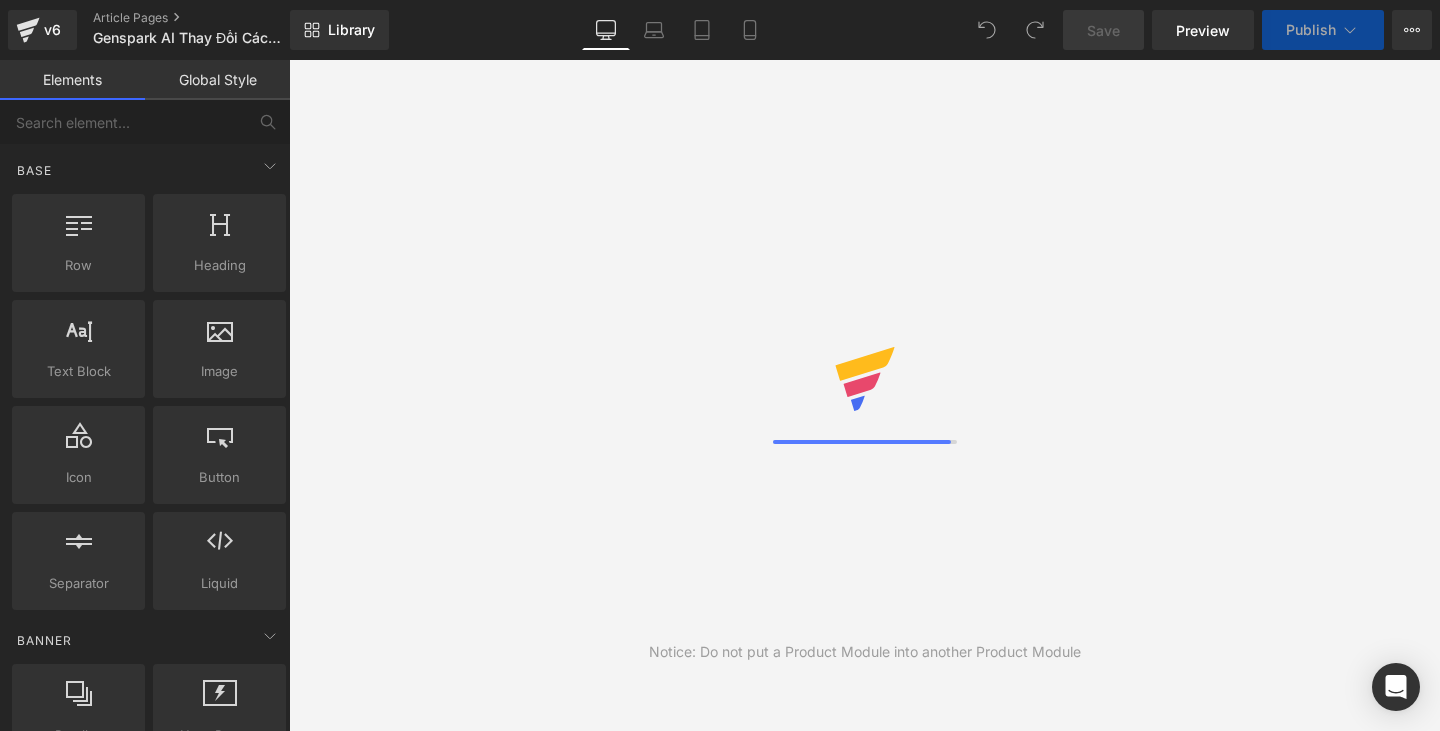 scroll, scrollTop: 0, scrollLeft: 0, axis: both 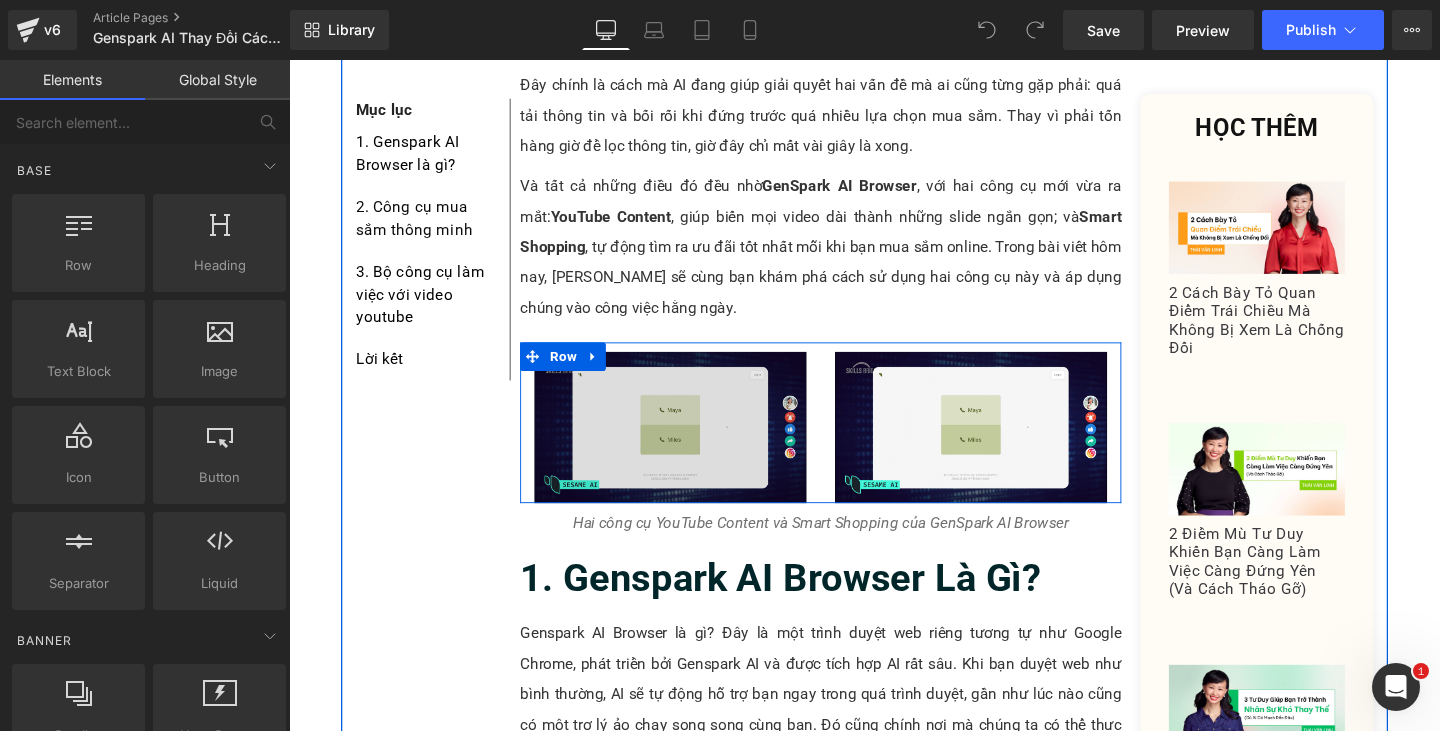 click at bounding box center [690, 447] 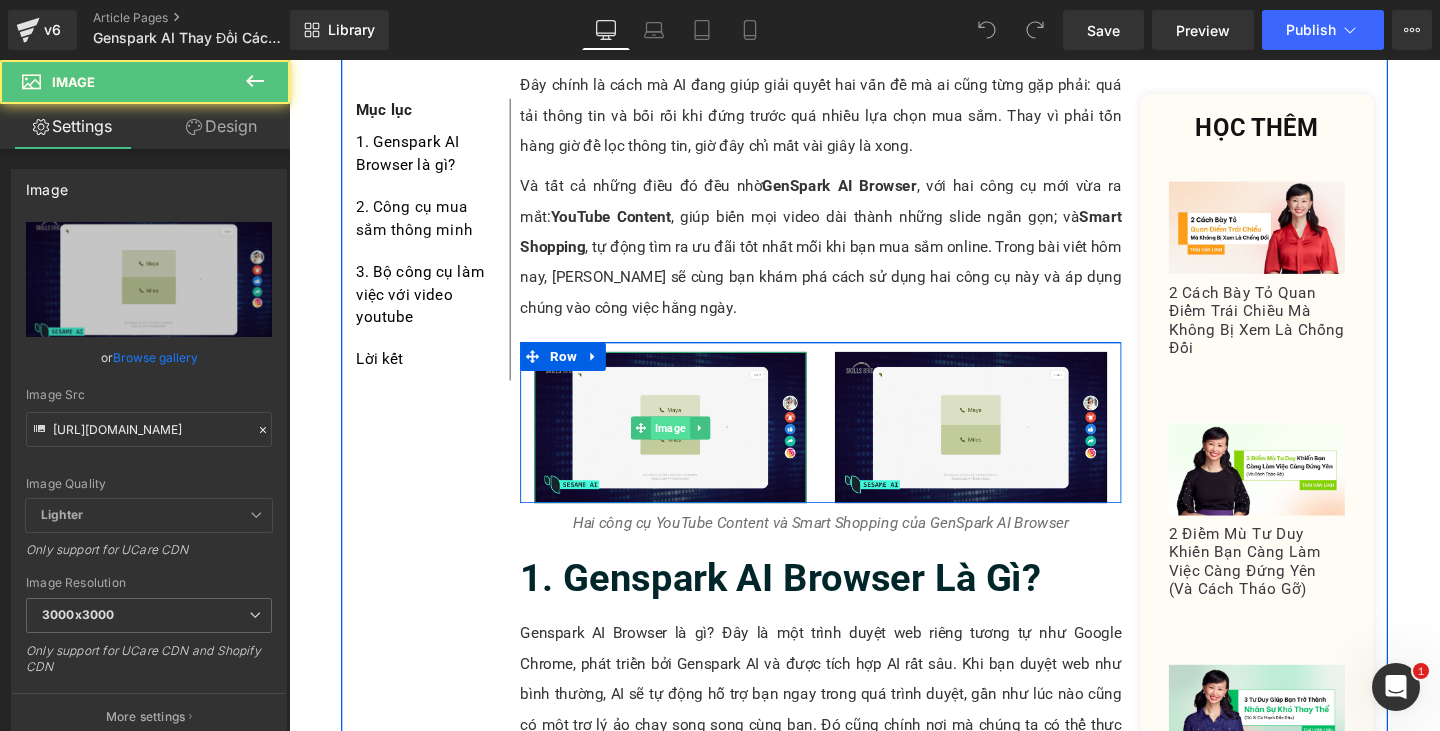 click on "Image" at bounding box center [690, 447] 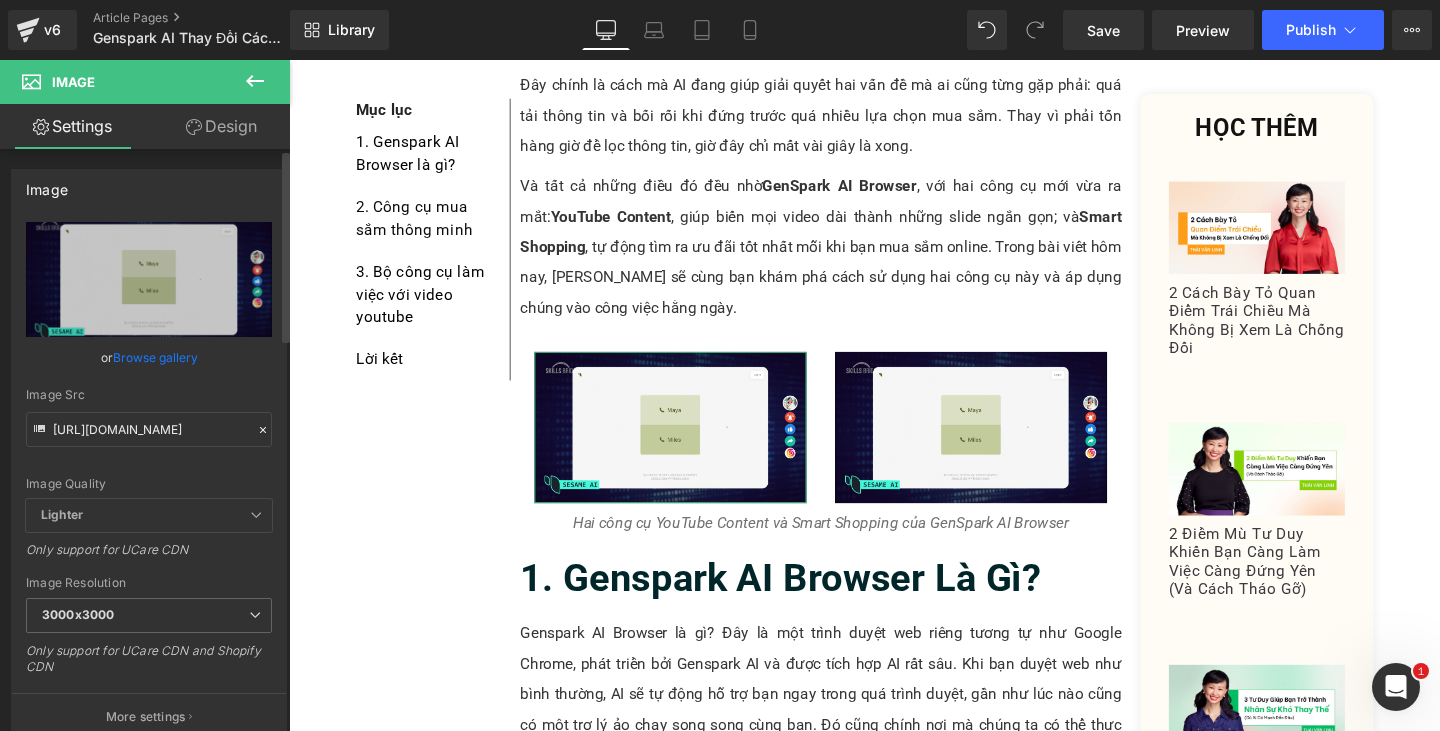 click 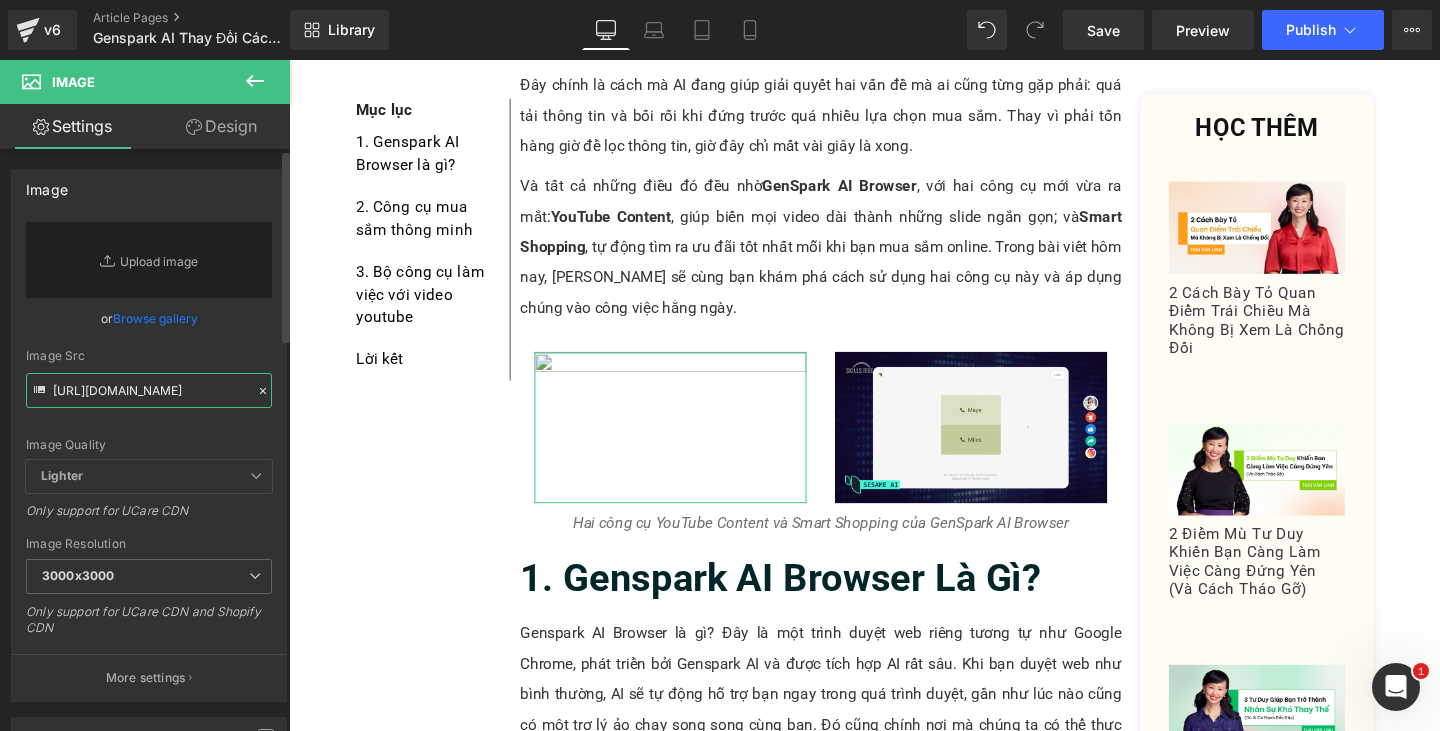 click on "[URL][DOMAIN_NAME]" at bounding box center (149, 390) 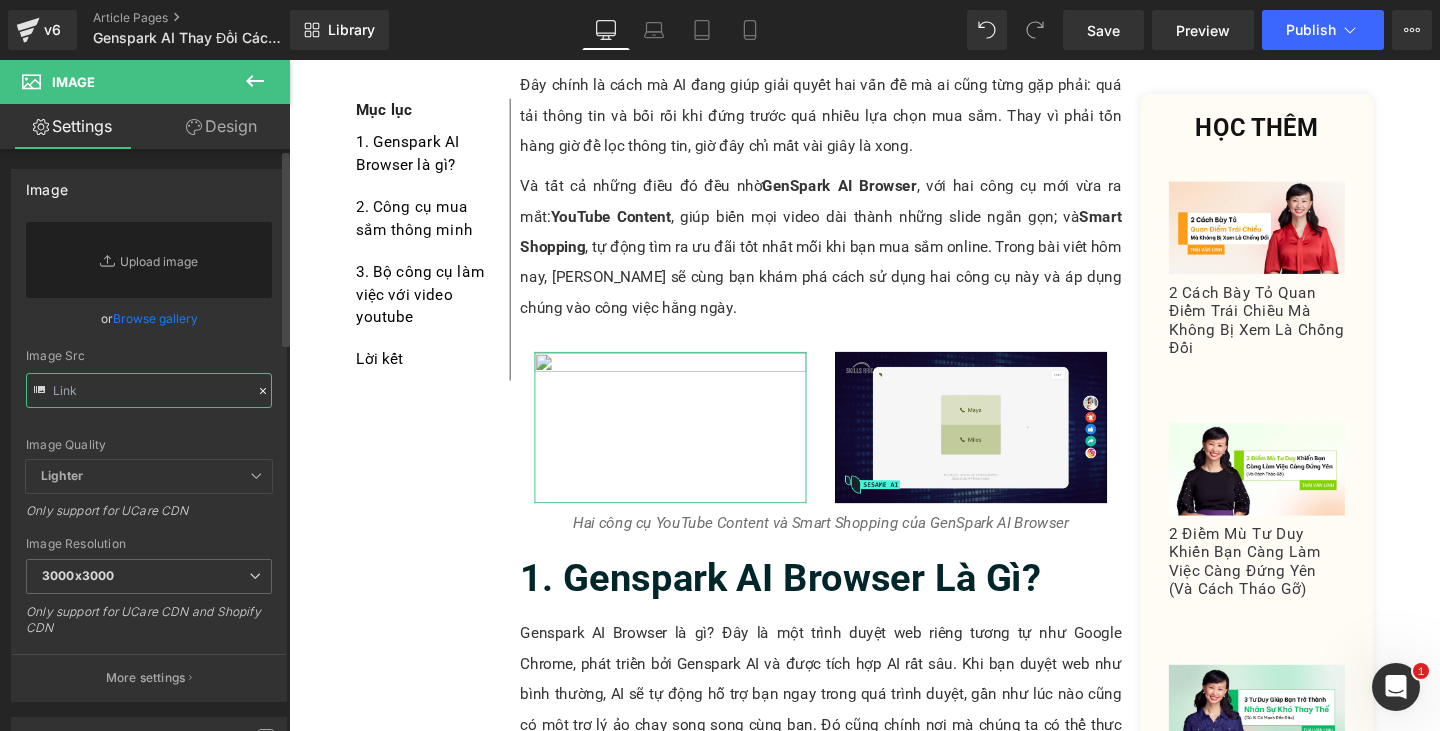 paste on "[URL][DOMAIN_NAME]" 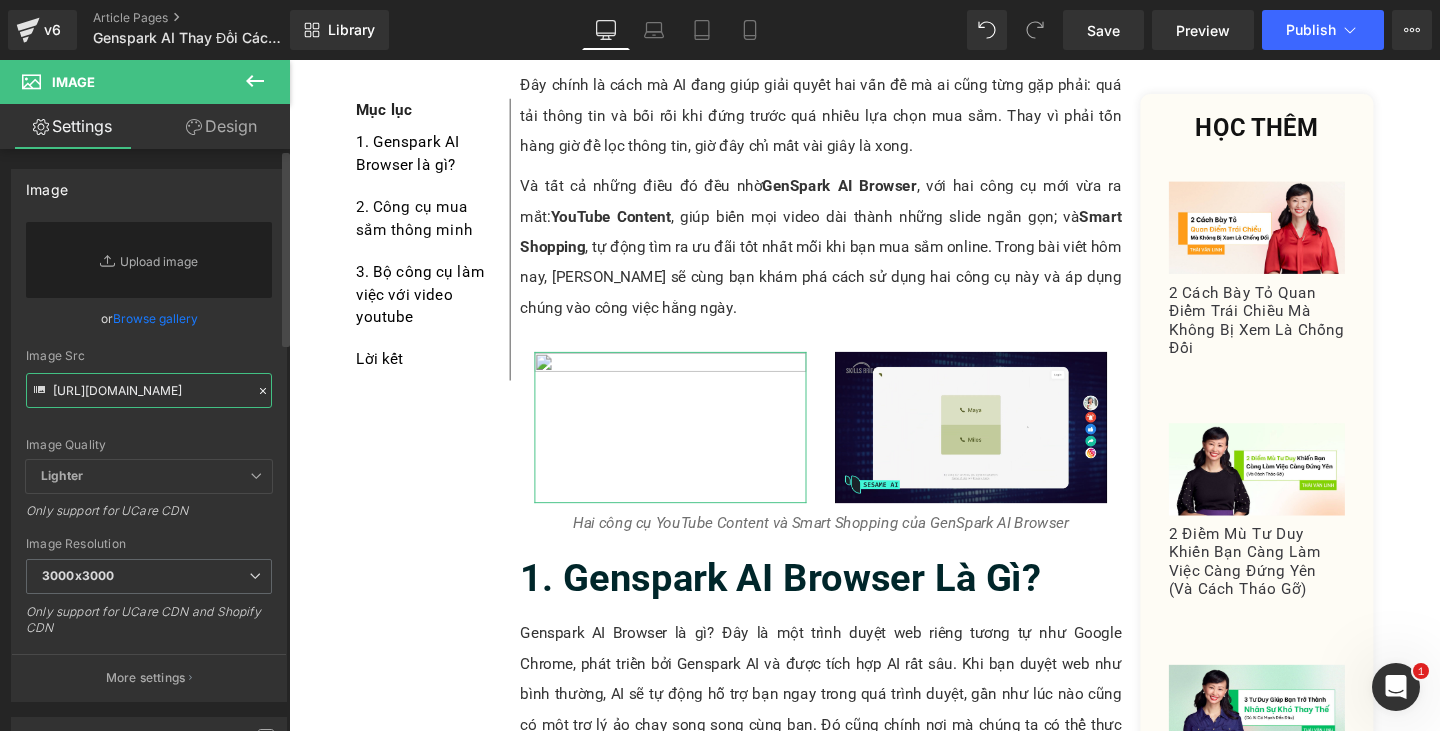 scroll, scrollTop: 0, scrollLeft: 501, axis: horizontal 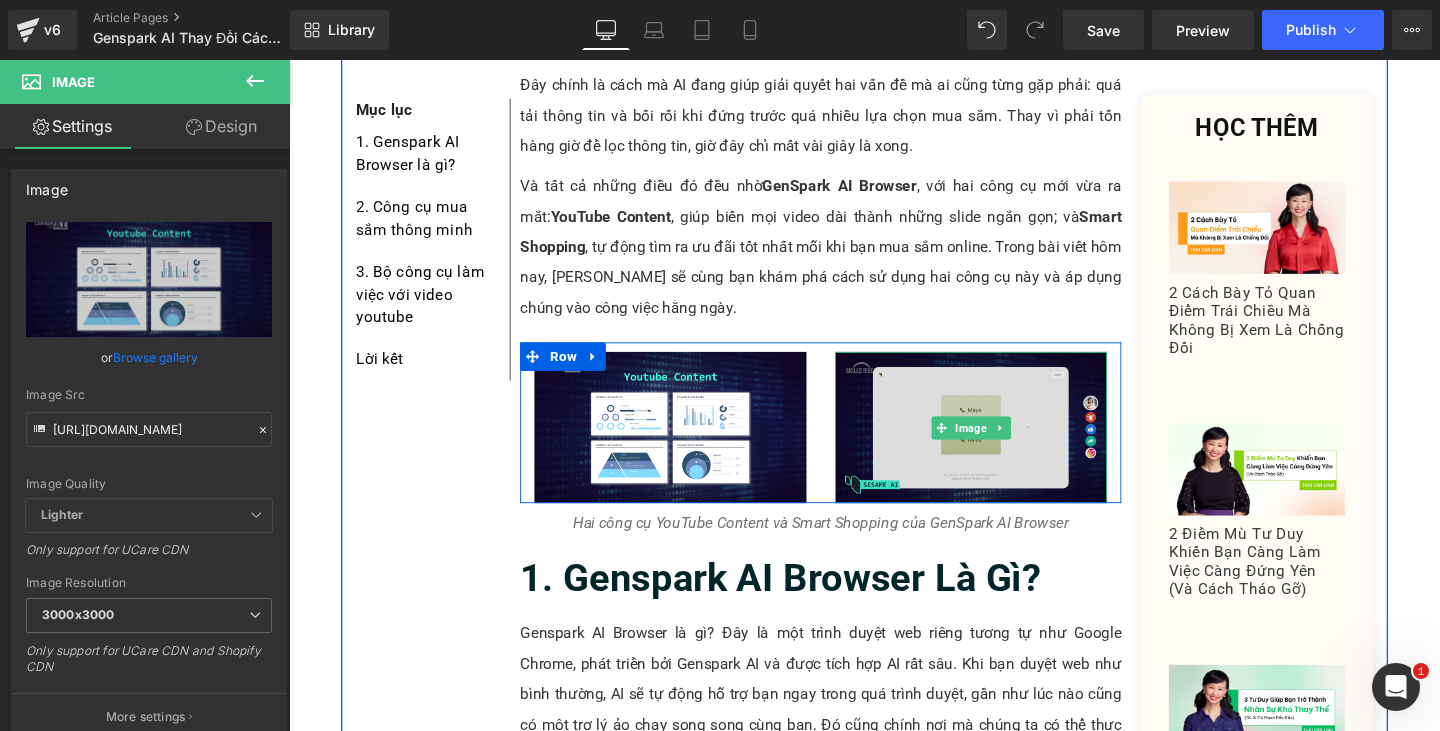 click at bounding box center [1006, 447] 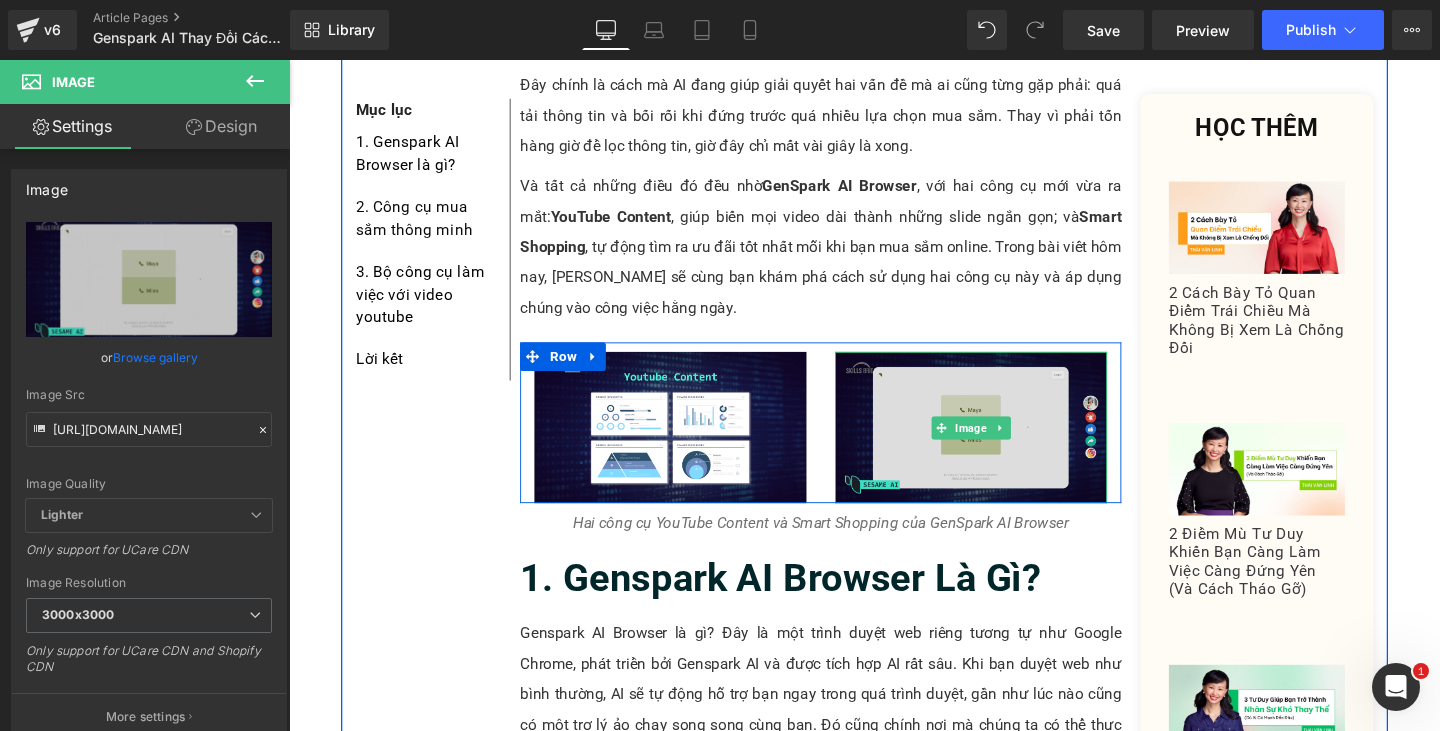 click at bounding box center [1006, 447] 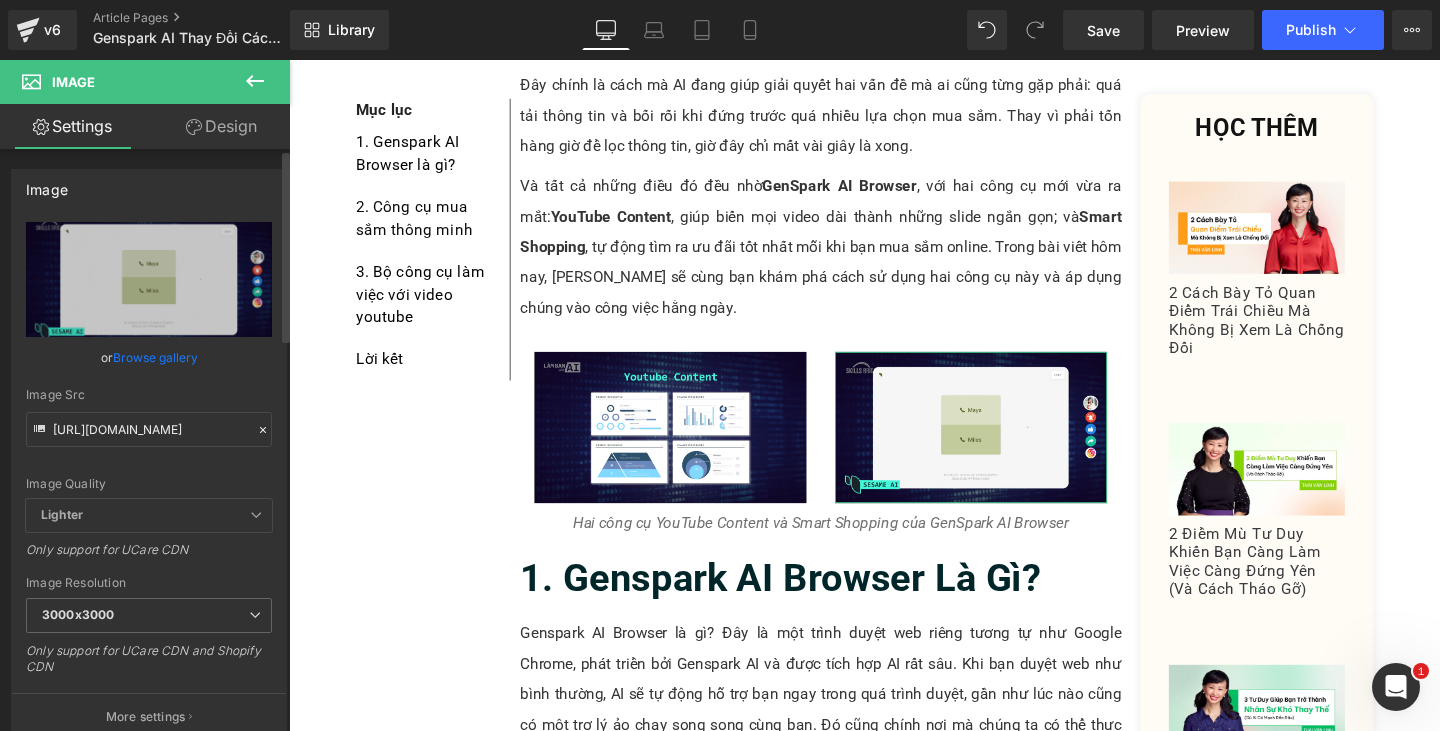 click 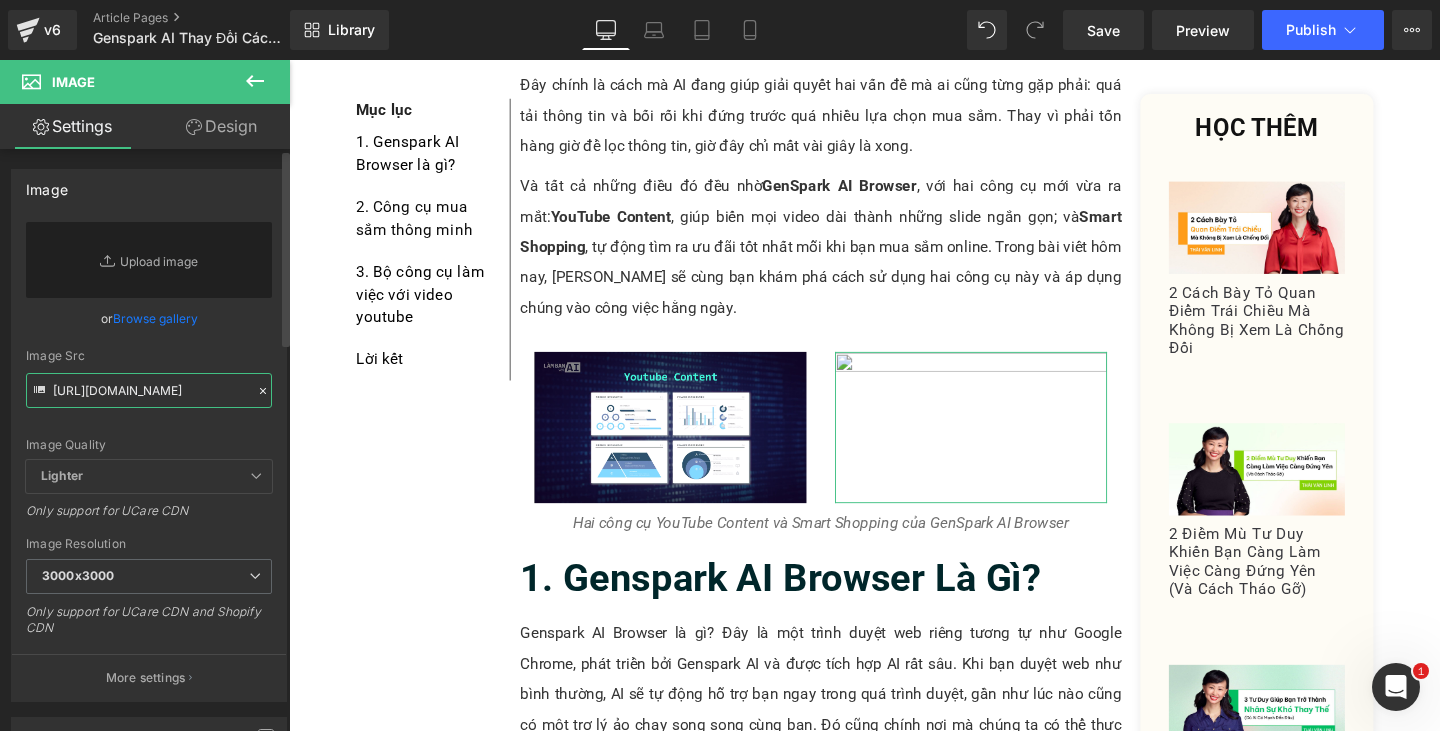 click on "[URL][DOMAIN_NAME]" at bounding box center [149, 390] 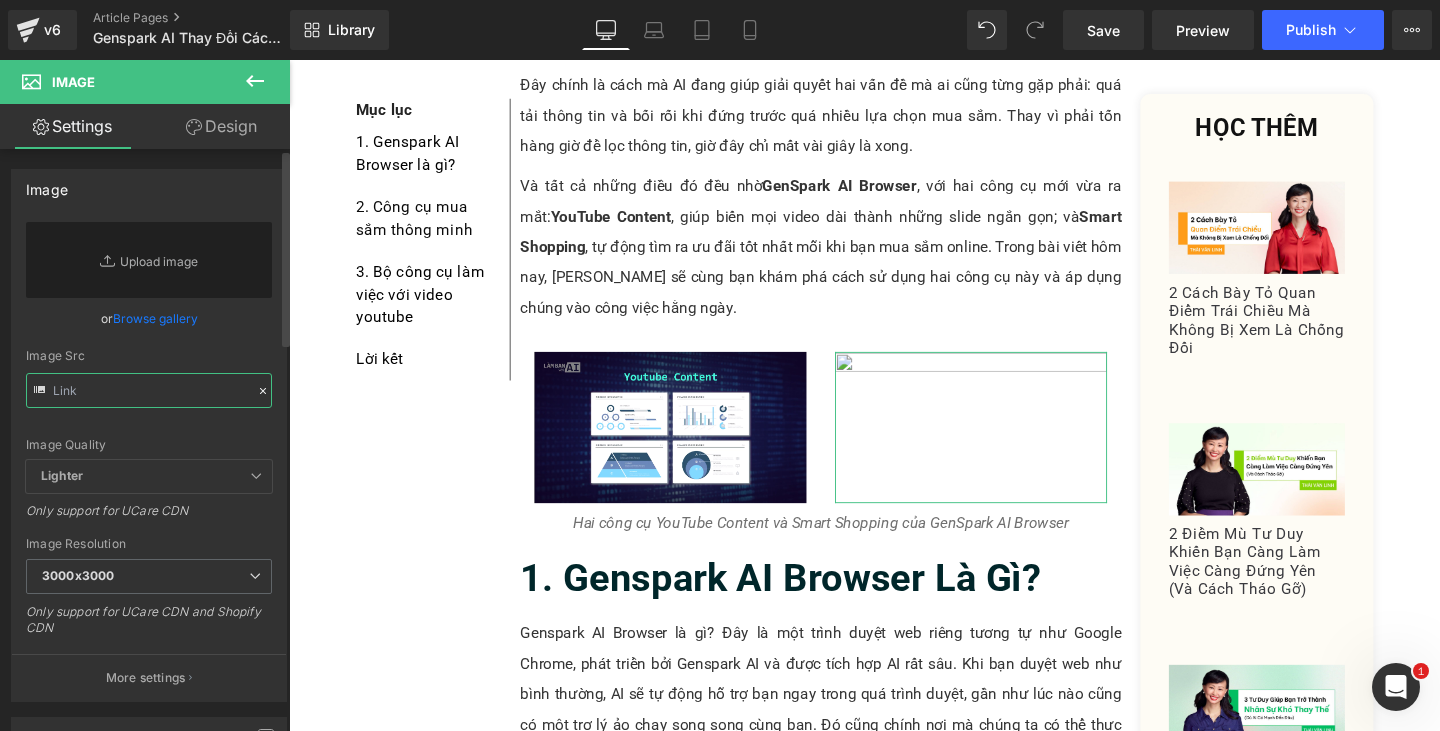 paste on "[URL][DOMAIN_NAME]" 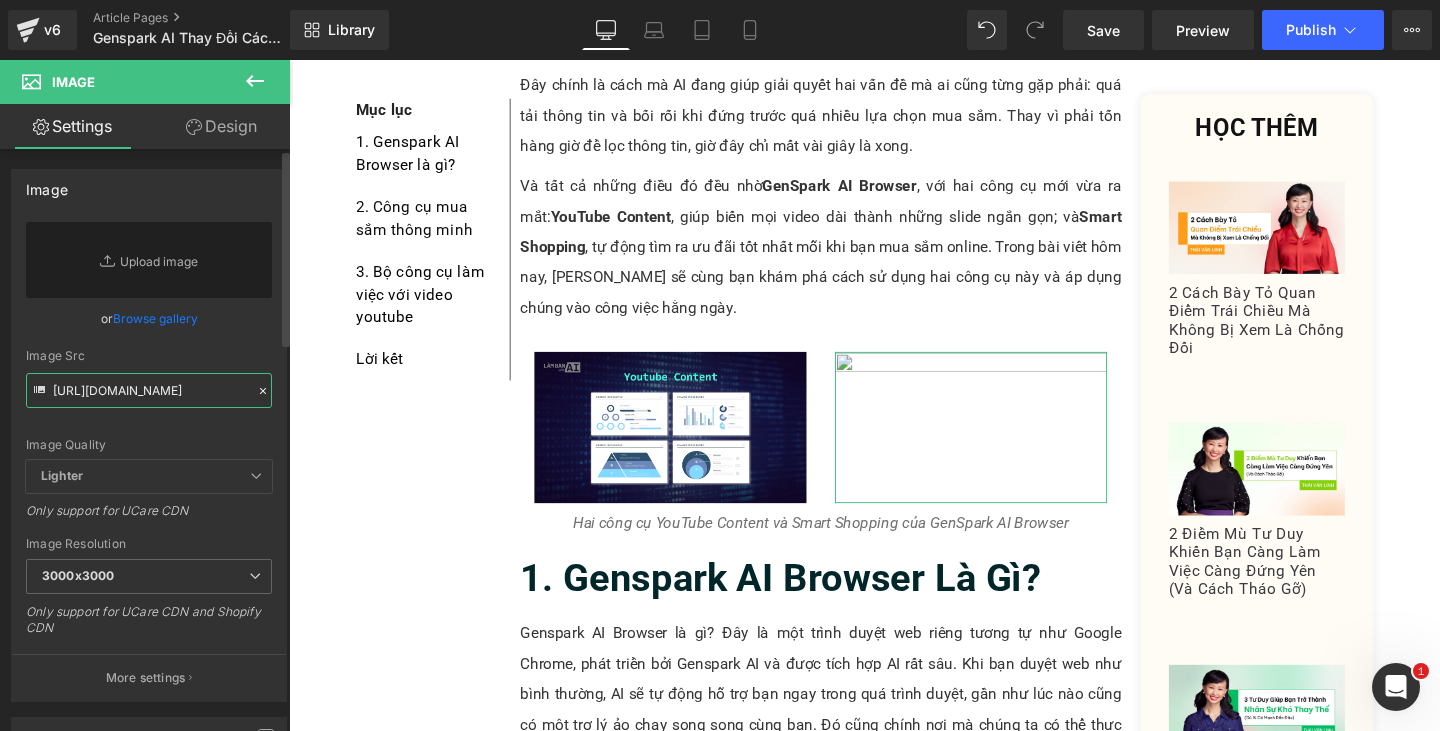 scroll, scrollTop: 0, scrollLeft: 498, axis: horizontal 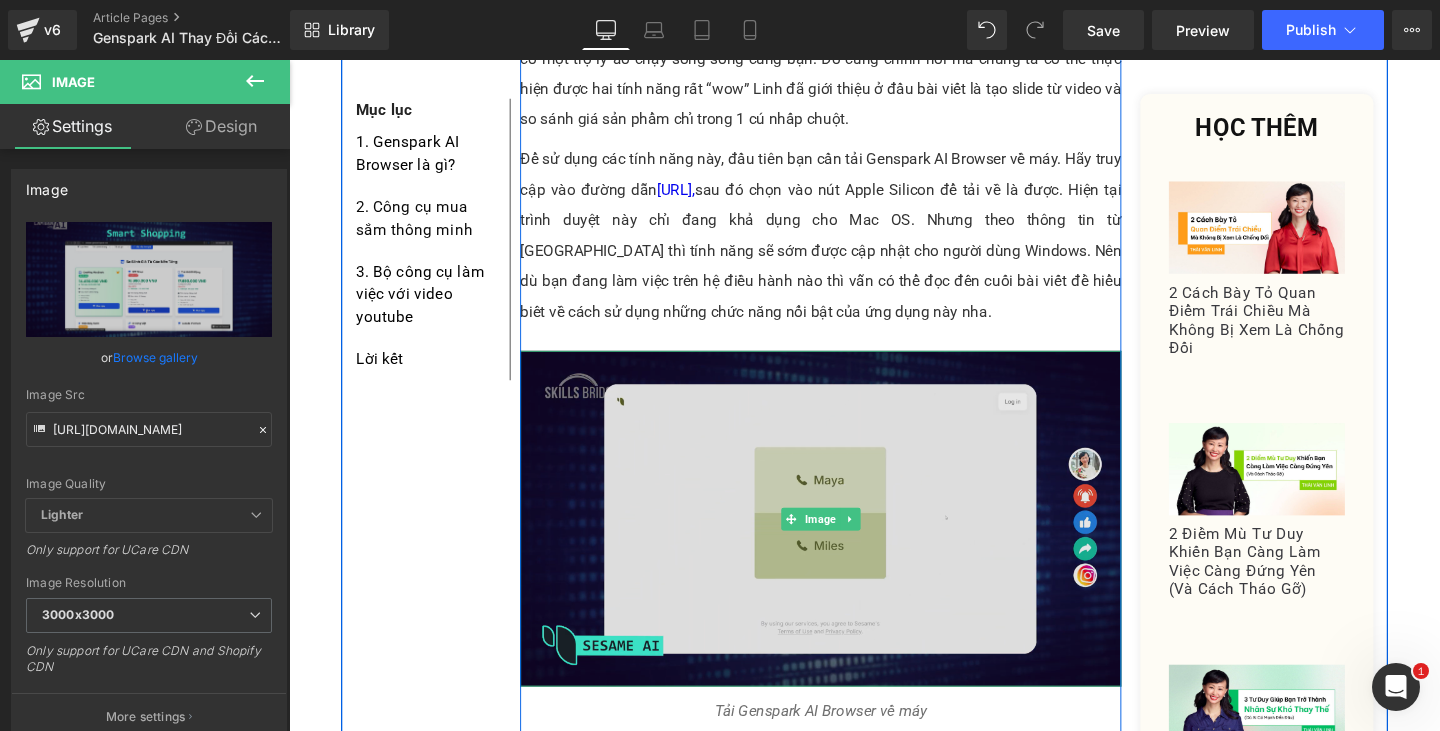 click at bounding box center [848, 542] 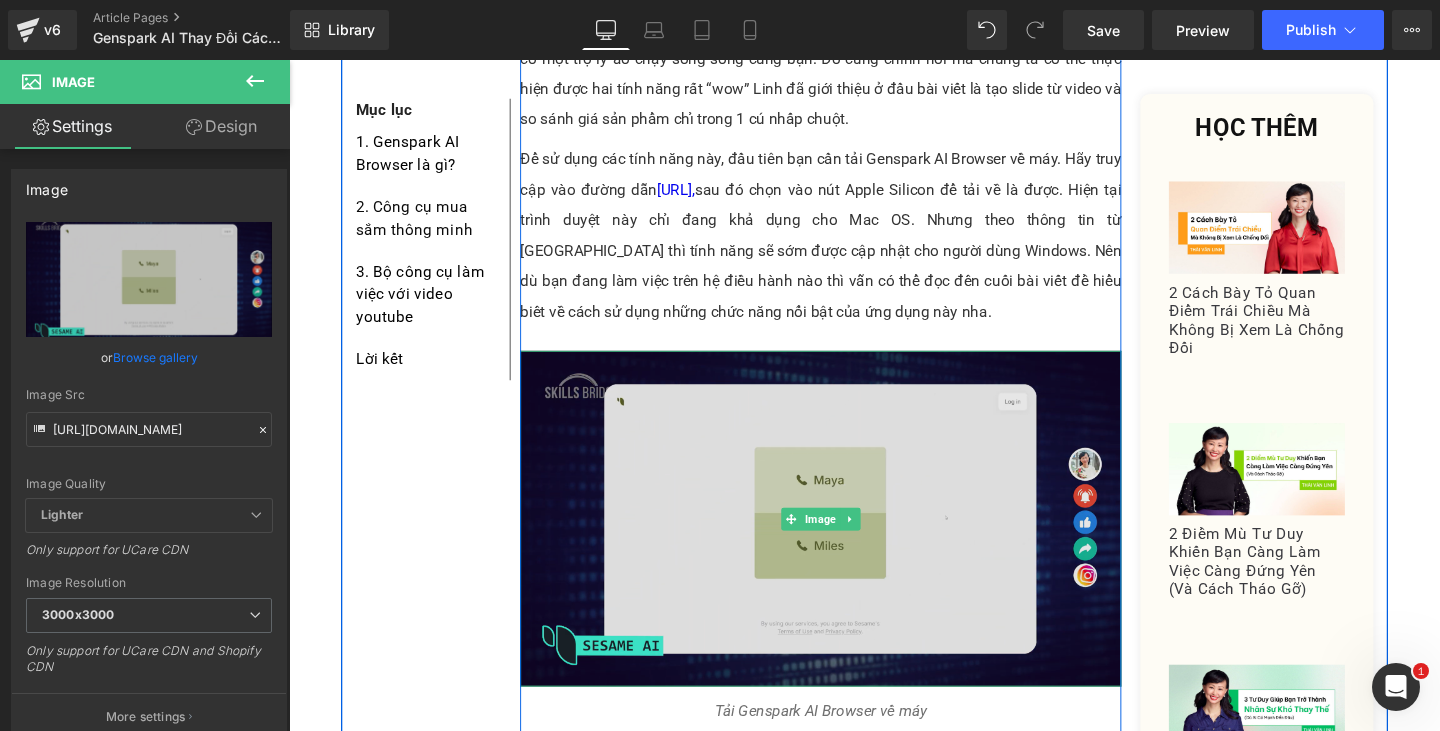 click at bounding box center [848, 542] 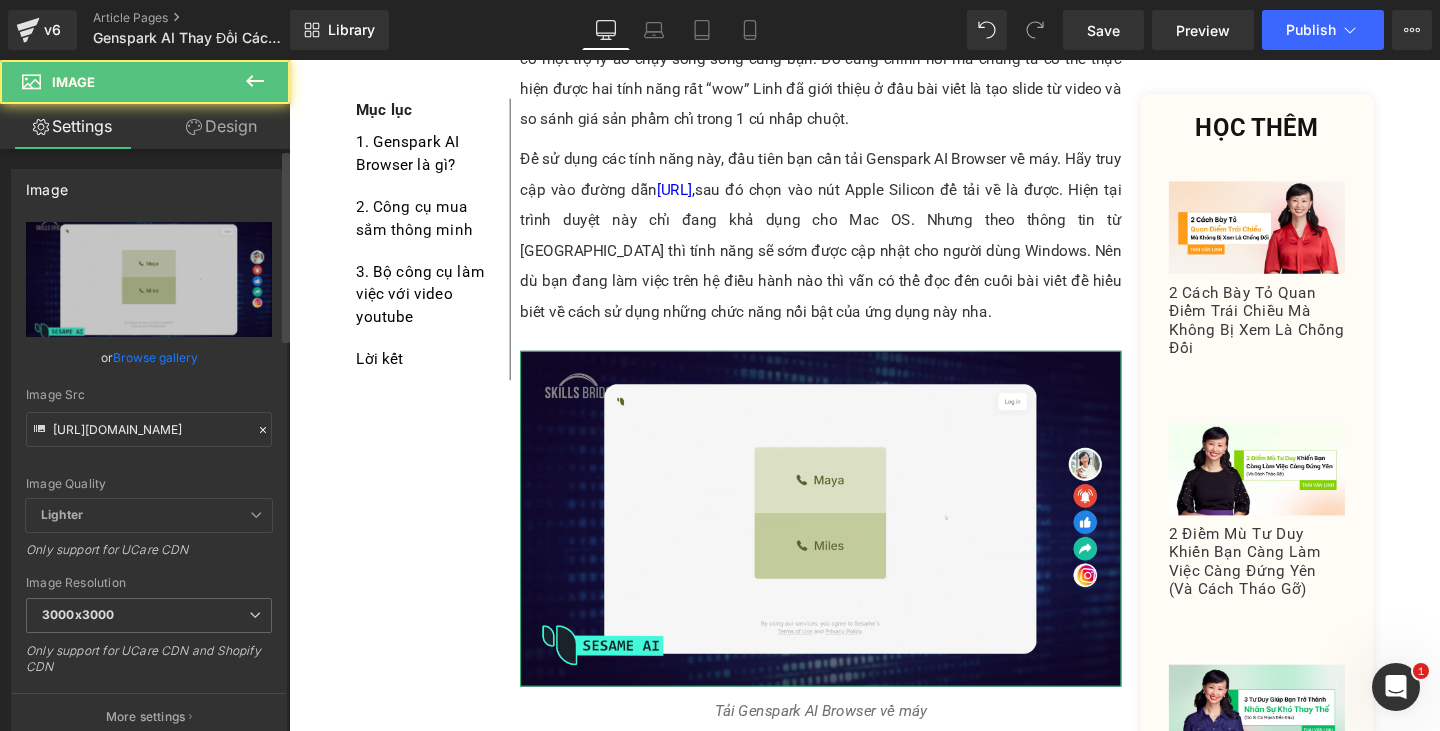 click 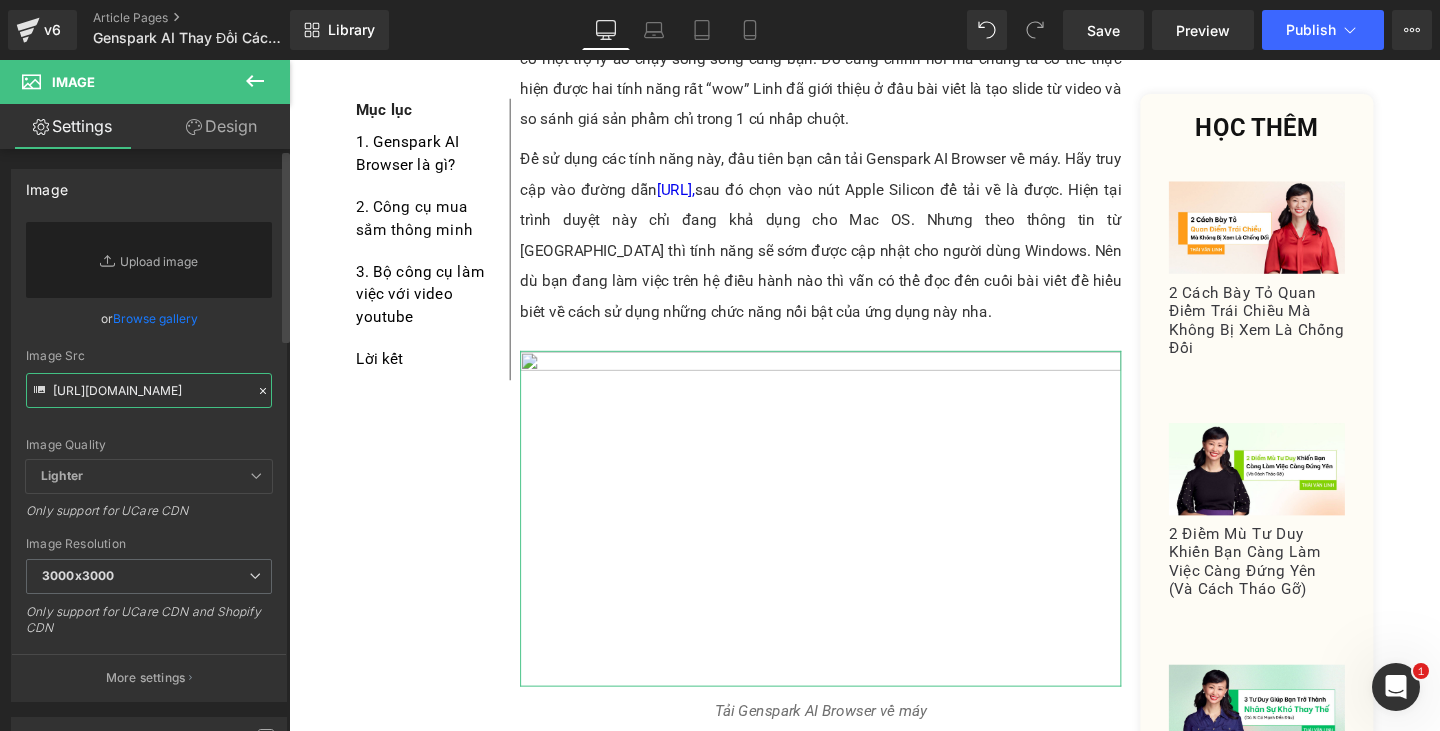 click on "[URL][DOMAIN_NAME]" at bounding box center [149, 390] 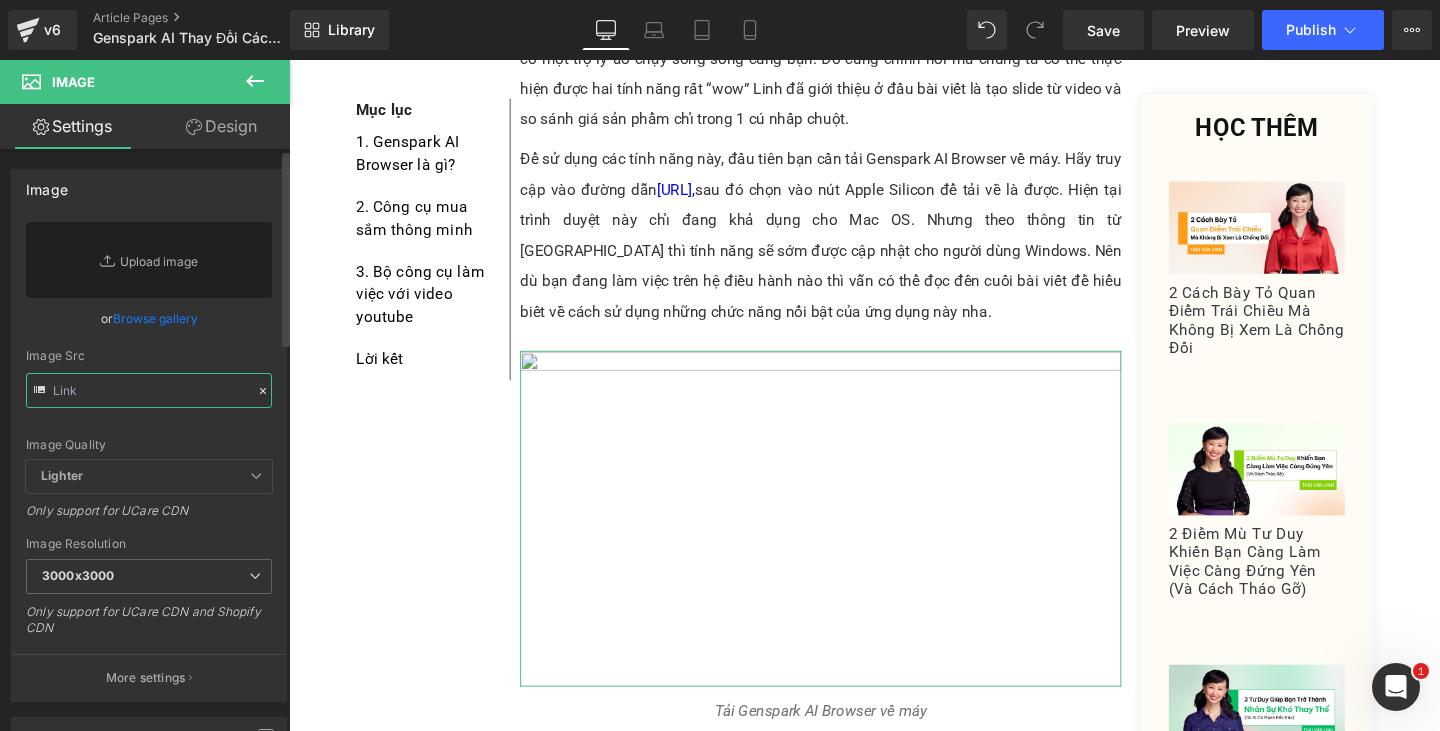 paste on "[URL][DOMAIN_NAME]" 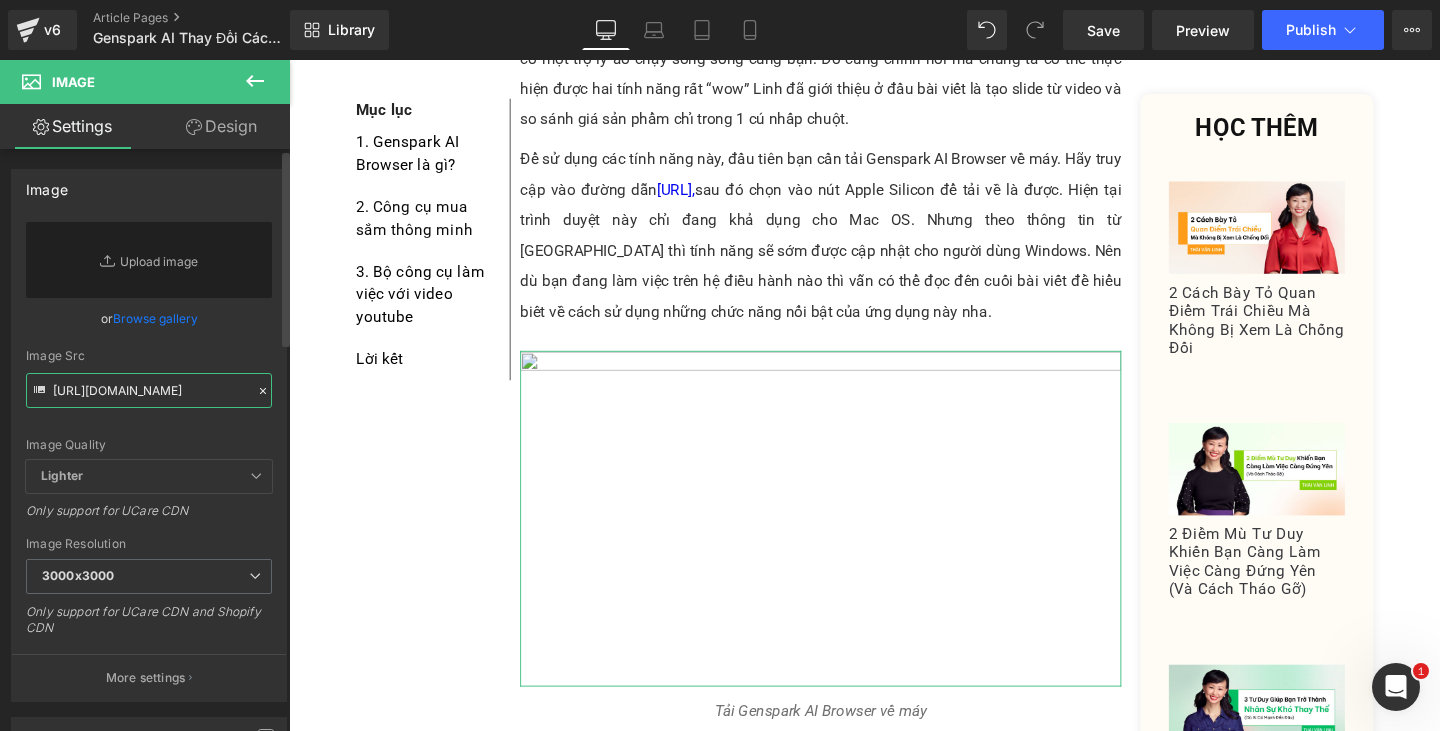 scroll, scrollTop: 0, scrollLeft: 498, axis: horizontal 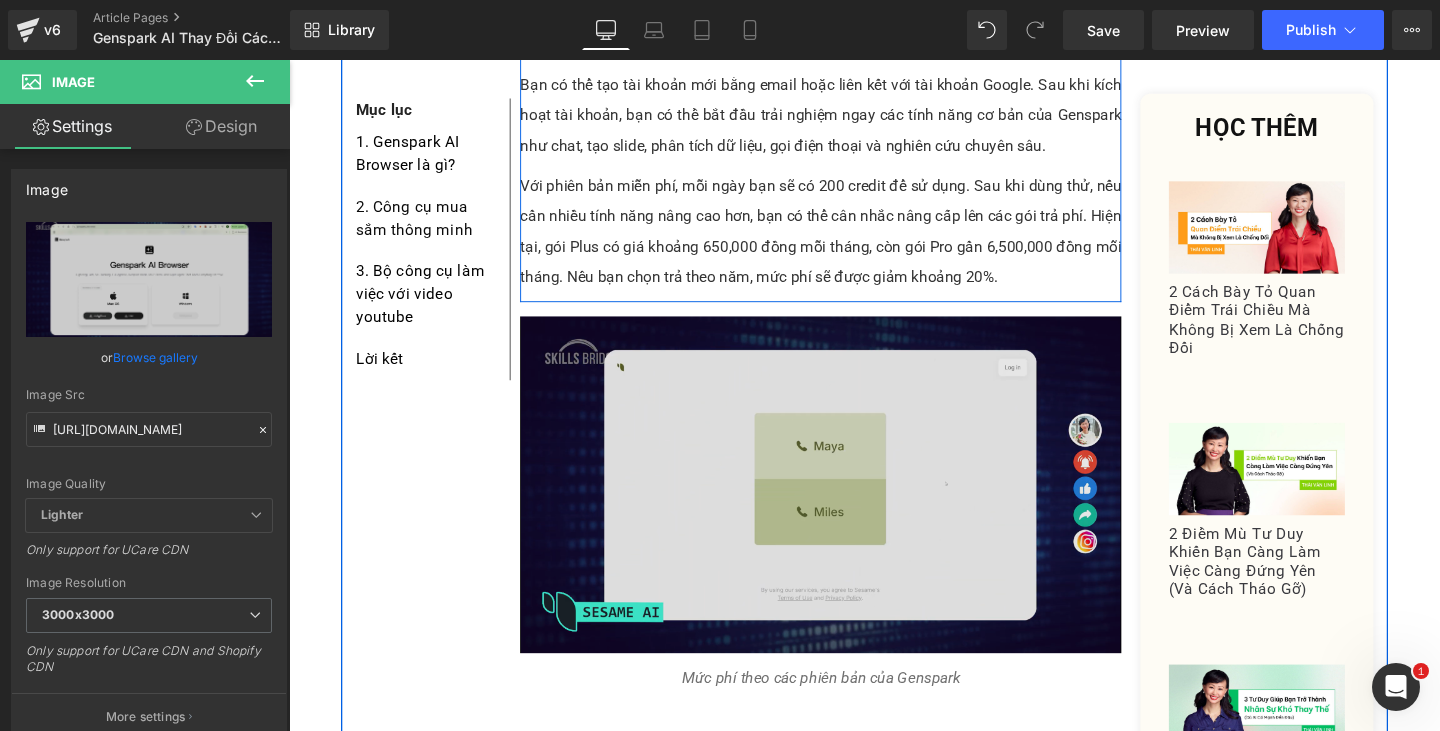 click at bounding box center [848, 506] 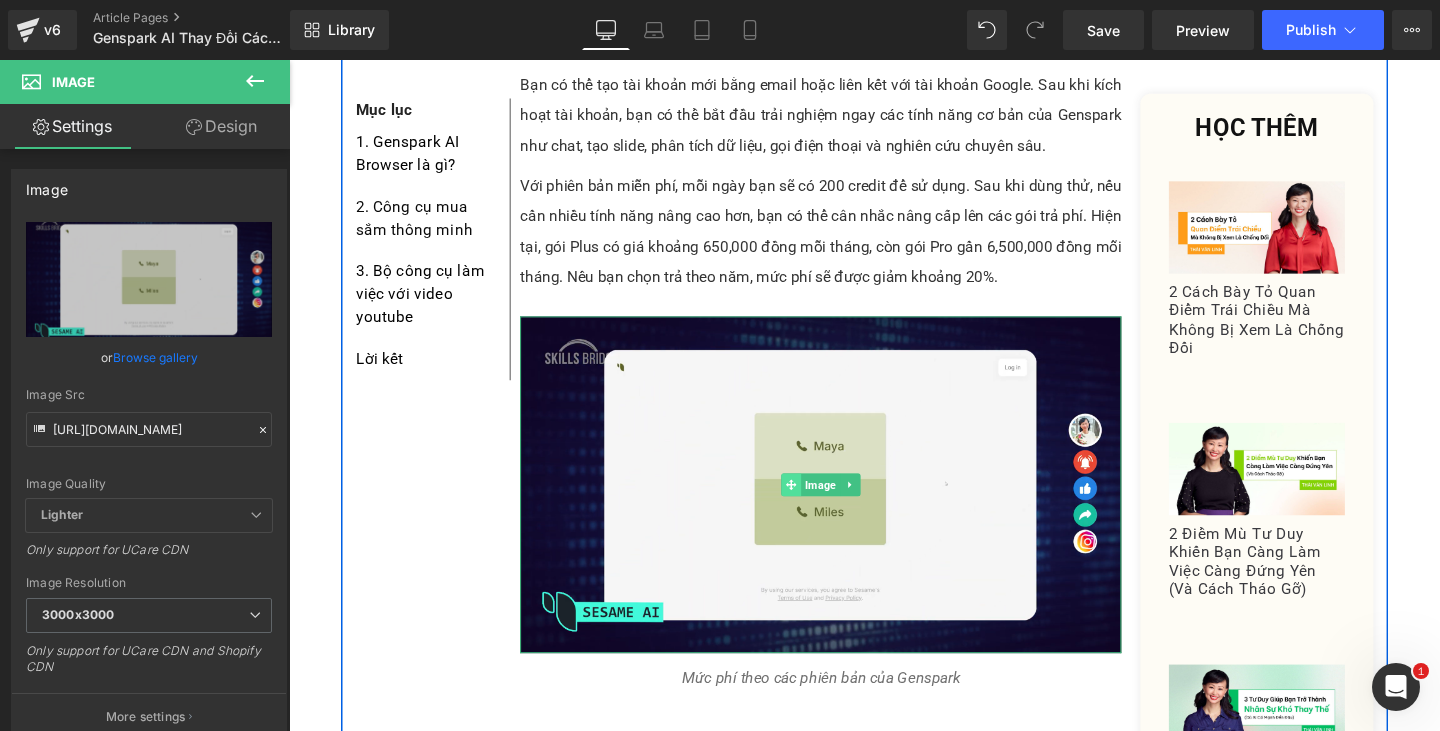 click 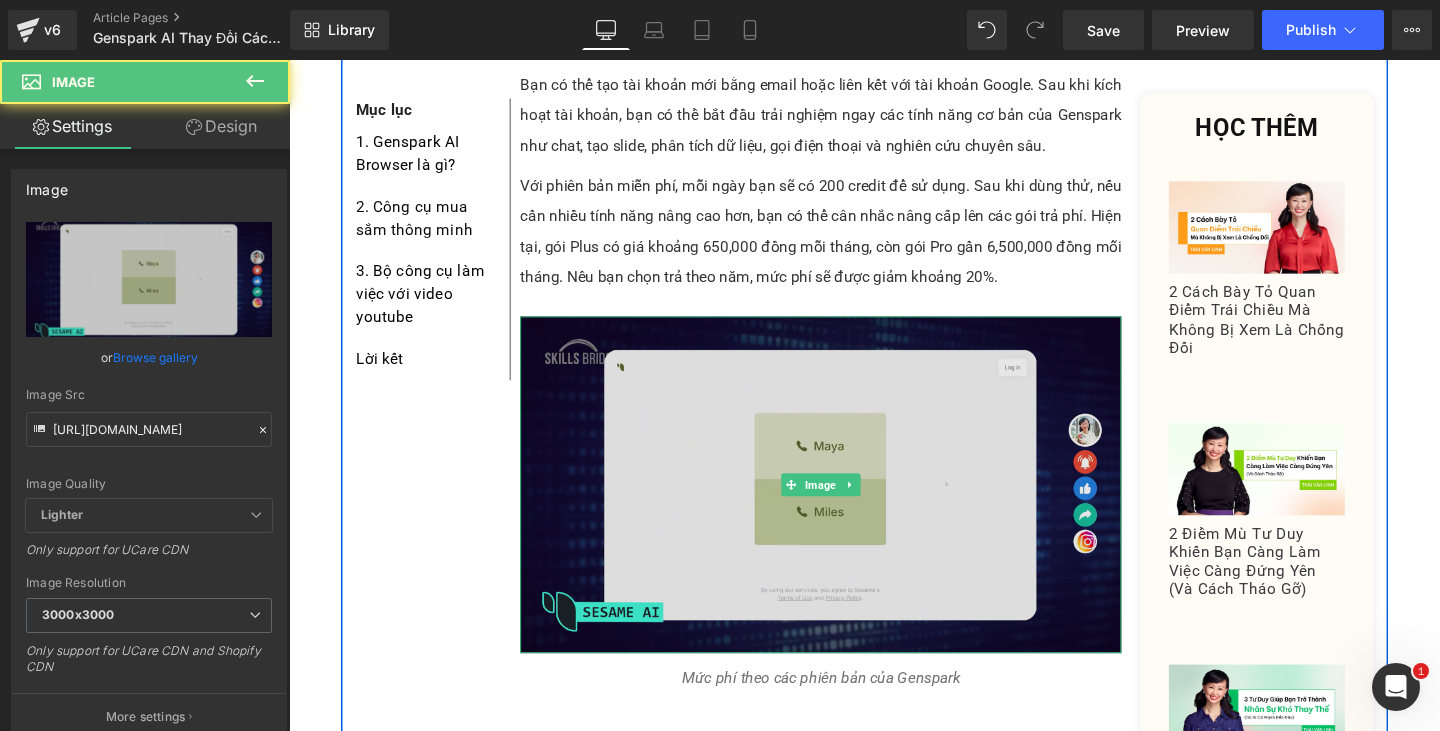 click at bounding box center [848, 506] 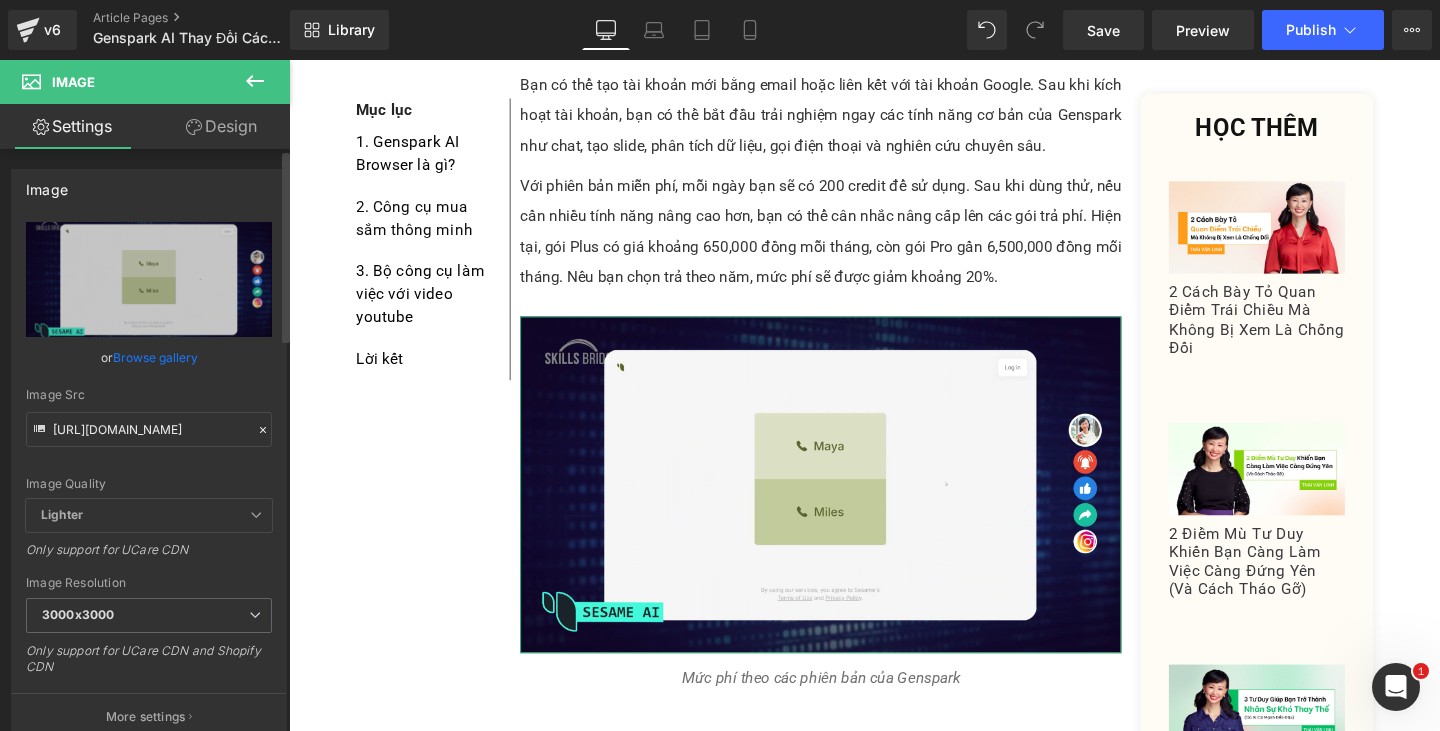 click 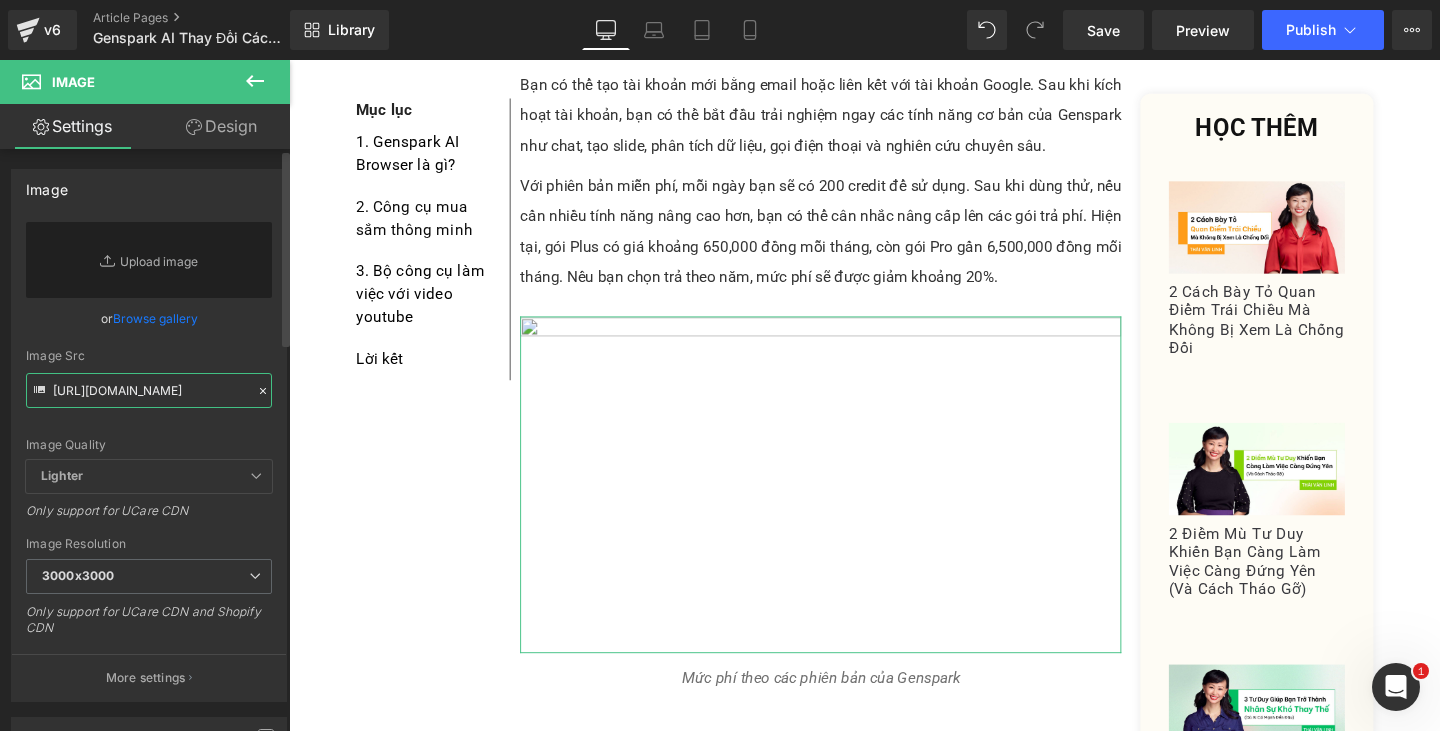 click on "[URL][DOMAIN_NAME]" at bounding box center (149, 390) 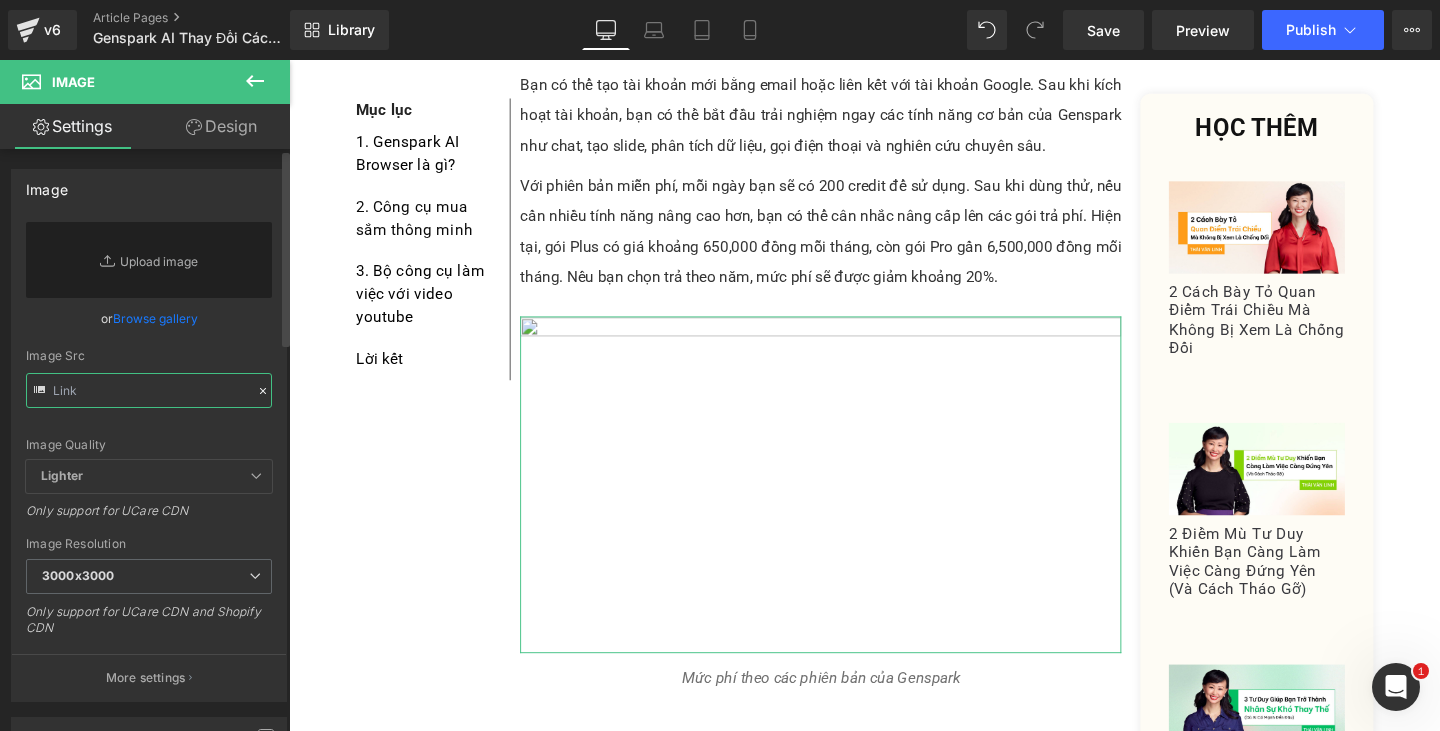 paste on "[URL][DOMAIN_NAME]" 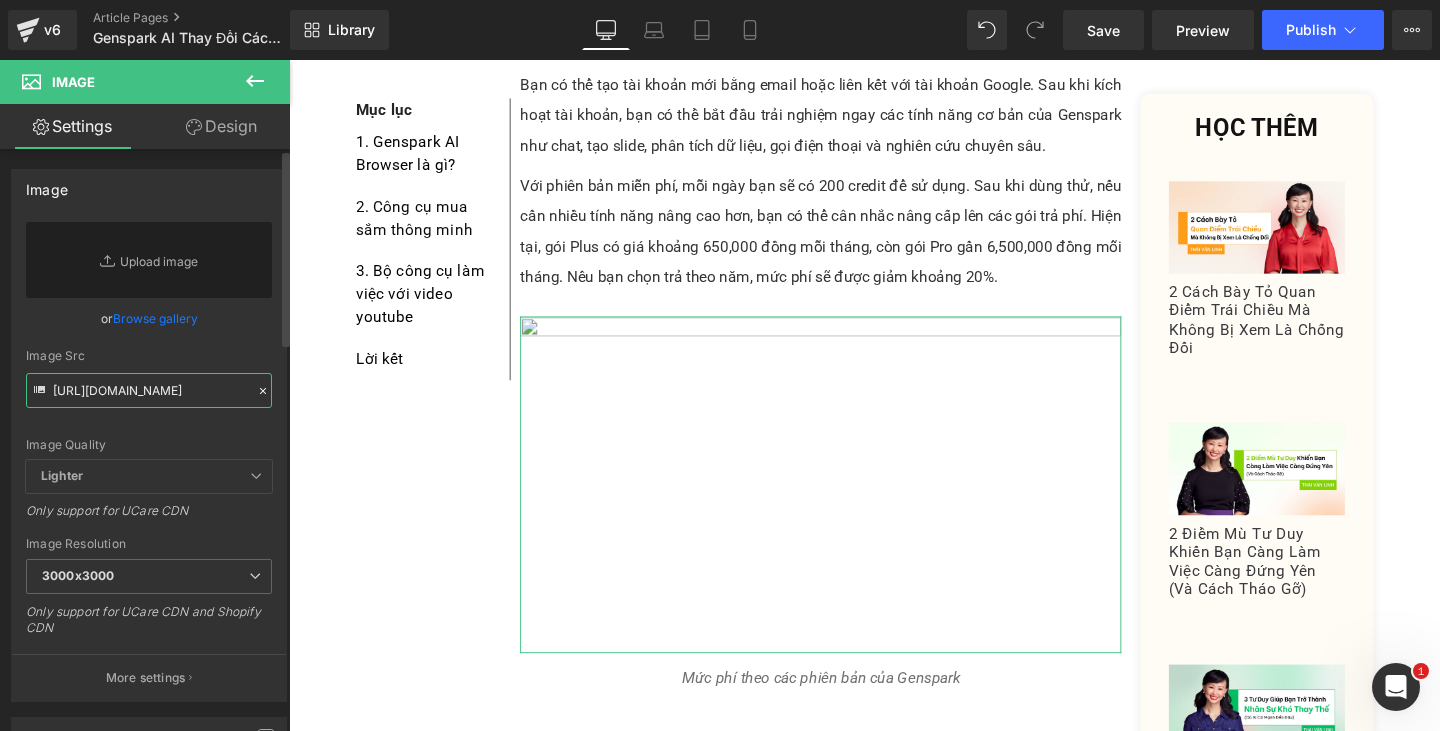 scroll, scrollTop: 0, scrollLeft: 500, axis: horizontal 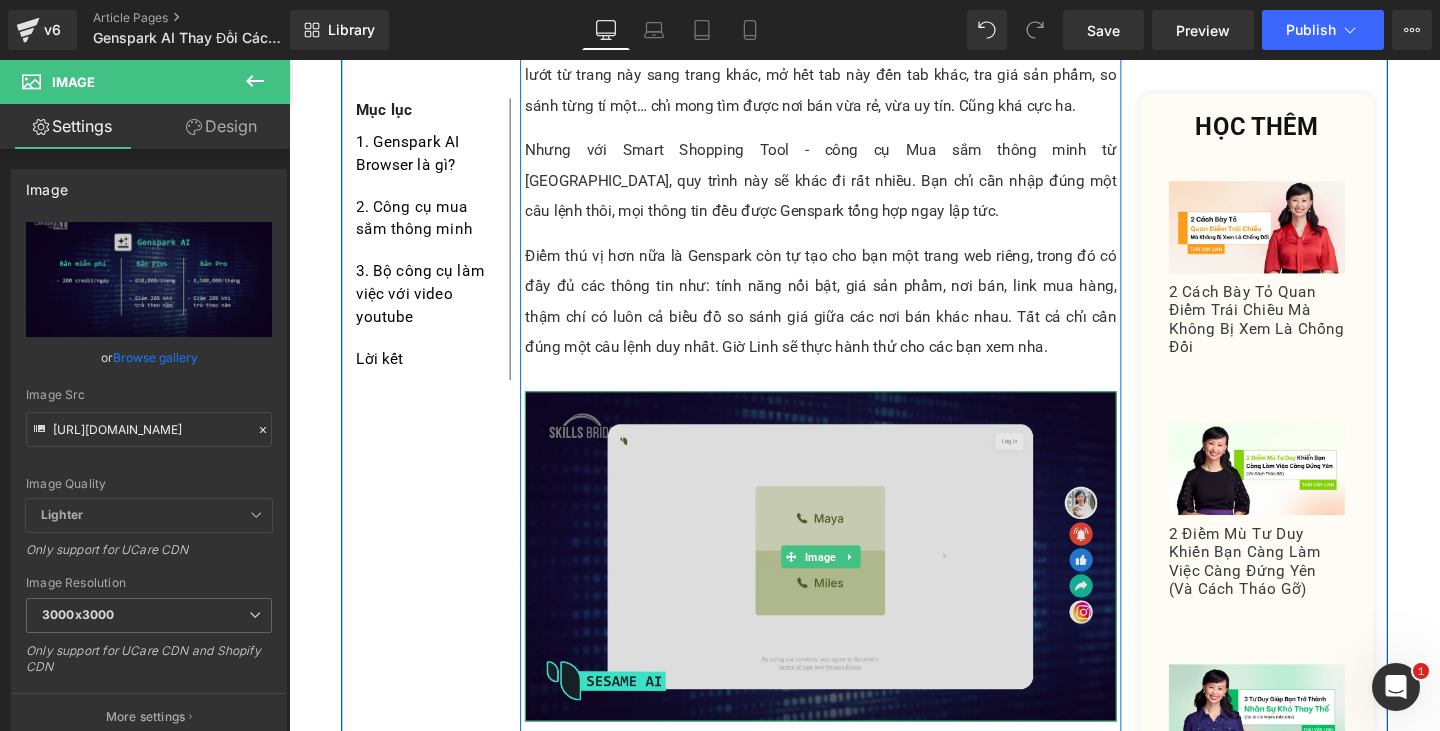 click at bounding box center [848, 582] 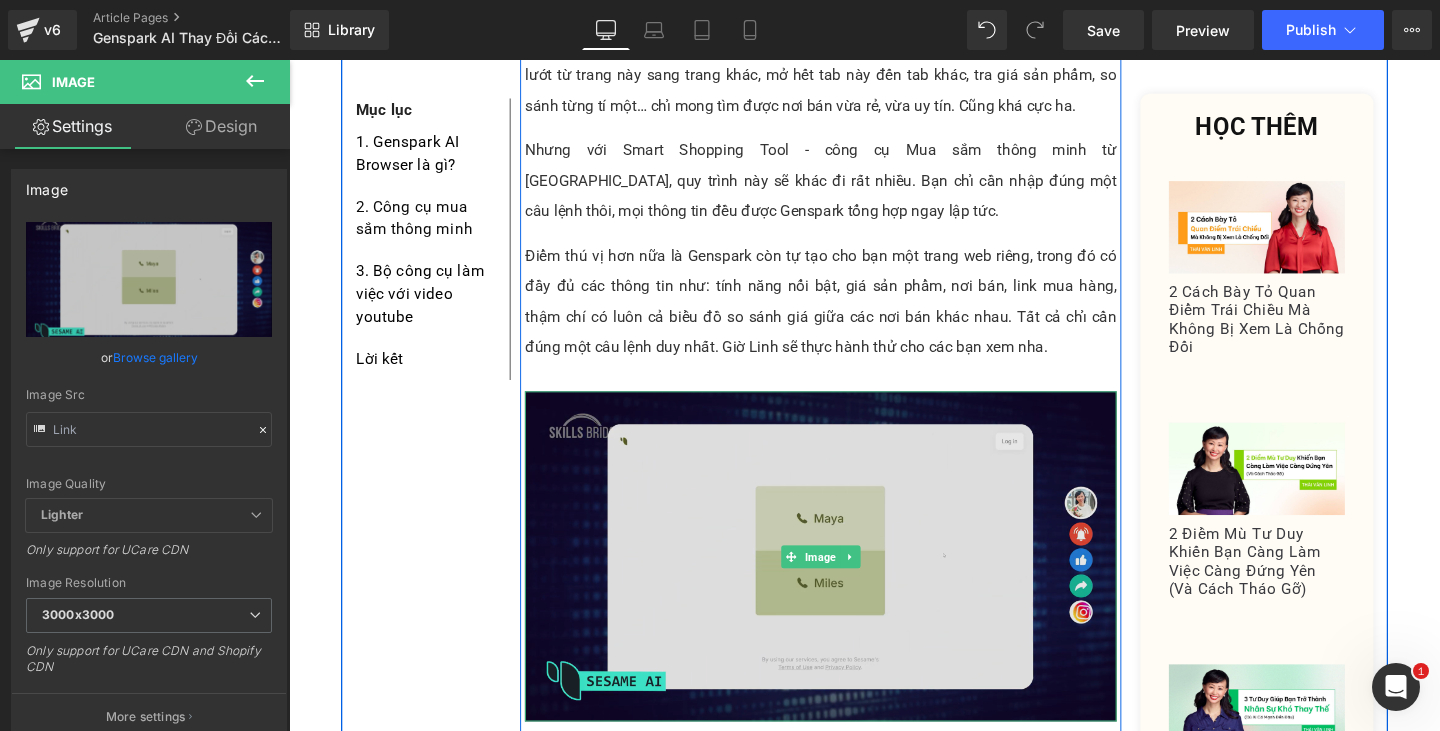 click at bounding box center (848, 582) 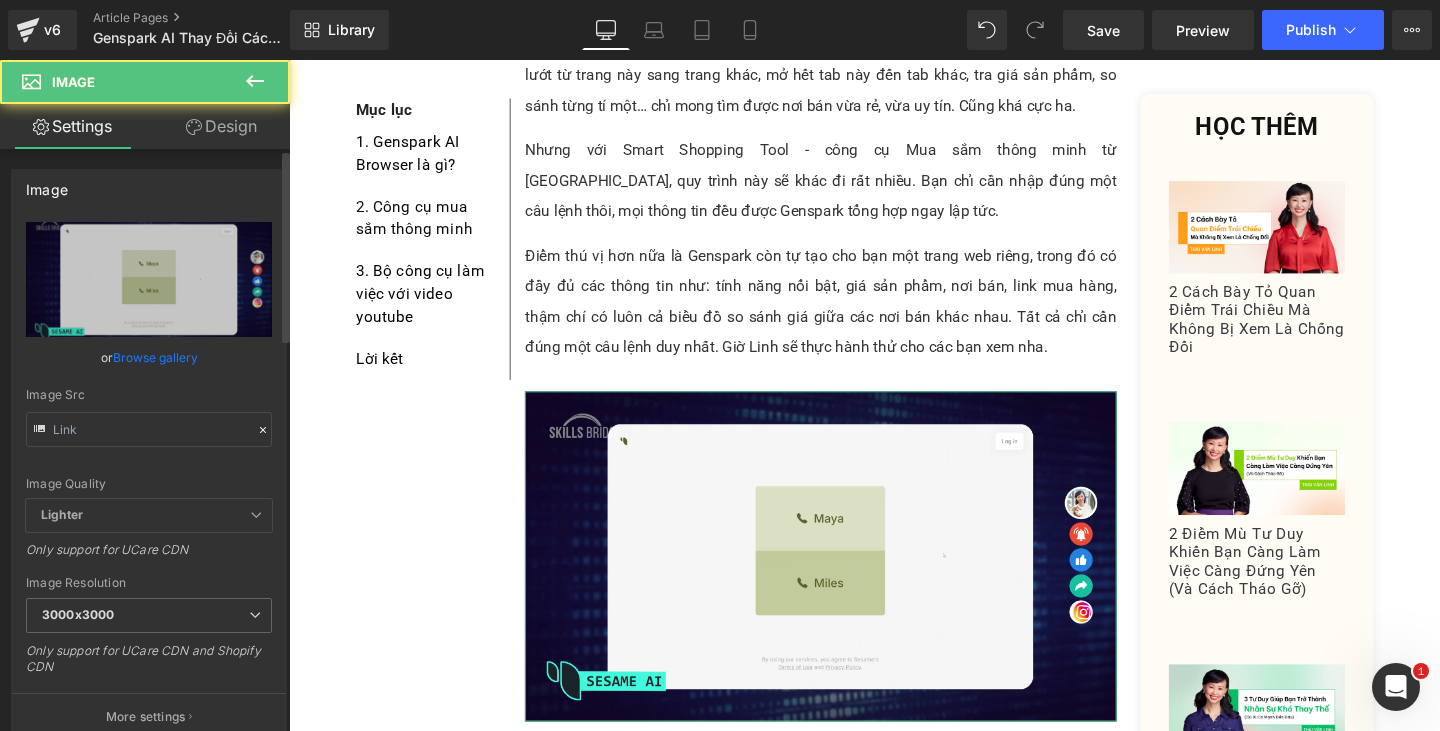 click 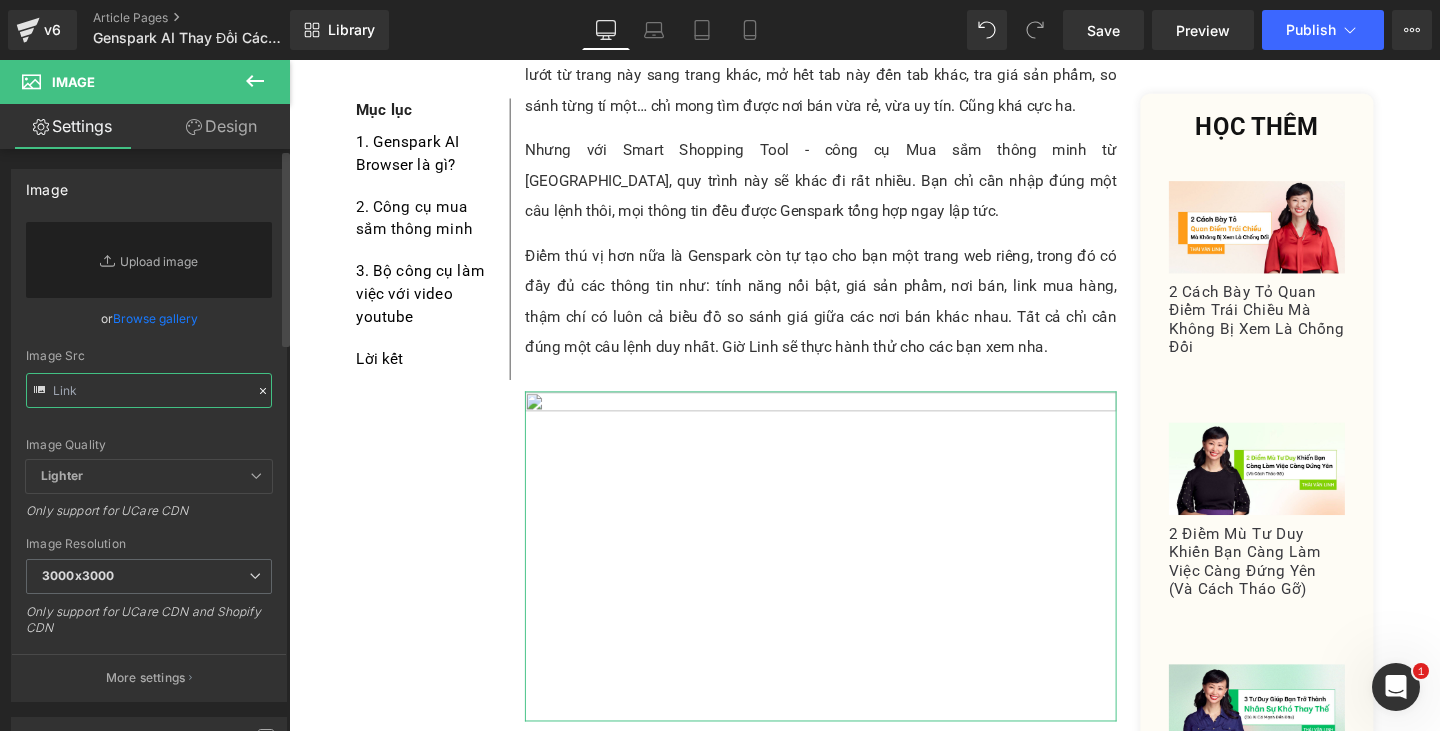 click at bounding box center (149, 390) 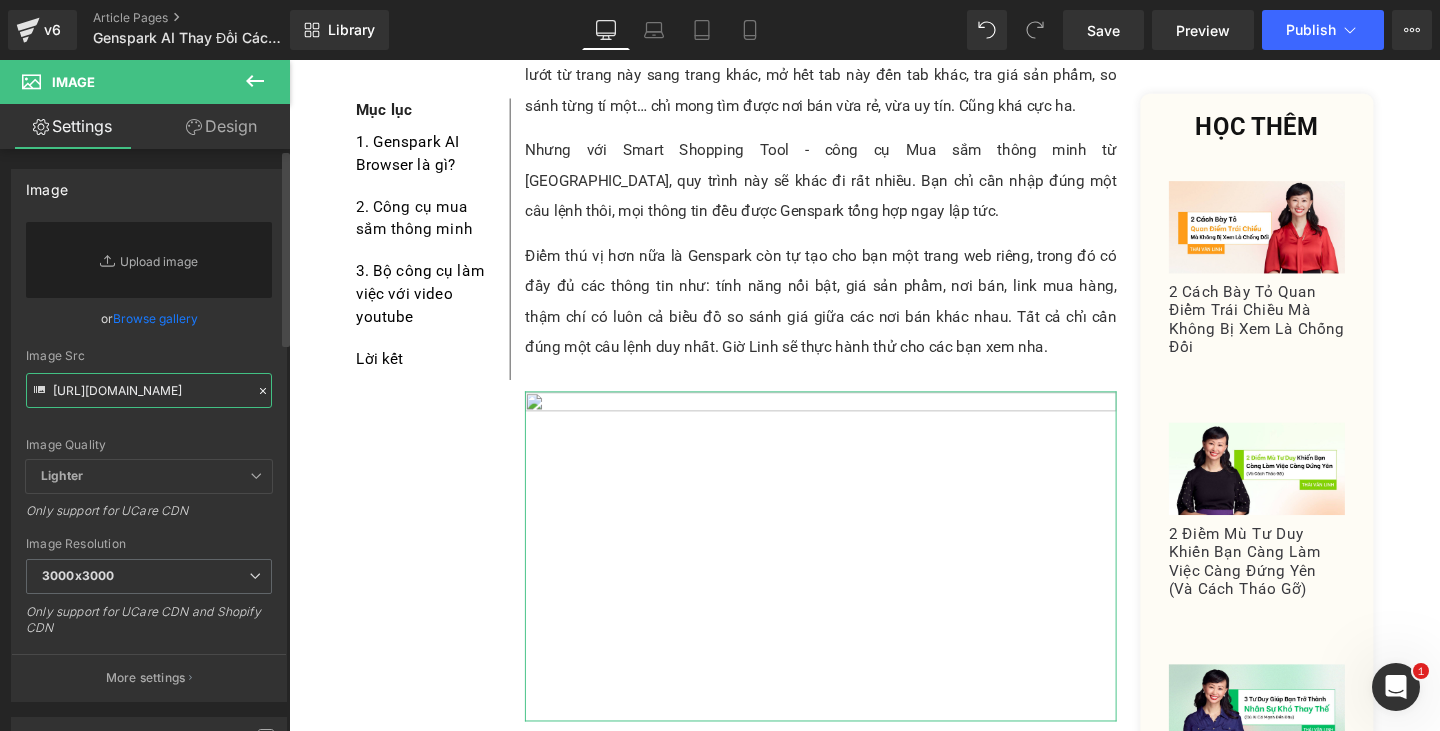 scroll, scrollTop: 0, scrollLeft: 500, axis: horizontal 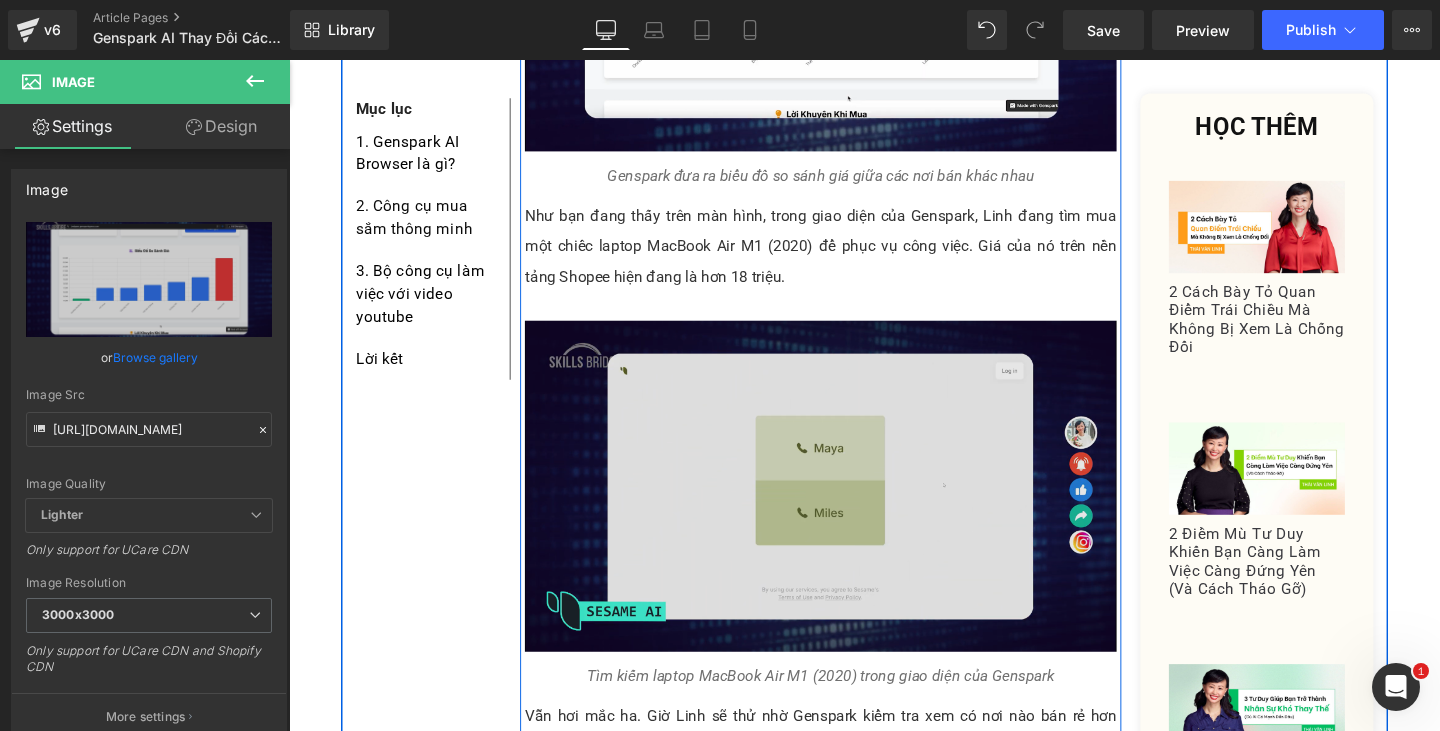 click at bounding box center [848, 508] 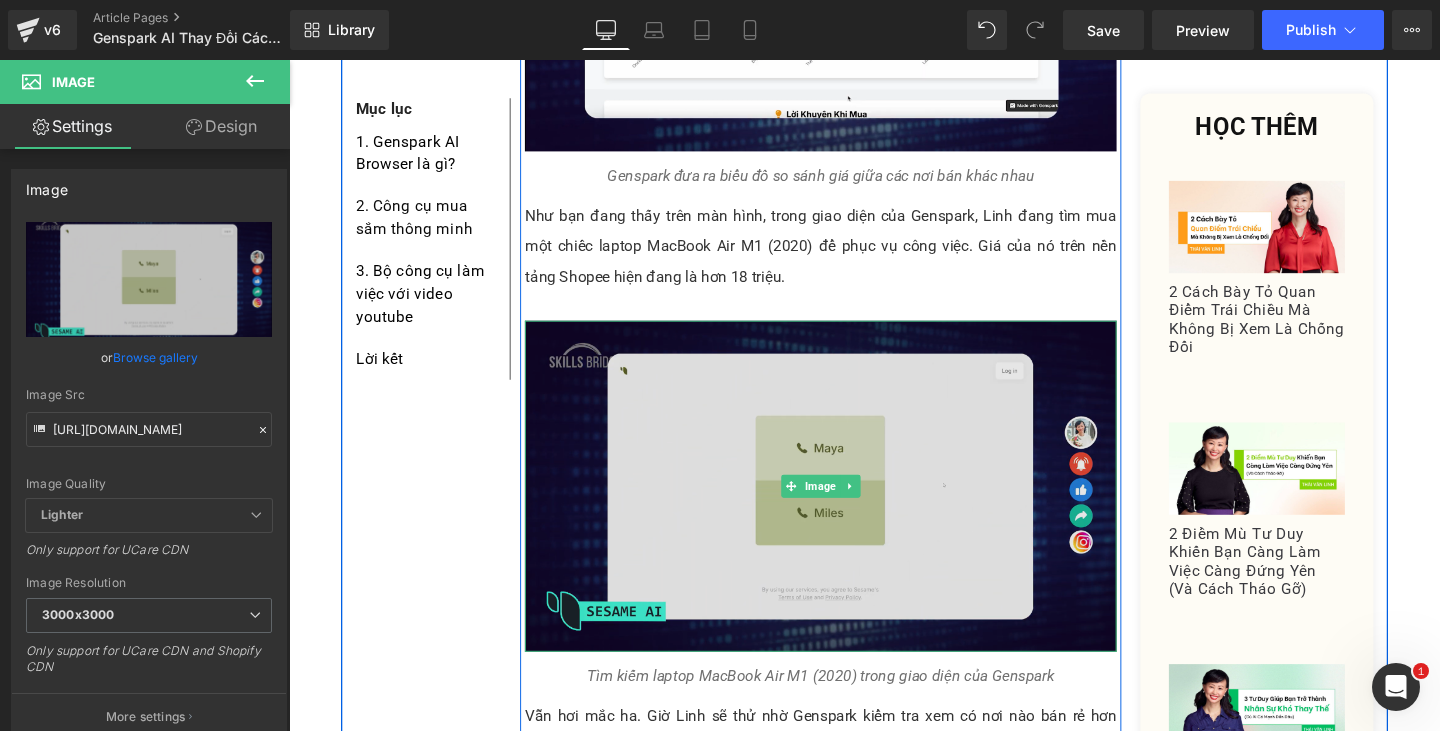 click at bounding box center [848, 508] 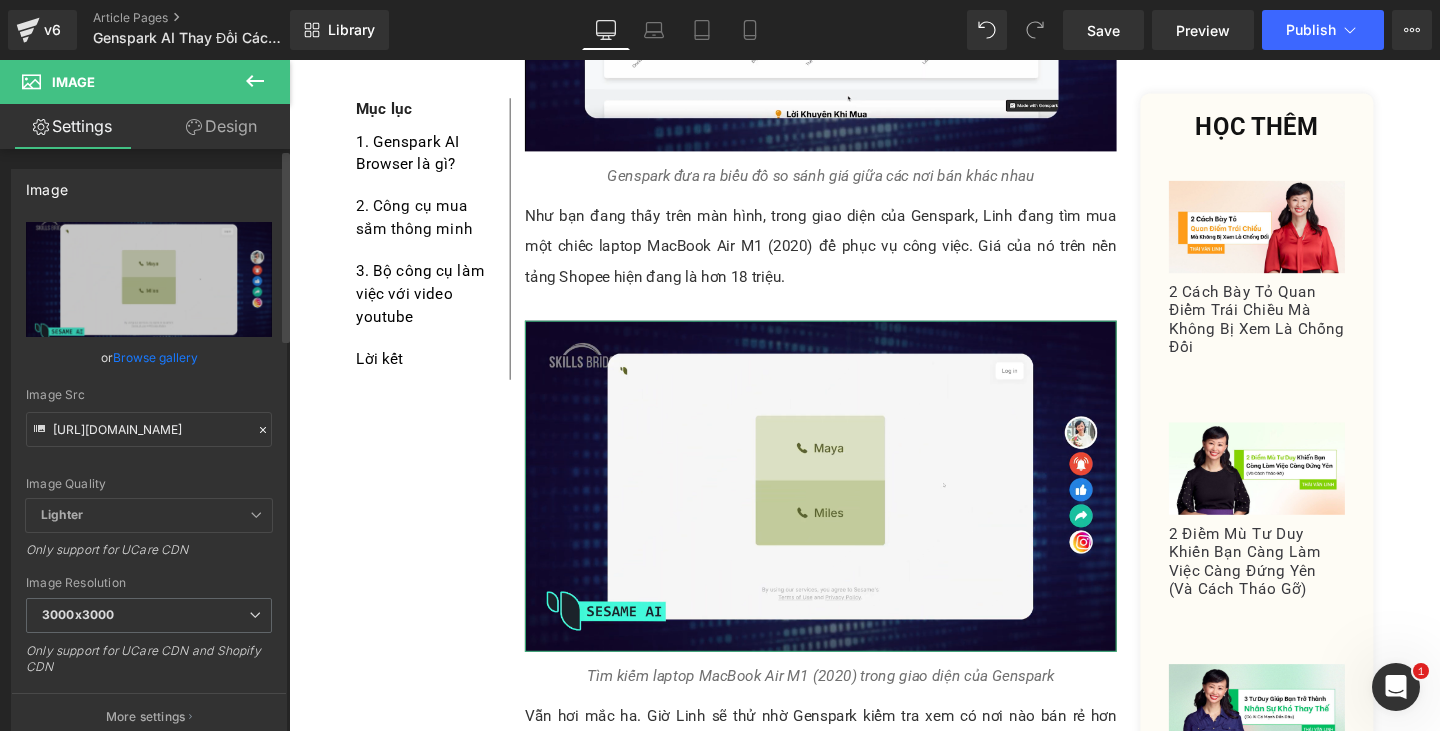 click 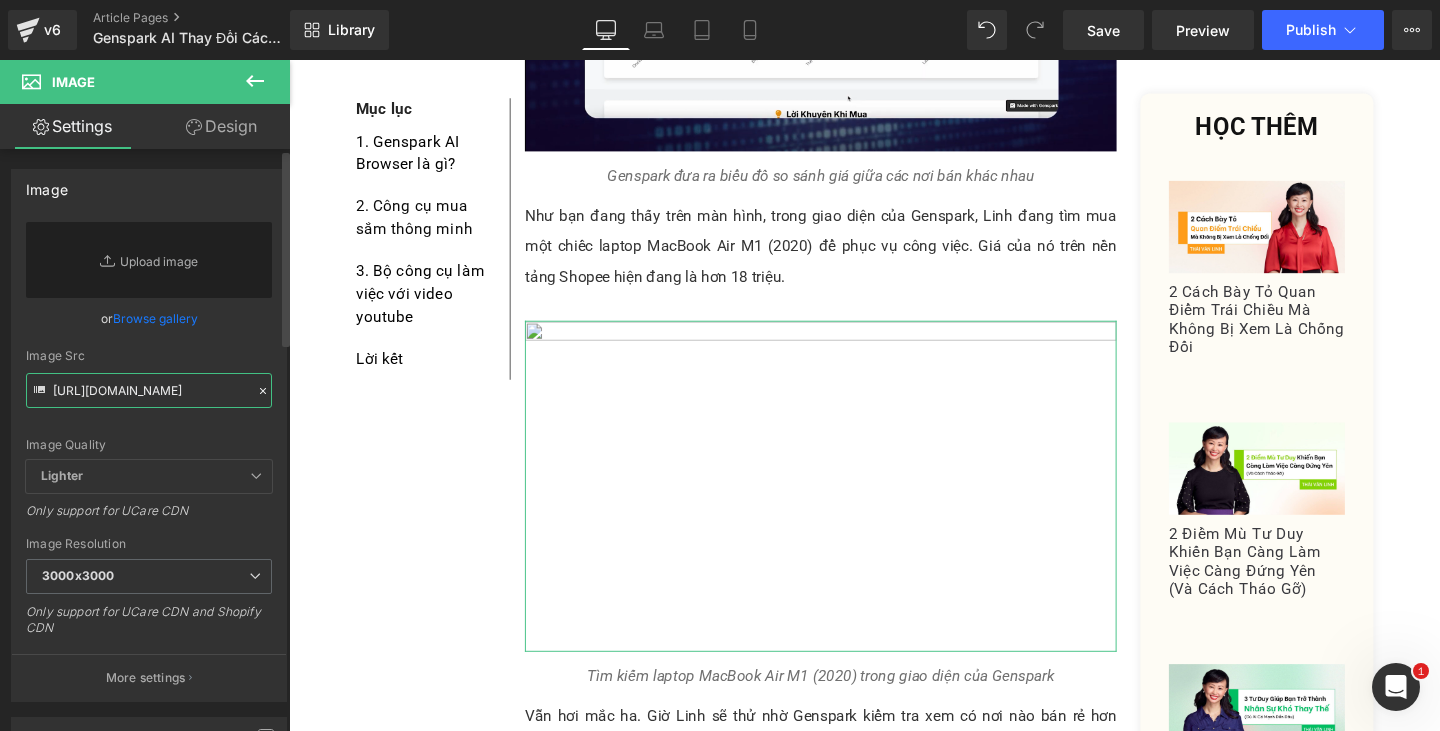 click on "[URL][DOMAIN_NAME]" at bounding box center (149, 390) 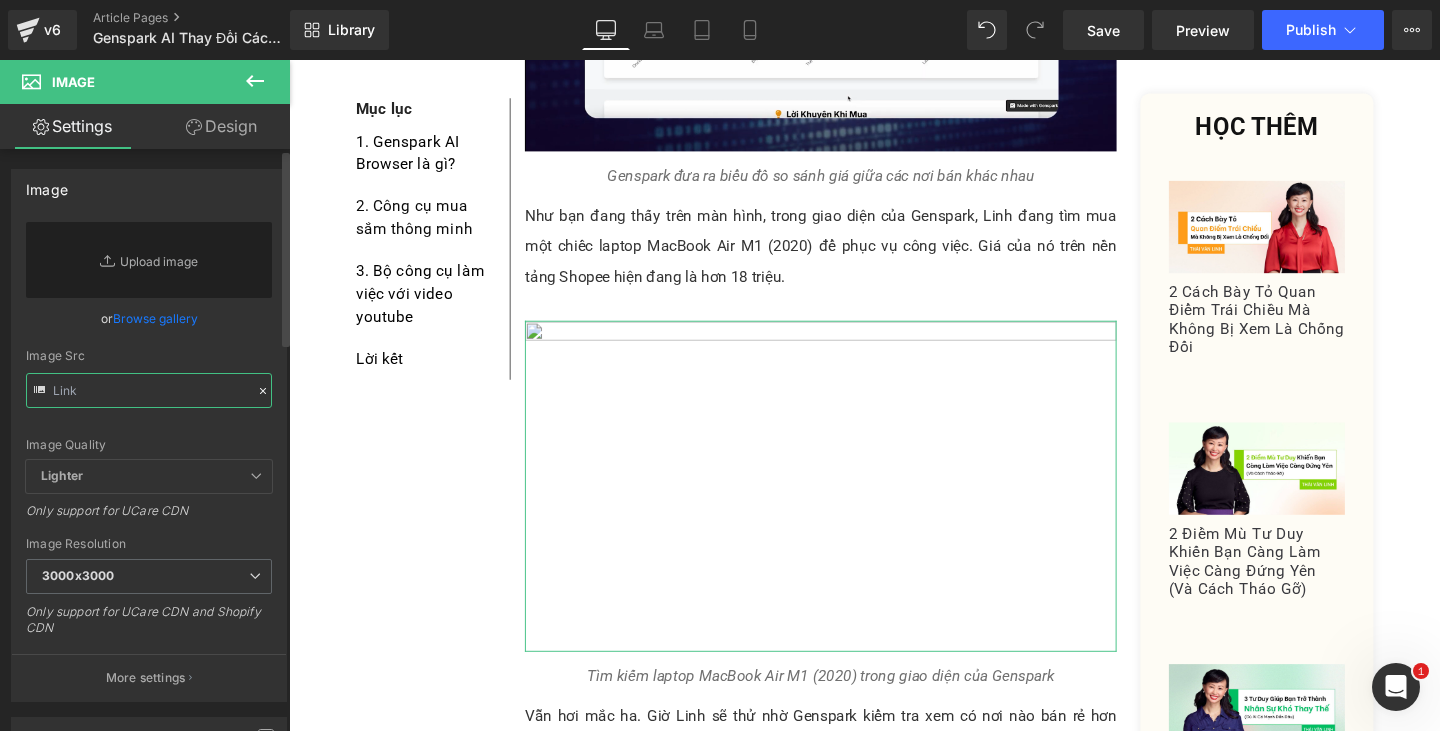 paste on "[URL][DOMAIN_NAME]" 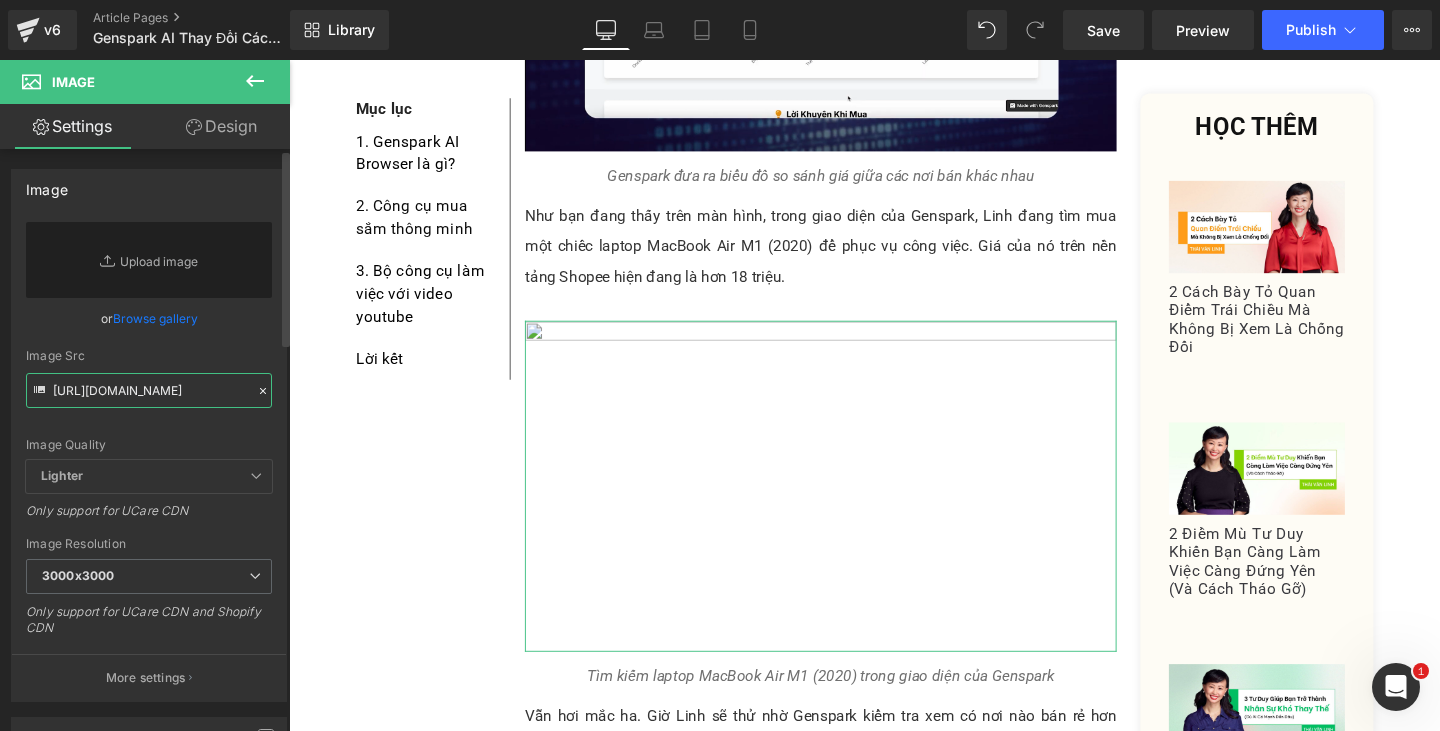 scroll, scrollTop: 0, scrollLeft: 740, axis: horizontal 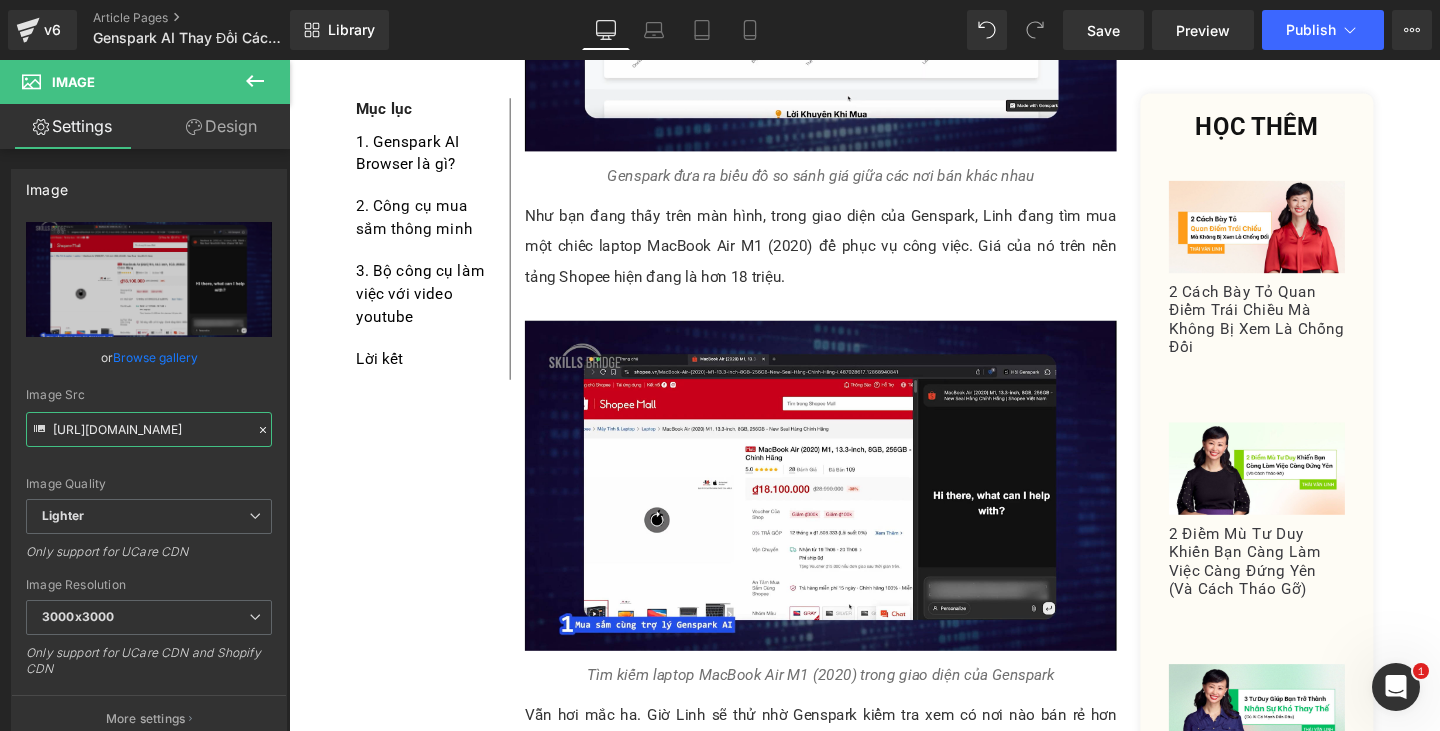 type on "[URL][DOMAIN_NAME]" 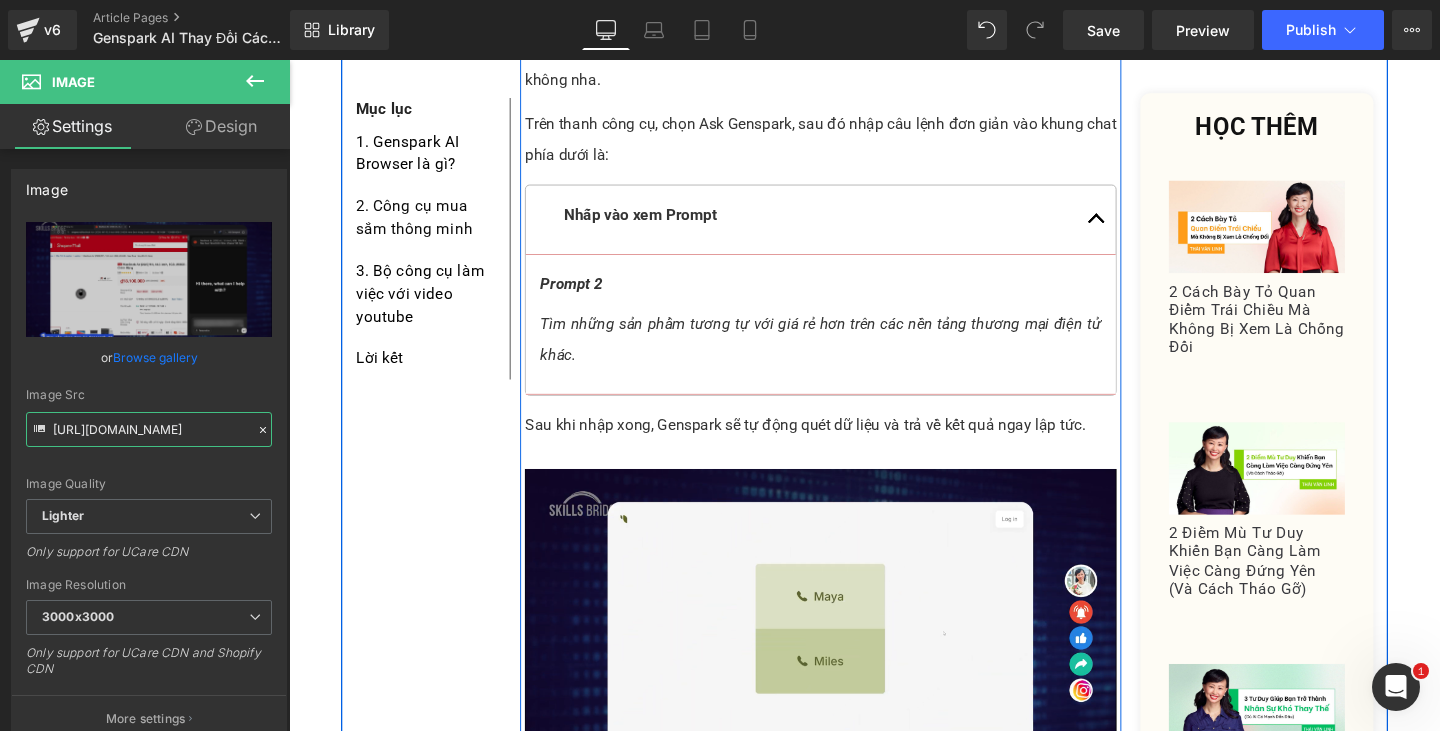 scroll, scrollTop: 5000, scrollLeft: 0, axis: vertical 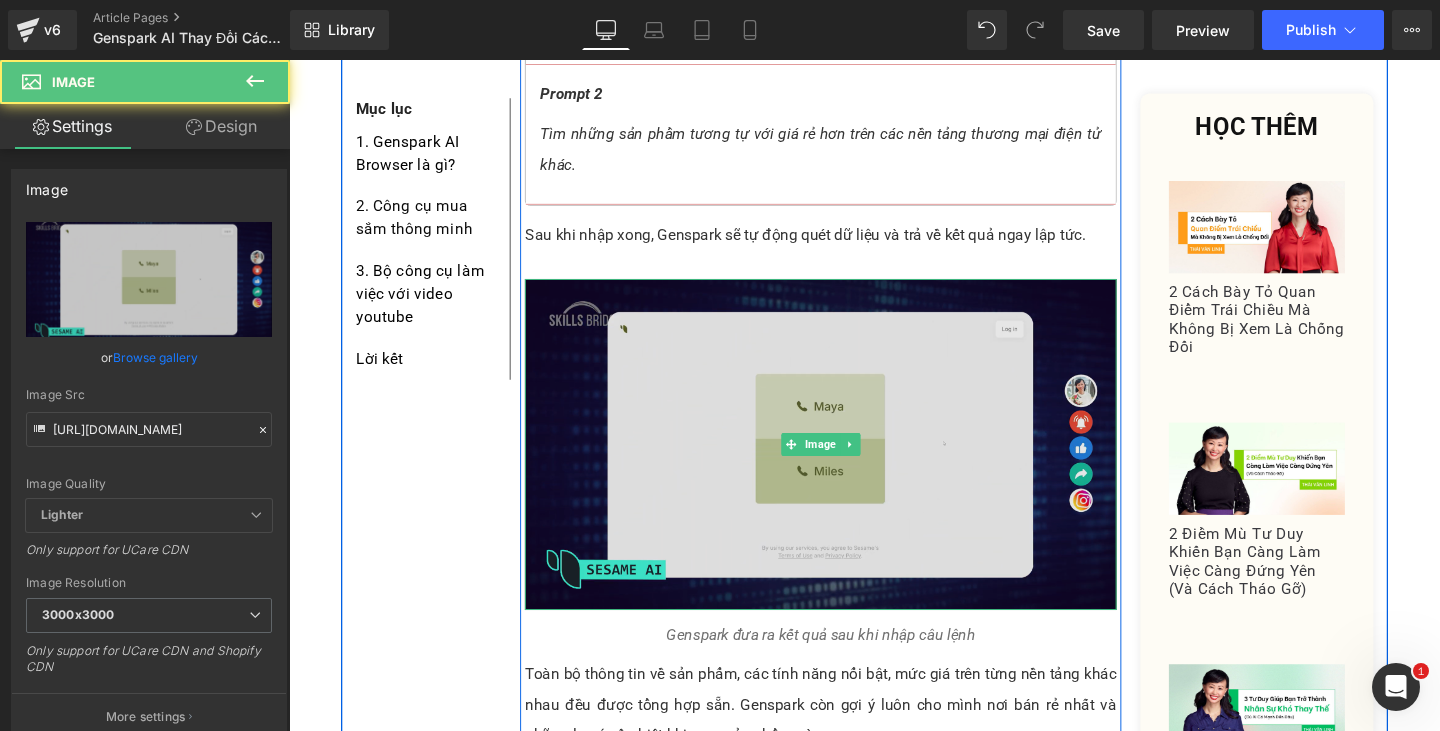 click at bounding box center (848, 464) 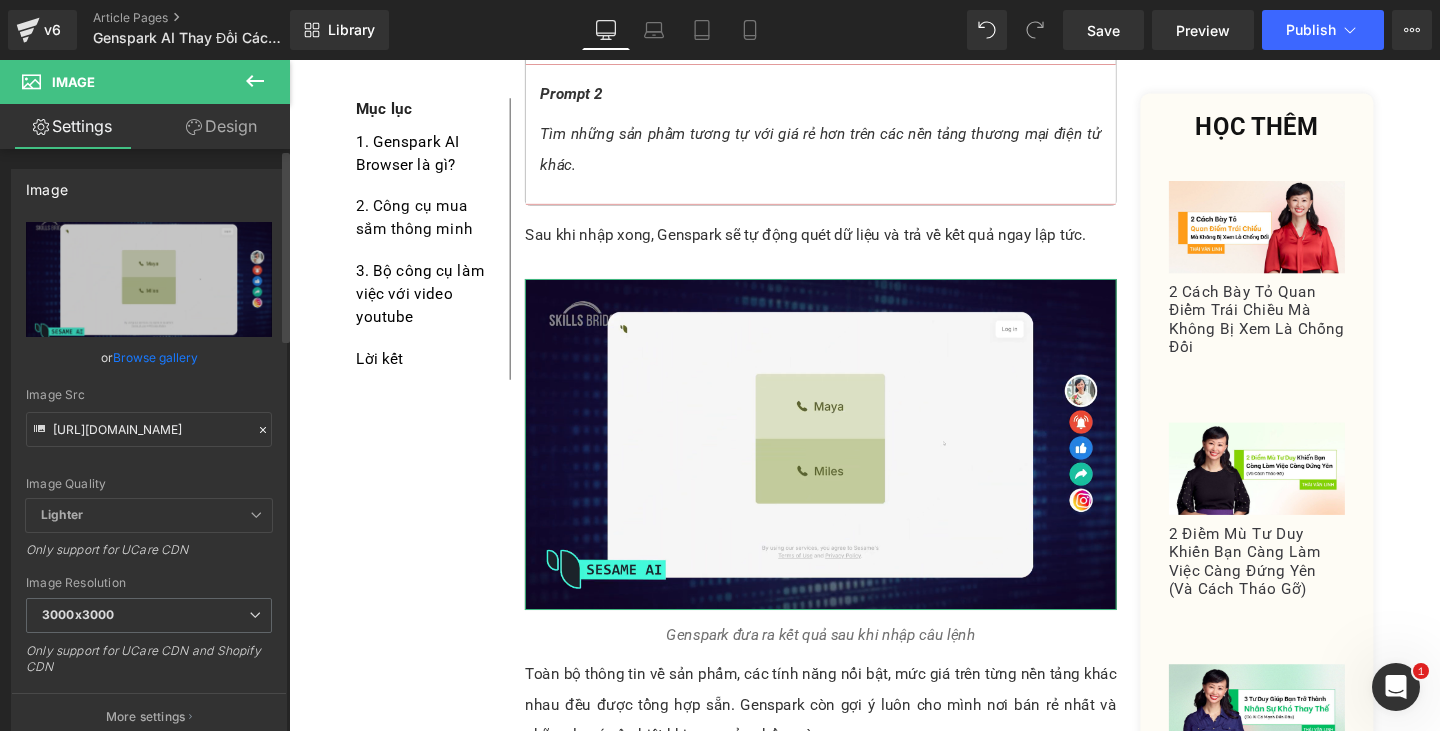 click 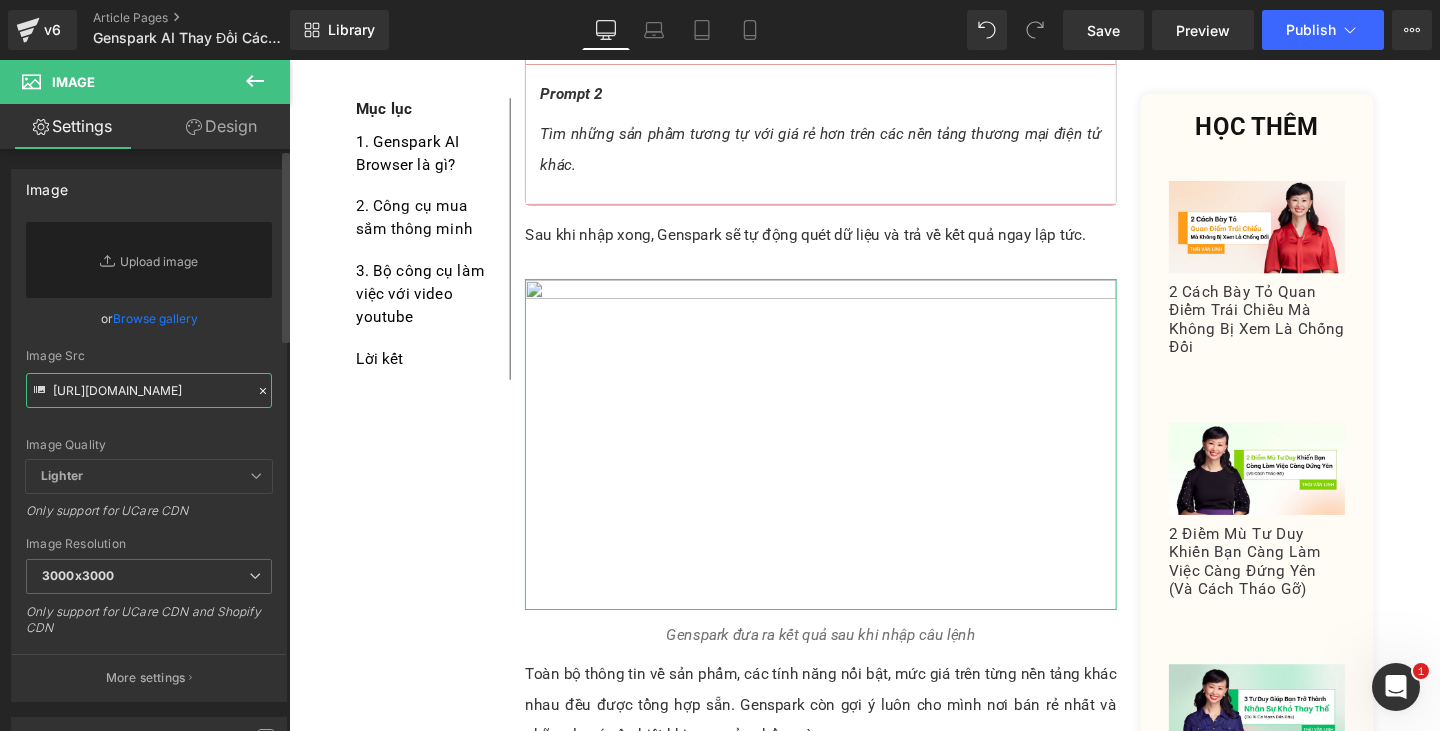 click on "[URL][DOMAIN_NAME]" at bounding box center (149, 390) 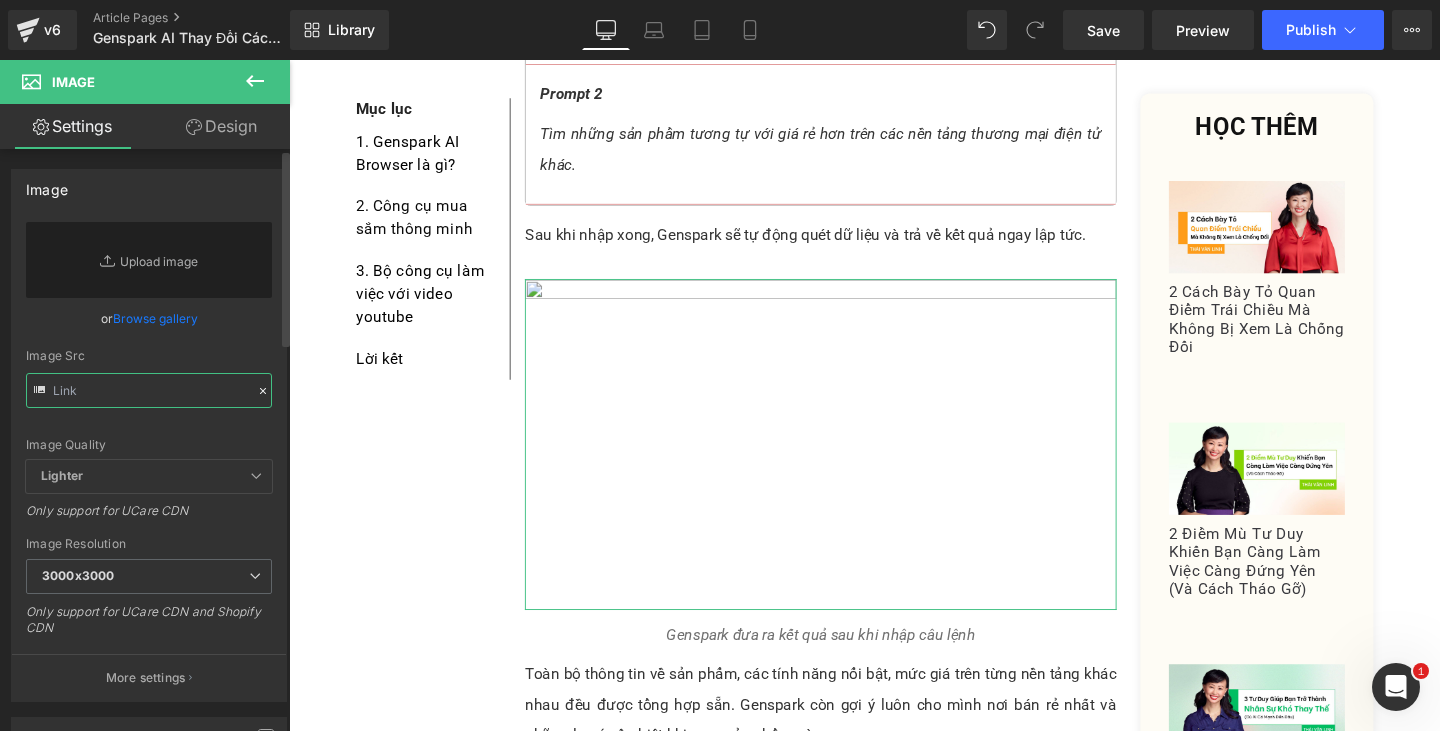 paste on "[URL][DOMAIN_NAME]" 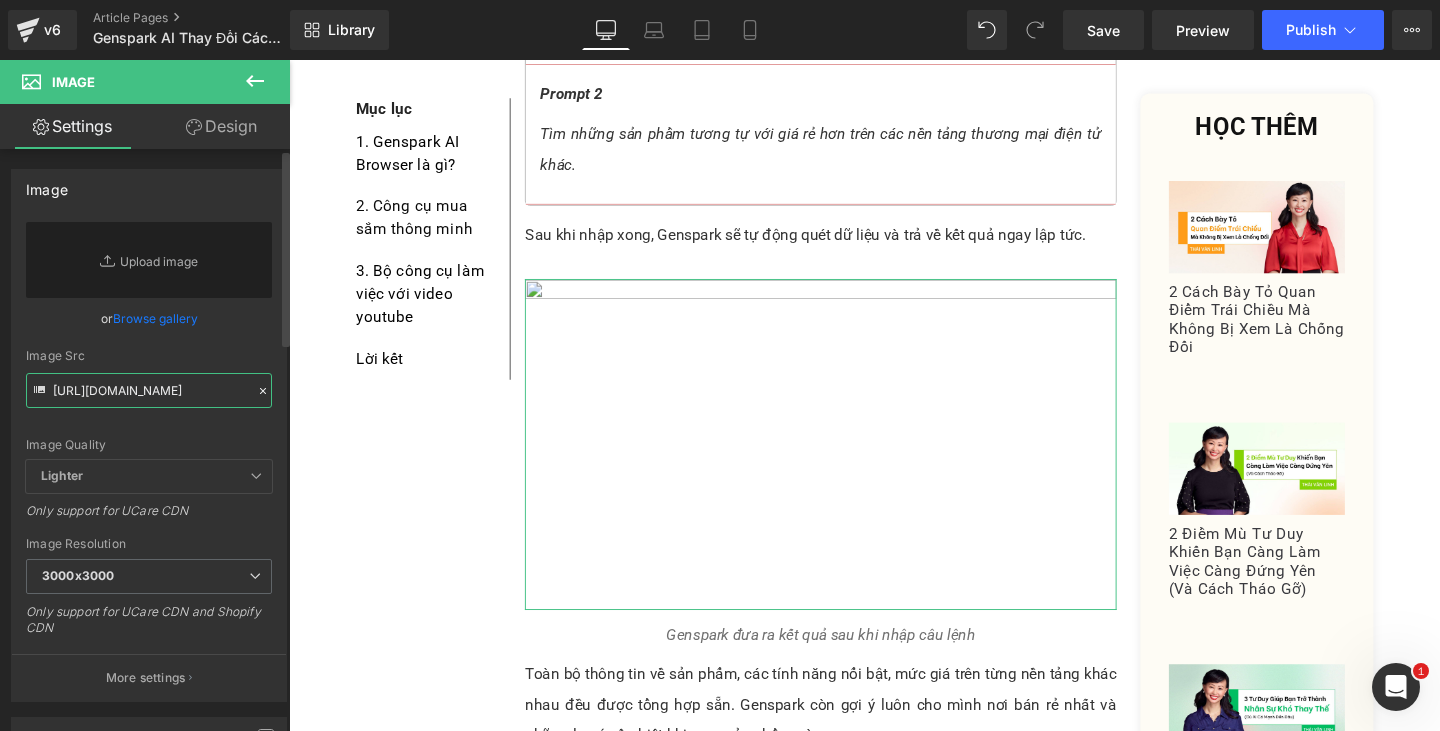 scroll, scrollTop: 0, scrollLeft: 499, axis: horizontal 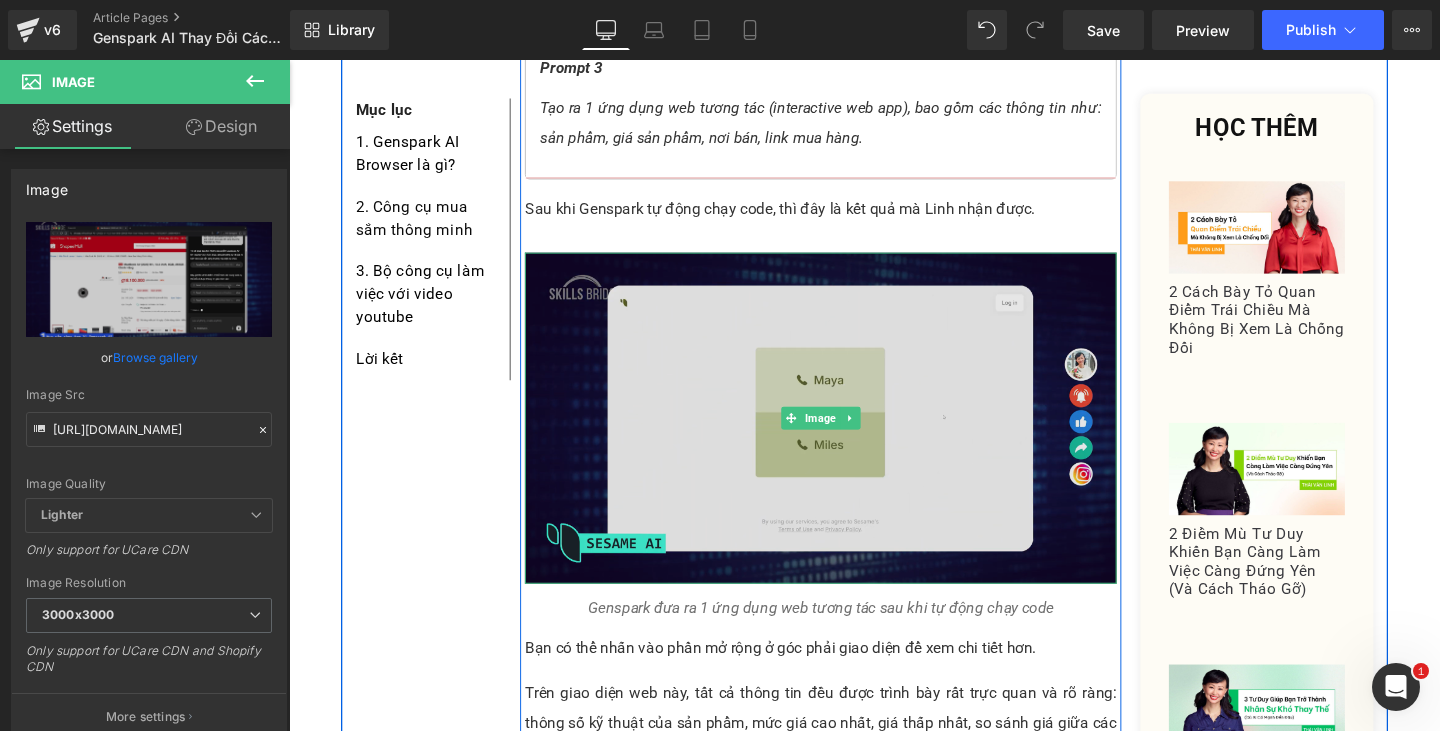 click at bounding box center [848, 437] 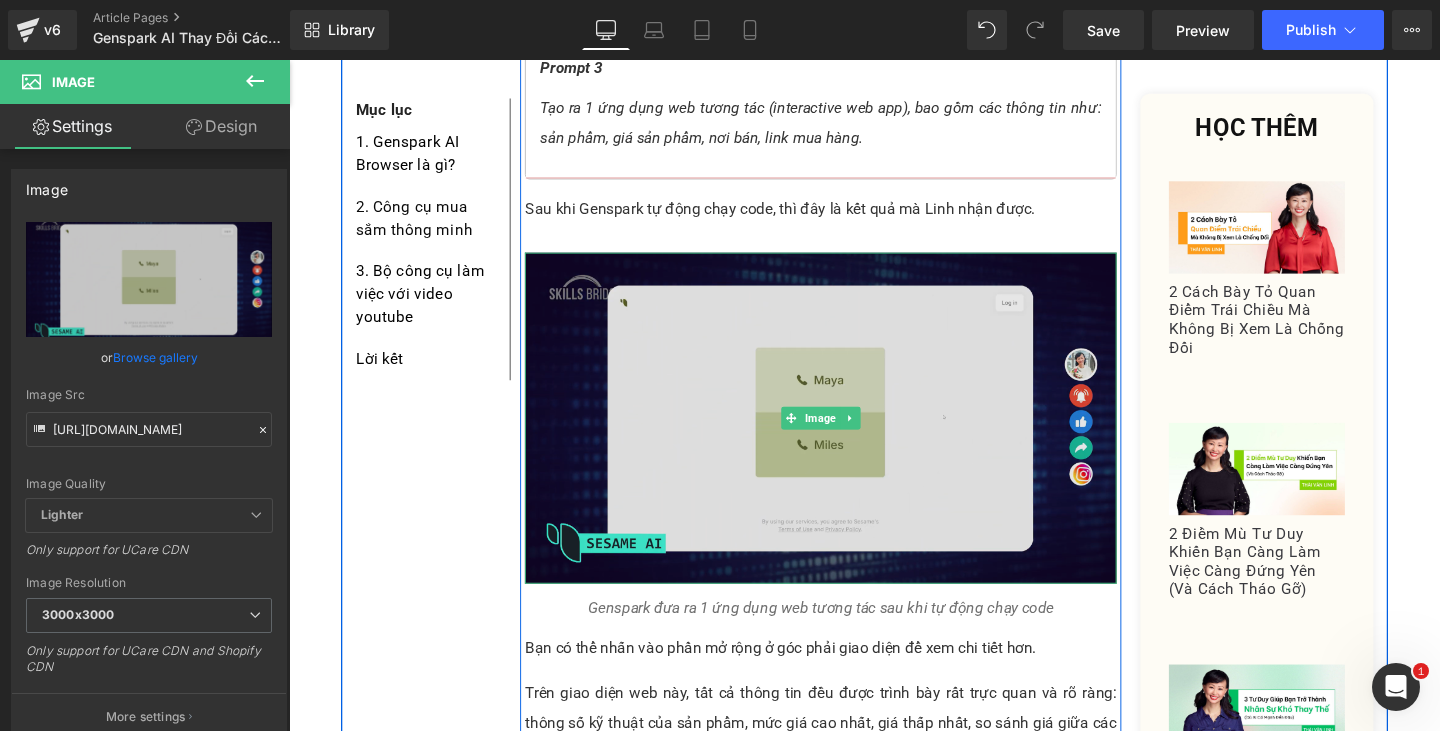 click at bounding box center (848, 437) 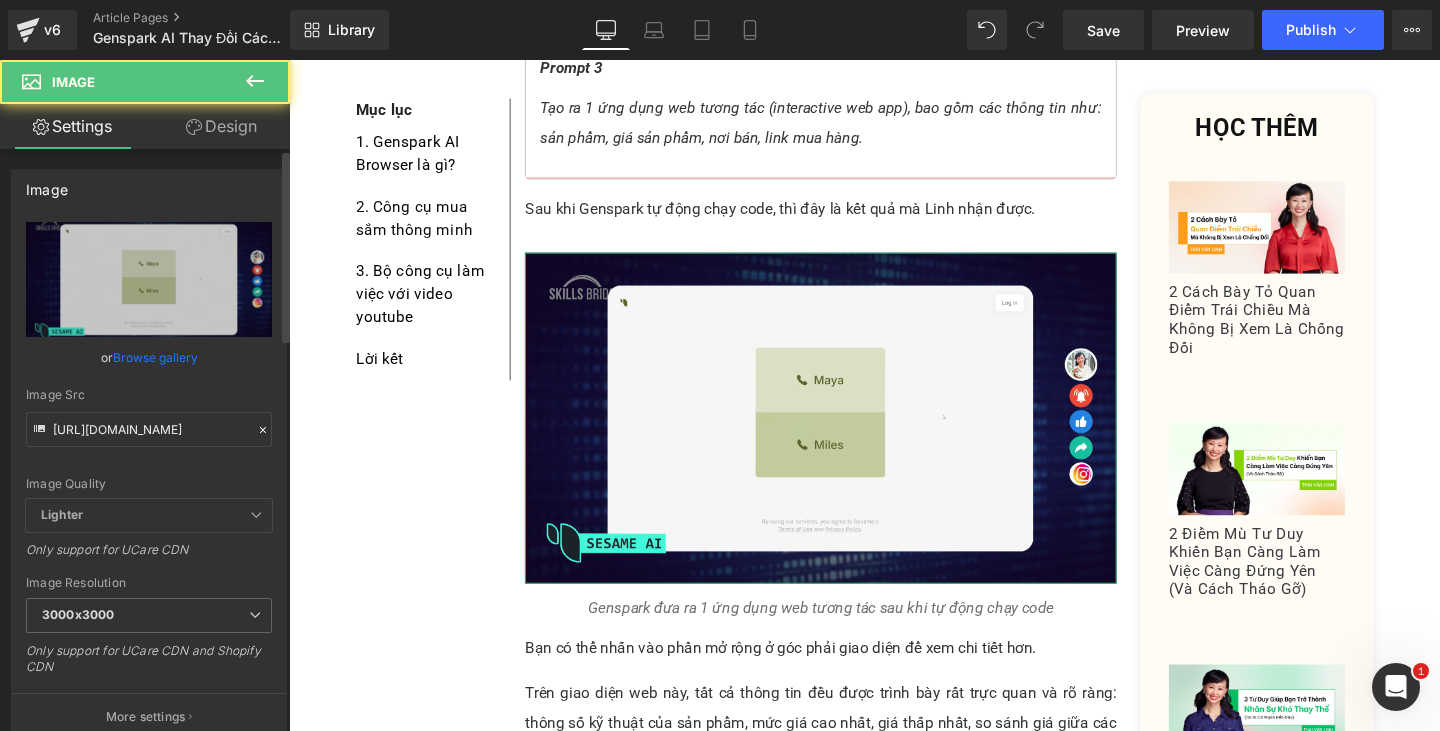 click 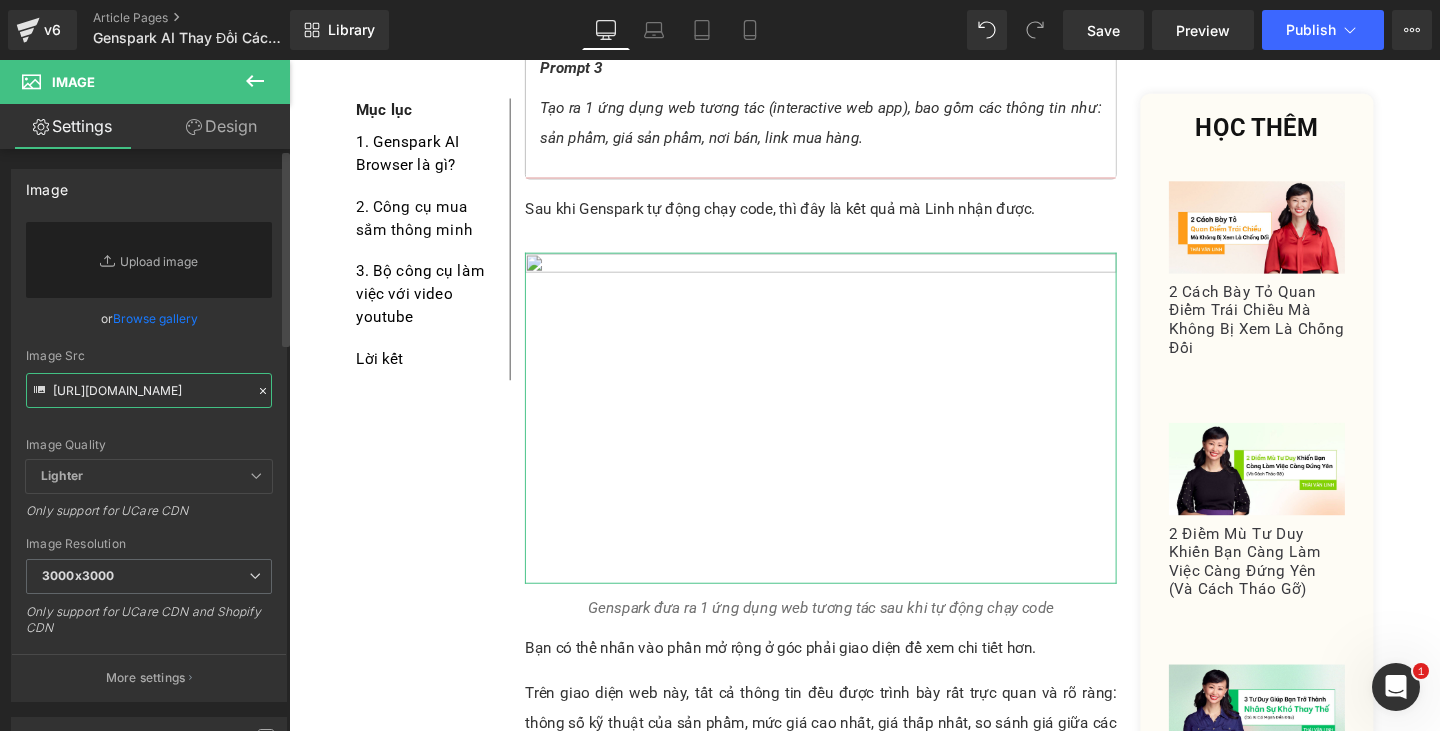 click on "[URL][DOMAIN_NAME]" at bounding box center [149, 390] 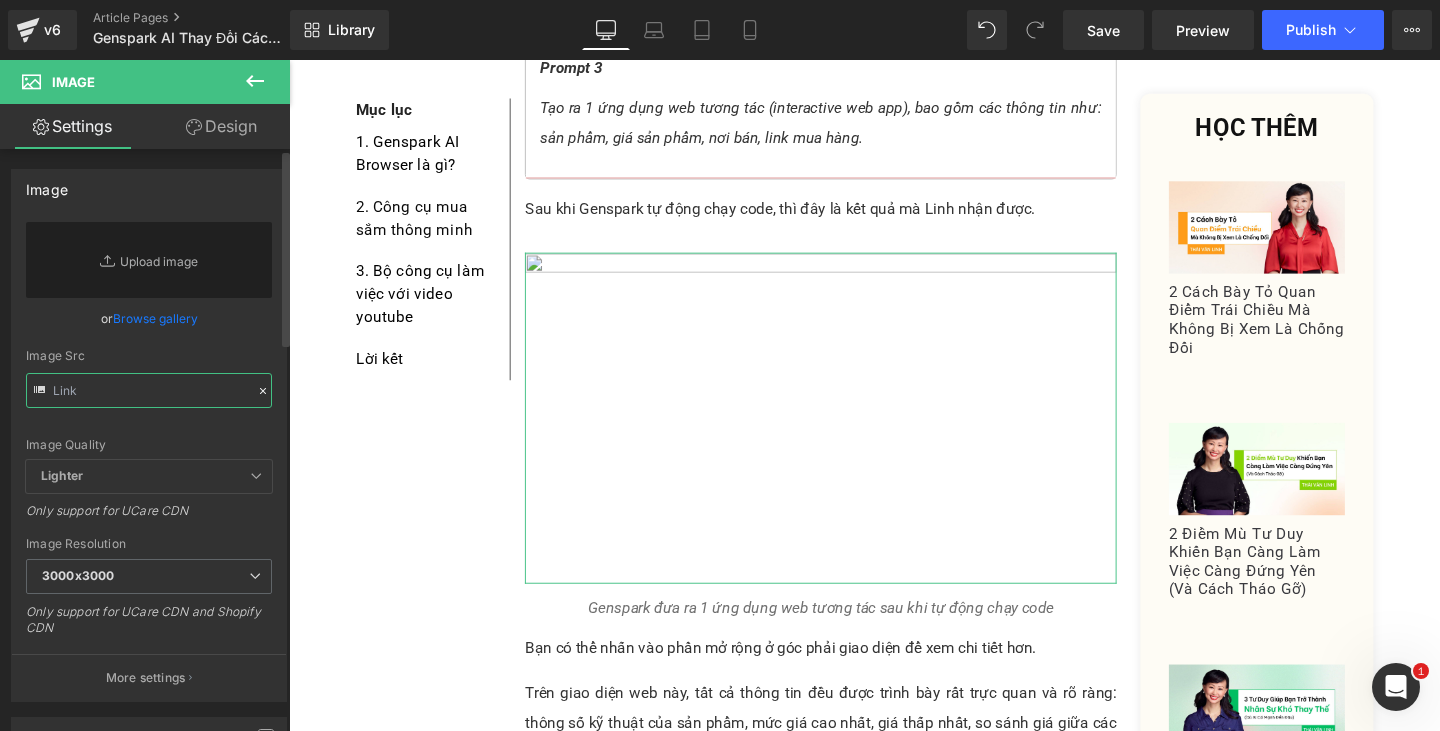paste on "[URL][DOMAIN_NAME]" 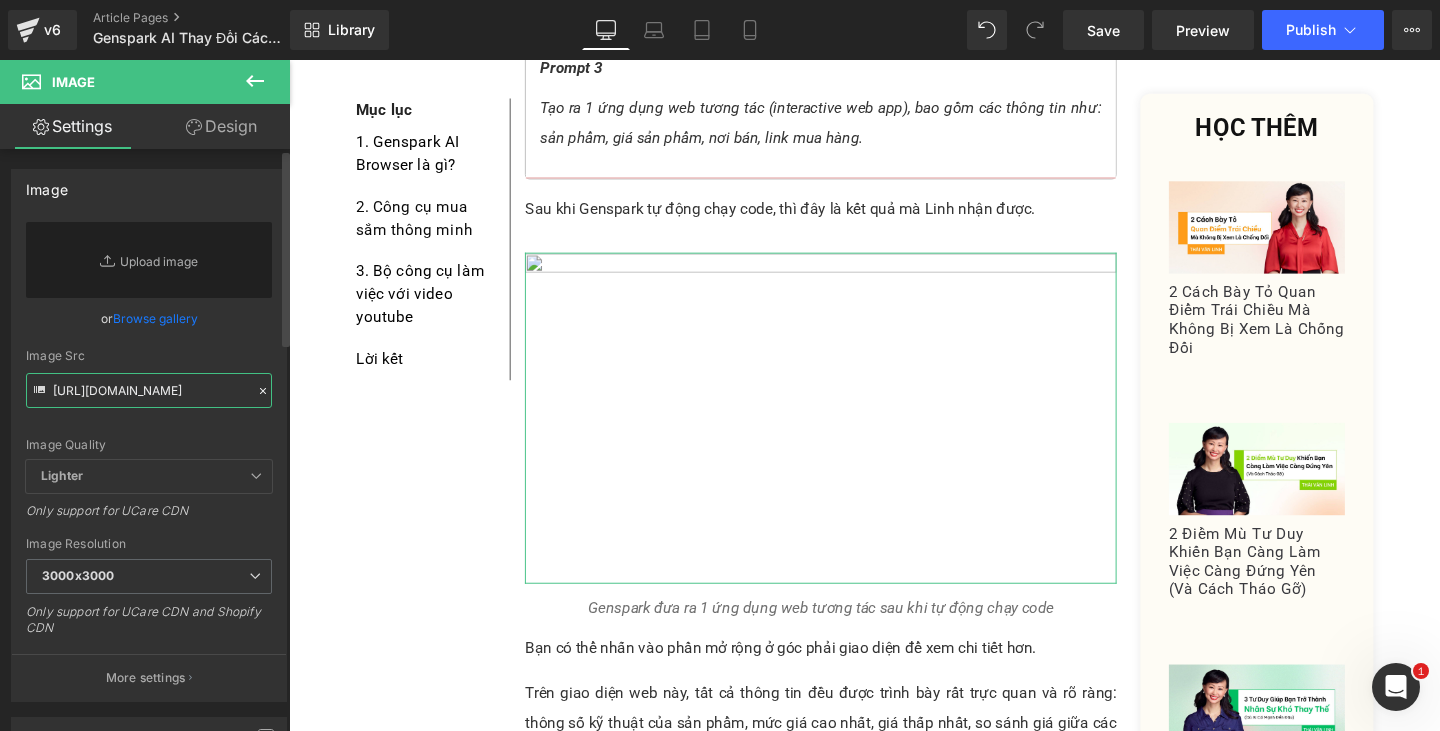 scroll, scrollTop: 0, scrollLeft: 747, axis: horizontal 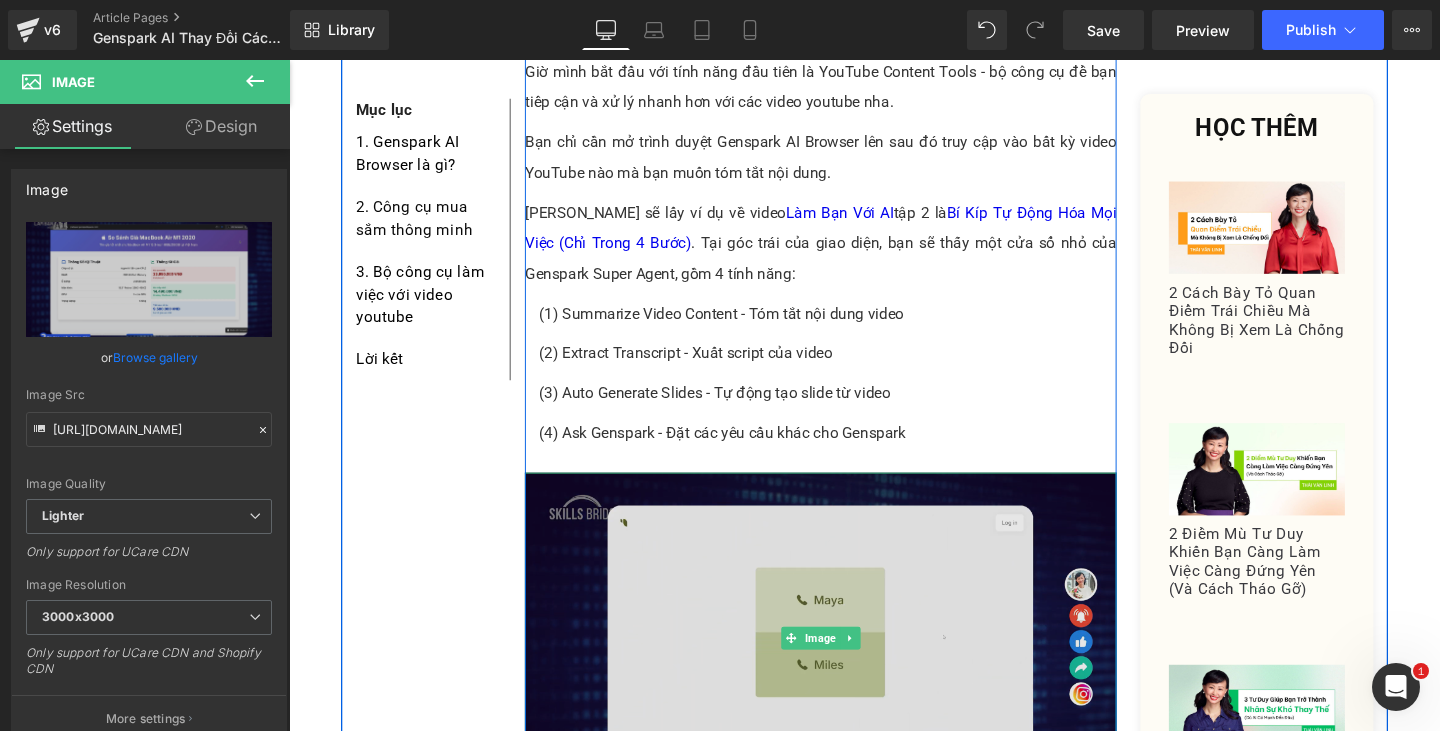 click at bounding box center [848, 668] 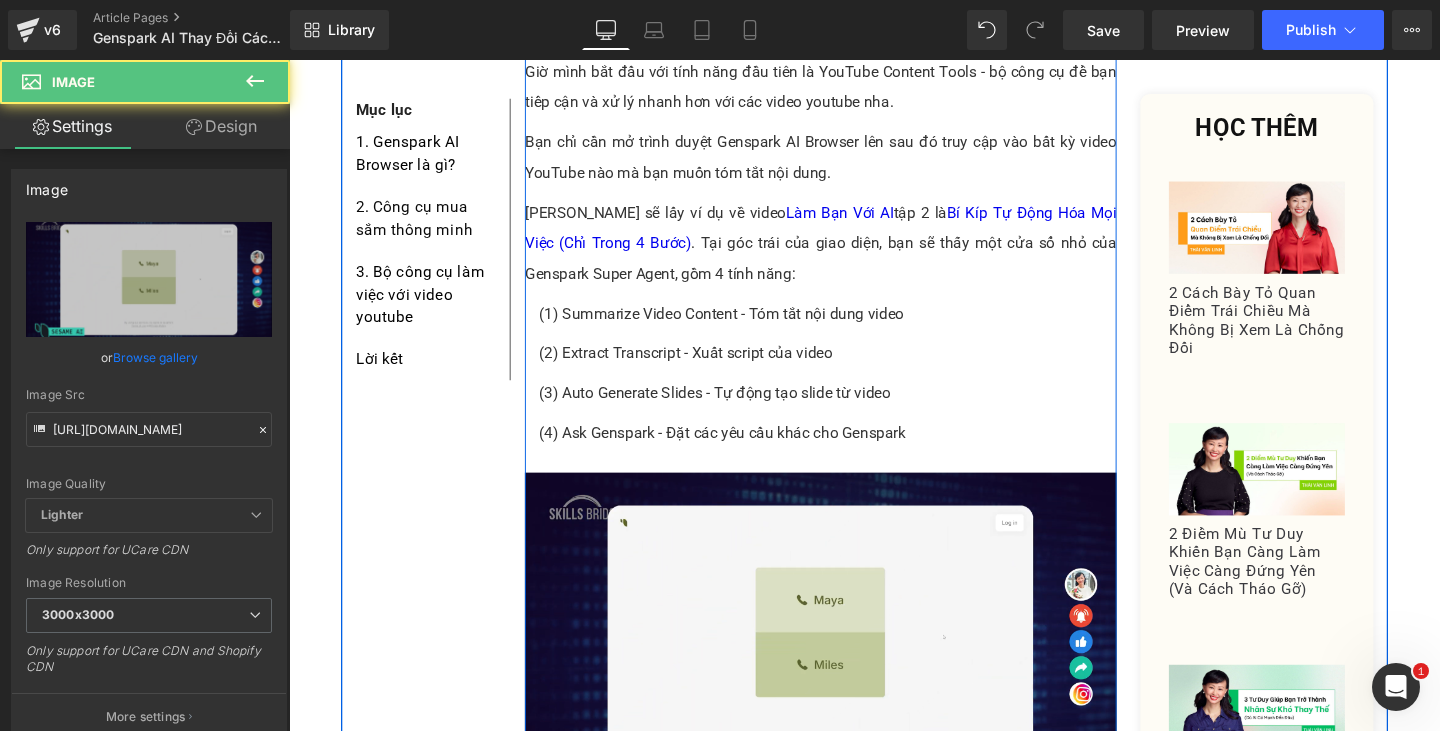 scroll, scrollTop: 8300, scrollLeft: 0, axis: vertical 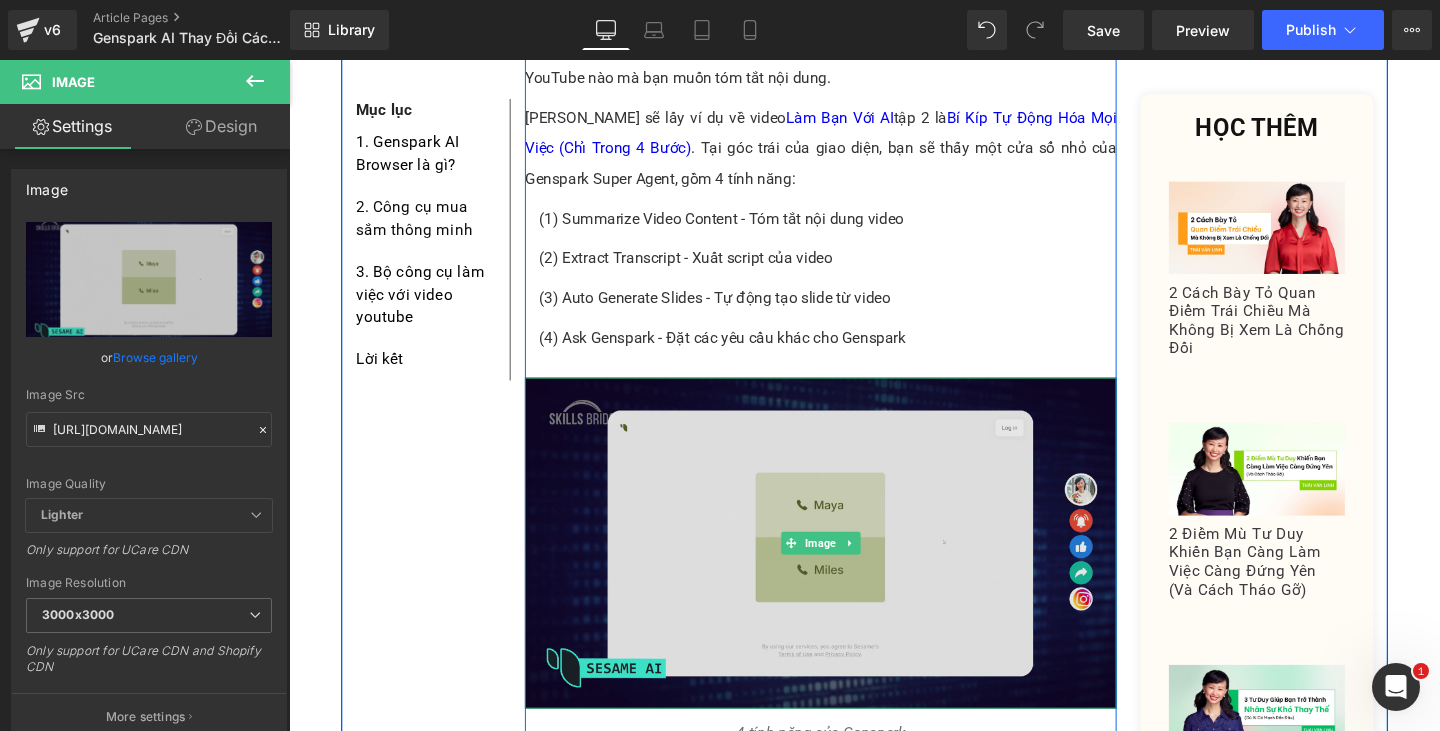 click at bounding box center [848, 568] 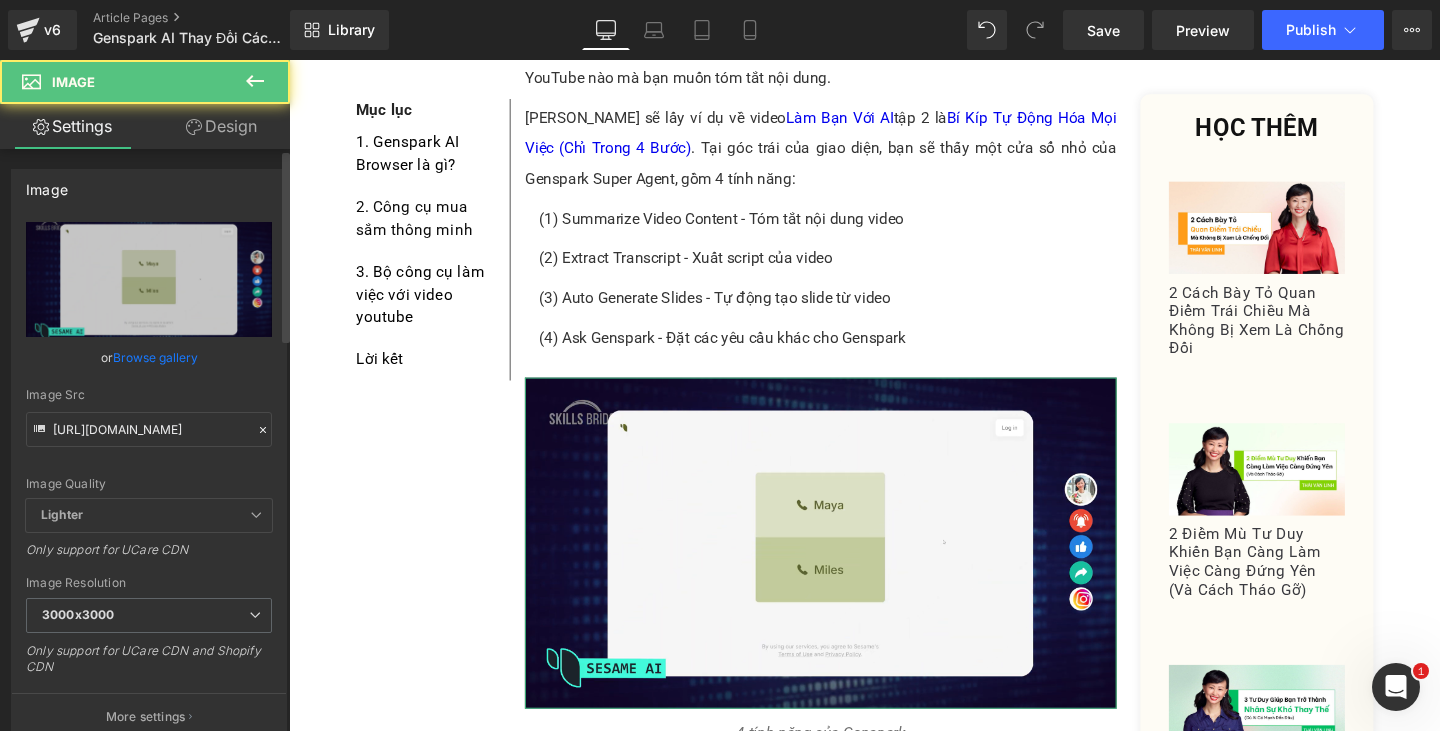 click at bounding box center (263, 430) 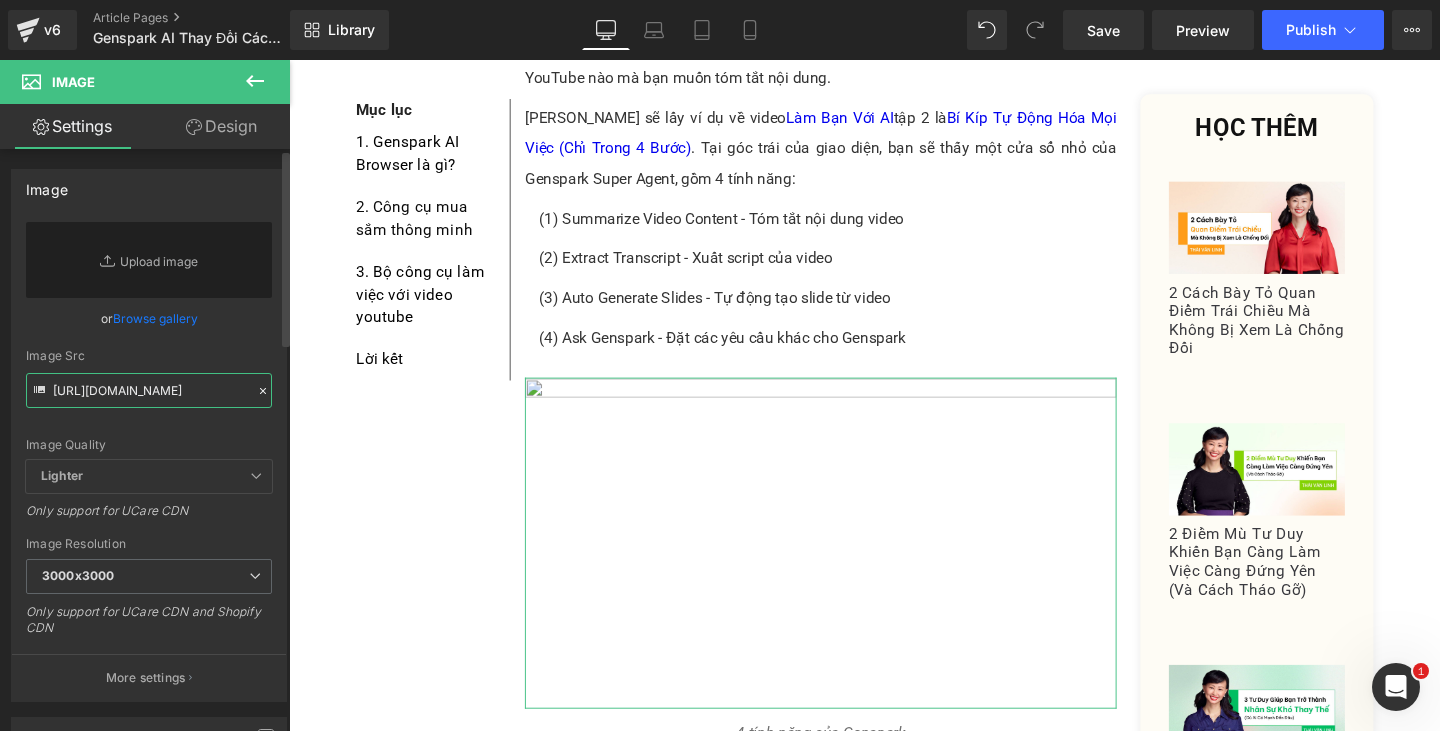click on "[URL][DOMAIN_NAME]" at bounding box center [149, 390] 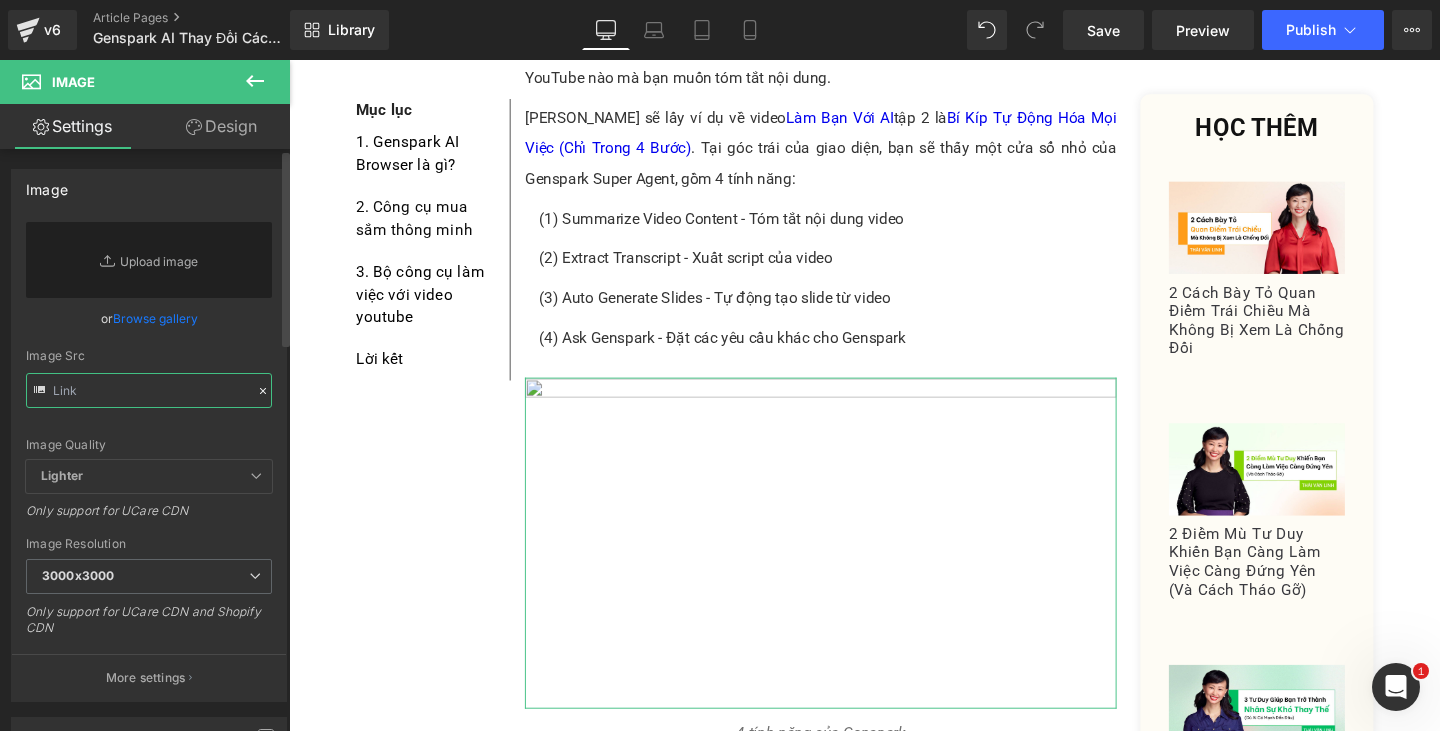 paste on "[URL][DOMAIN_NAME]" 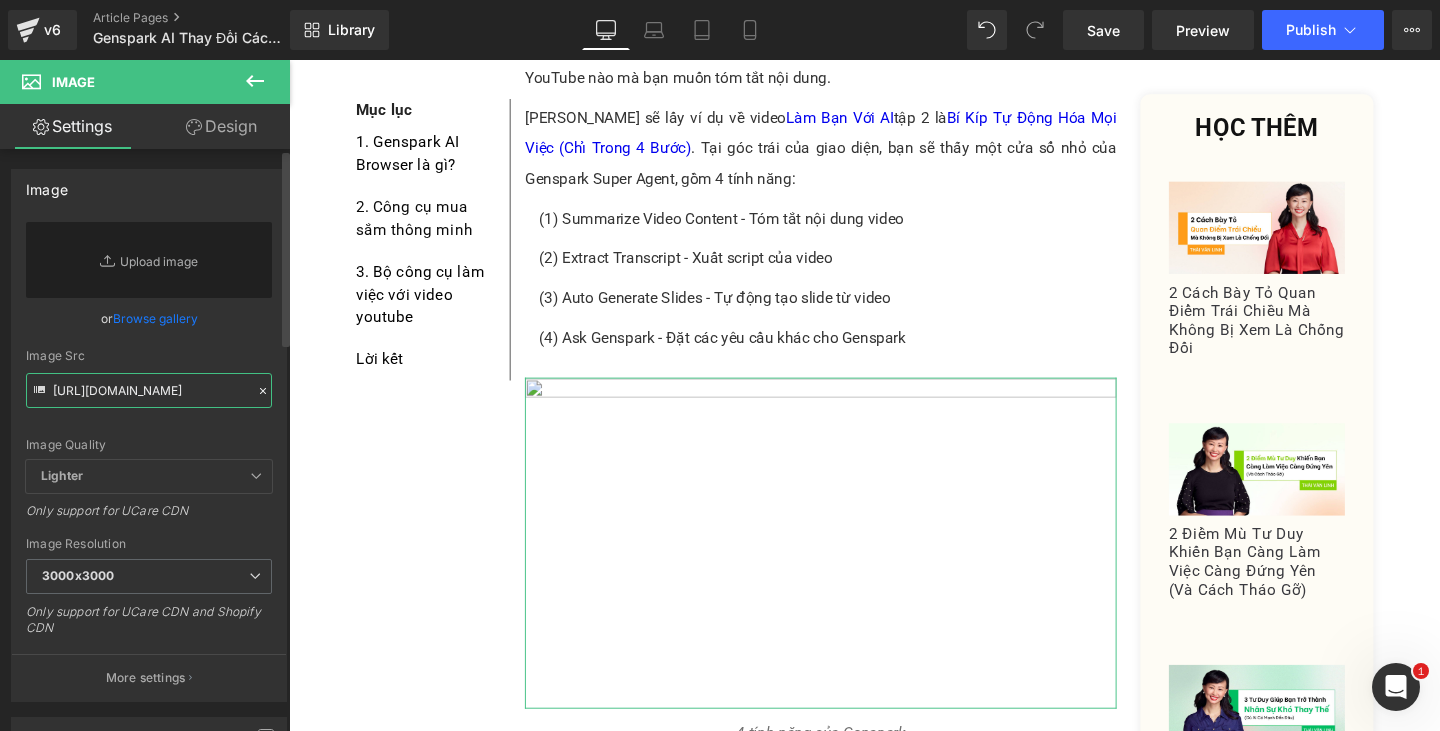 scroll, scrollTop: 0, scrollLeft: 501, axis: horizontal 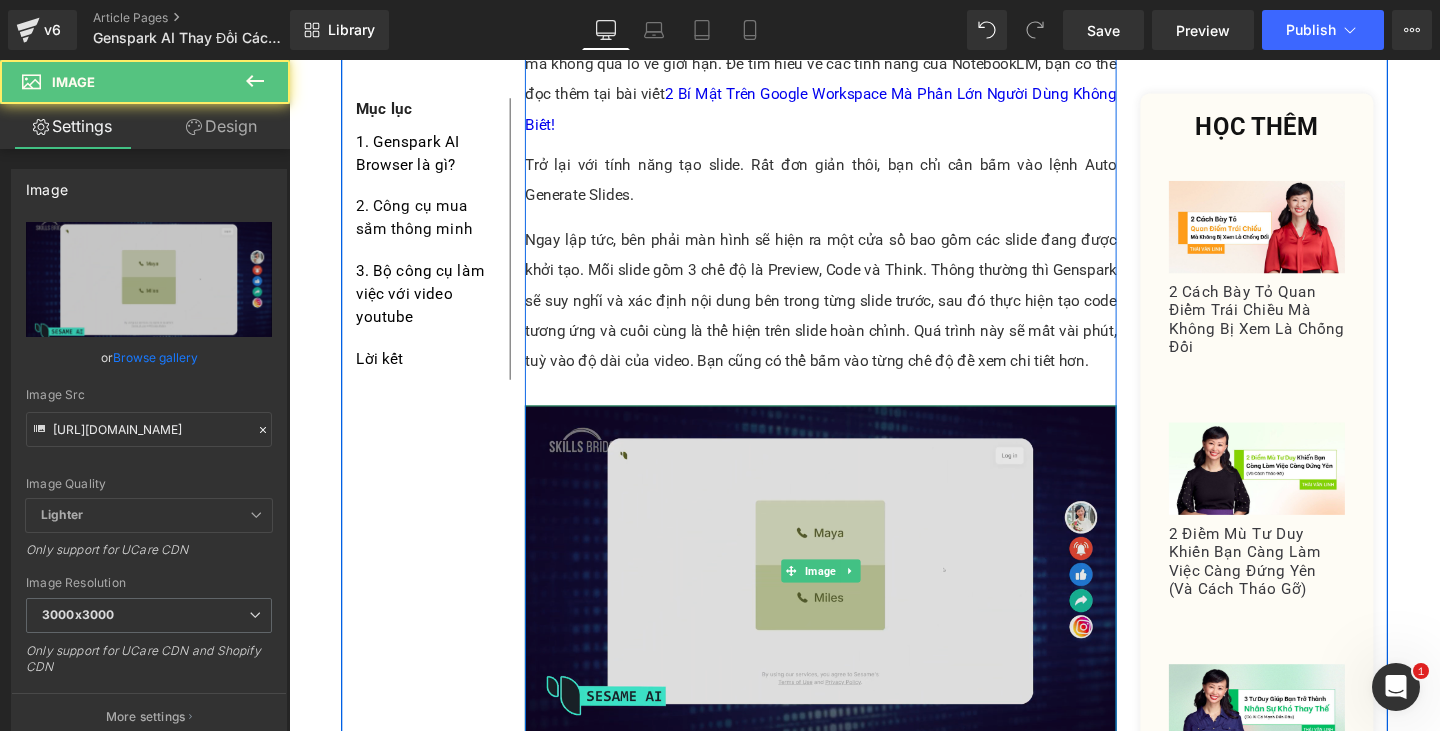 click at bounding box center [848, 597] 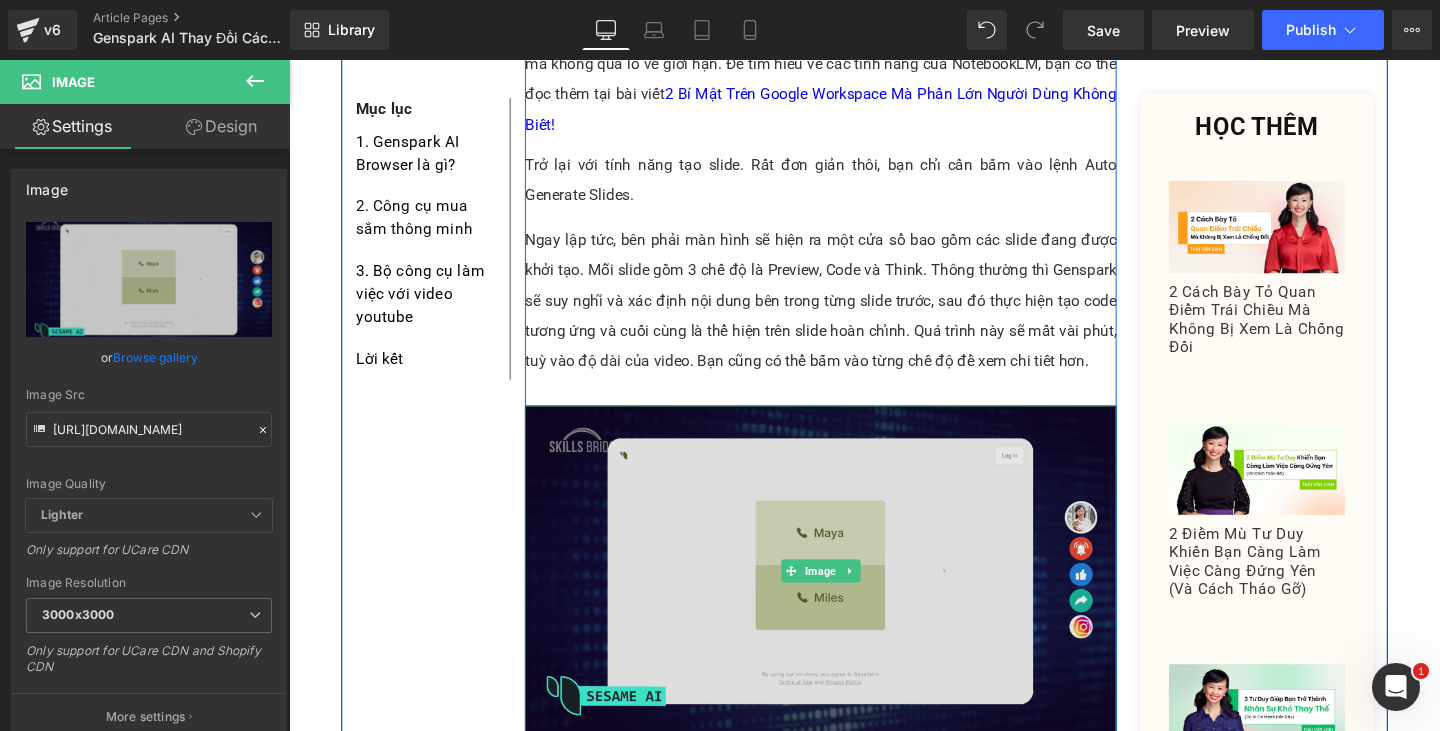 click at bounding box center (848, 597) 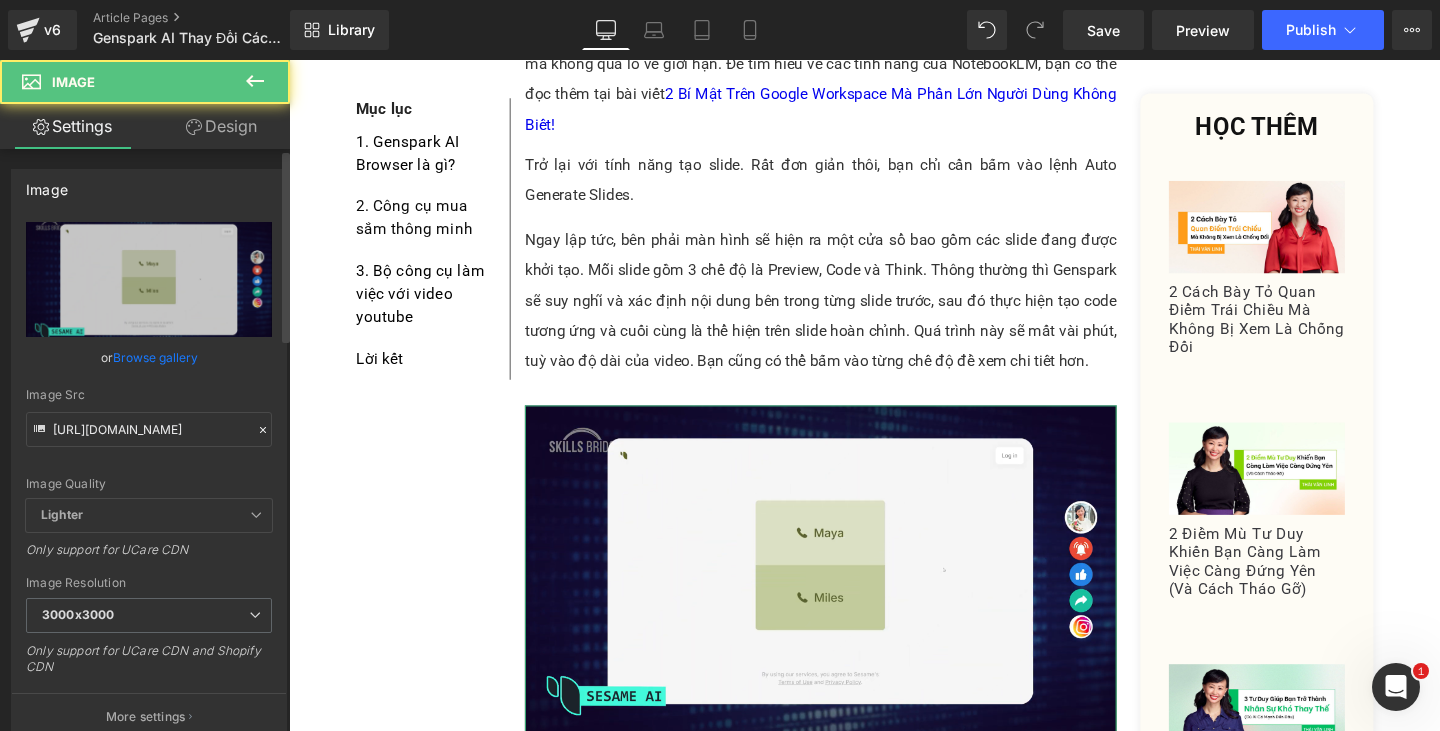 click 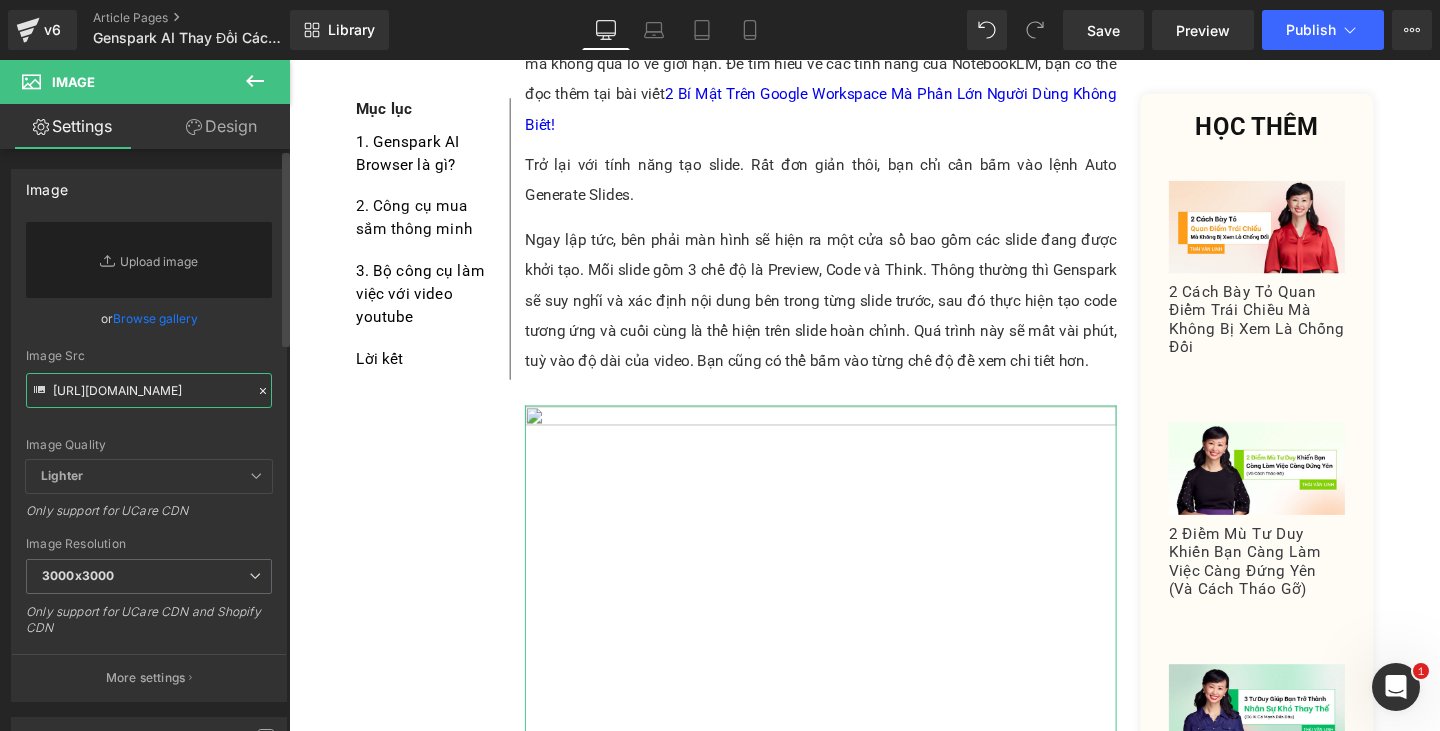 click on "[URL][DOMAIN_NAME]" at bounding box center [149, 390] 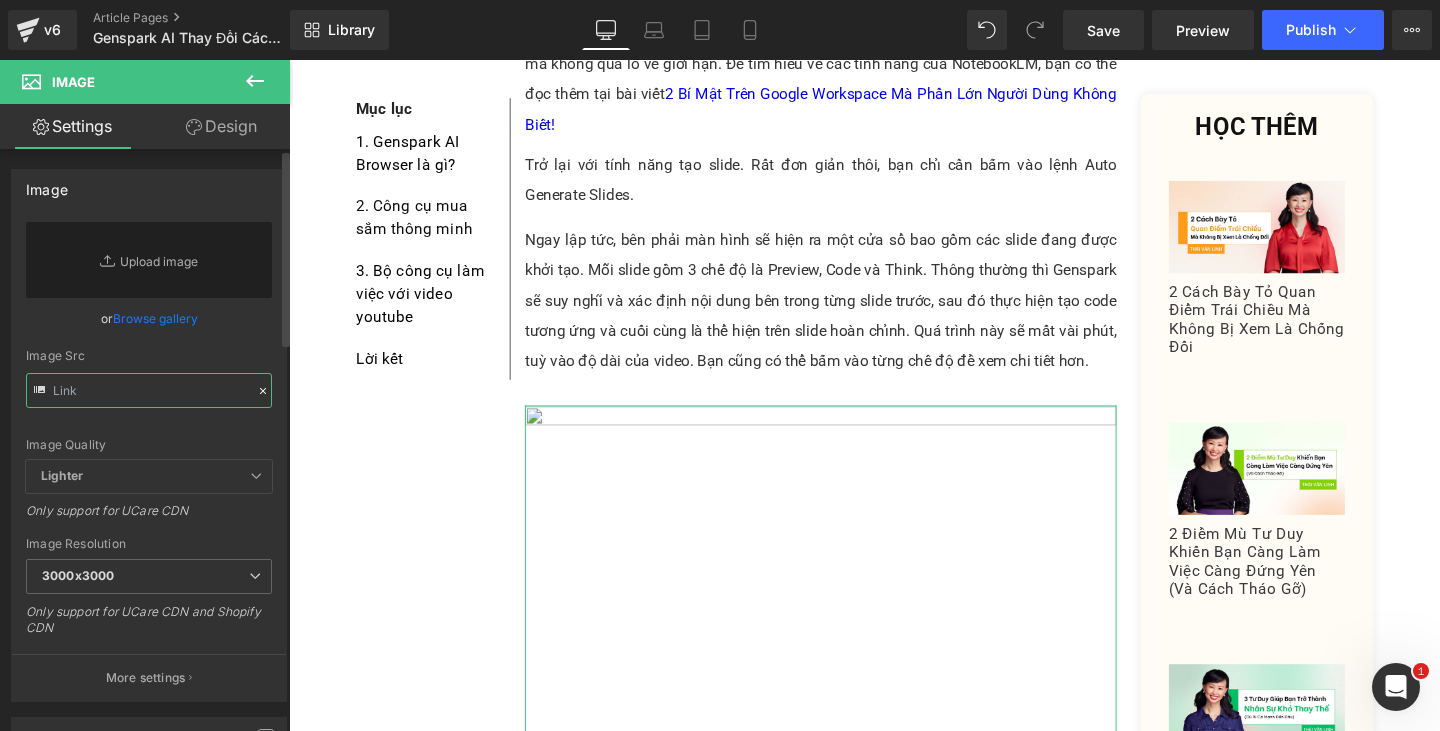 paste on "[URL][DOMAIN_NAME]" 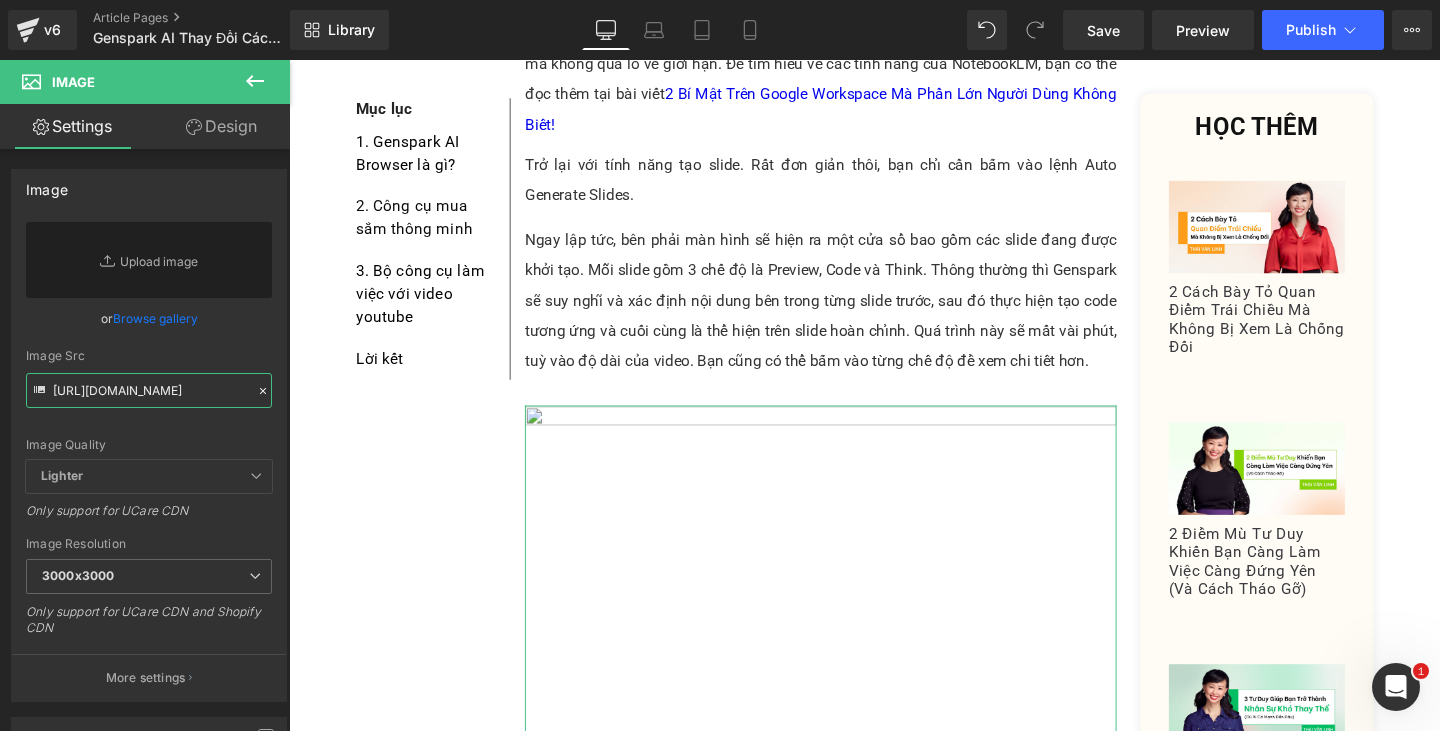 scroll, scrollTop: 0, scrollLeft: 498, axis: horizontal 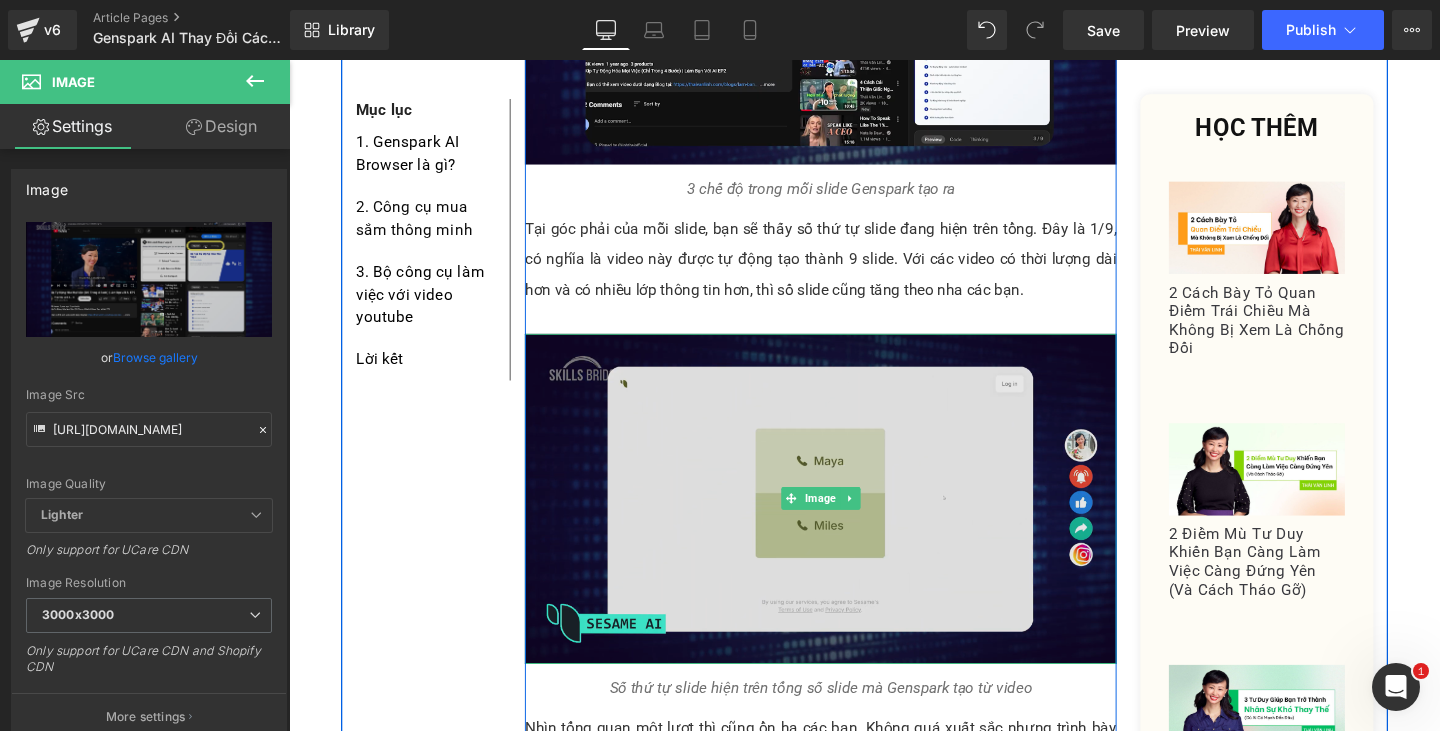 click at bounding box center (848, 522) 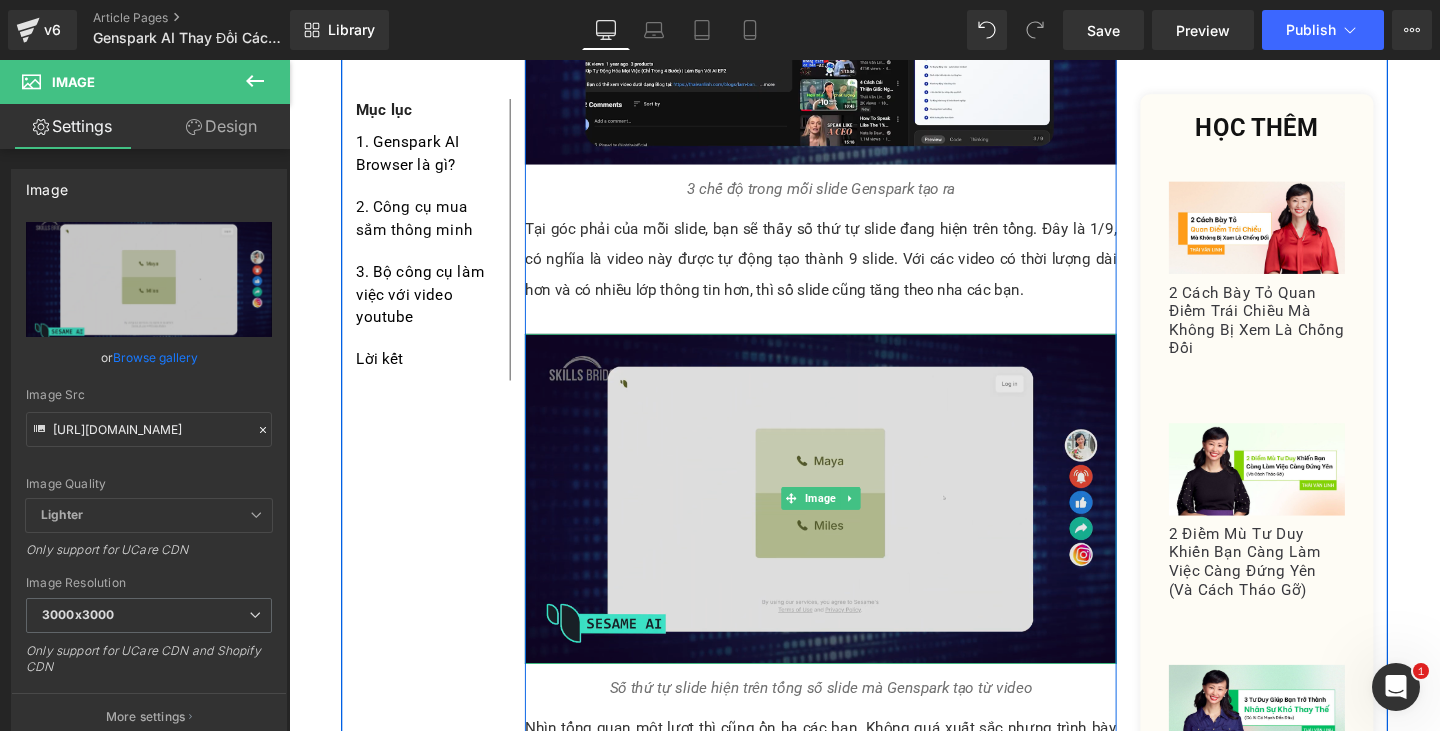 click at bounding box center (848, 522) 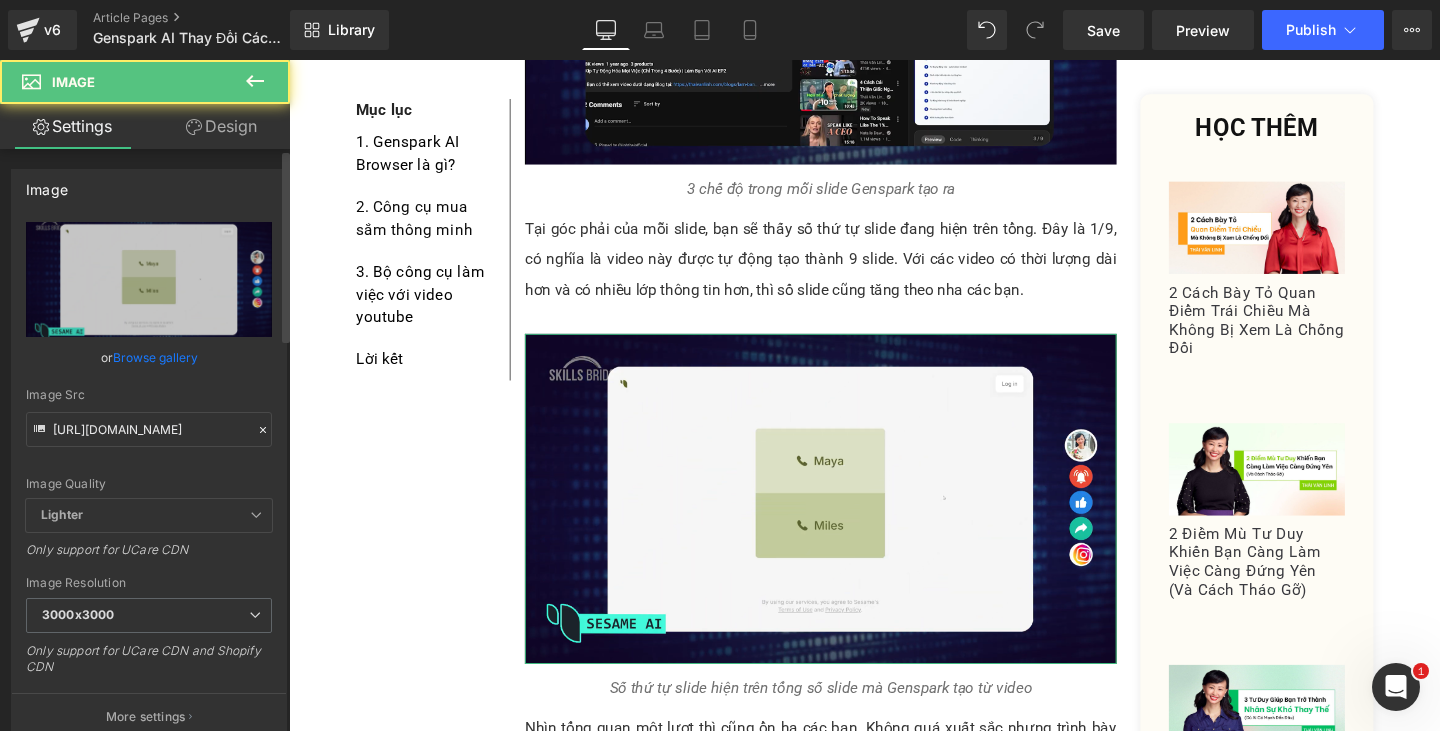 click on "[URL][DOMAIN_NAME]  Replace Image  Upload image or  Browse gallery Image Src [URL][DOMAIN_NAME] Image Quality Lighter Lightest
Lighter
Lighter Lightest Only support for UCare CDN 100x100 240x240 480x480 576x576 640x640 768x768 800x800 960x960 1024x1024 1280x1280 1440x1440 1600x1600 1920x1920 2560x2560 3000x3000 Image Resolution
3000x3000
100x100 240x240 480x480 576x576 640x640 768x768 800x800 960x960 1024x1024 1280x1280 1440x1440 1600x1600 1920x1920 2560x2560 3000x3000 Only support for UCare CDN and Shopify CDN More settings" at bounding box center (149, 481) 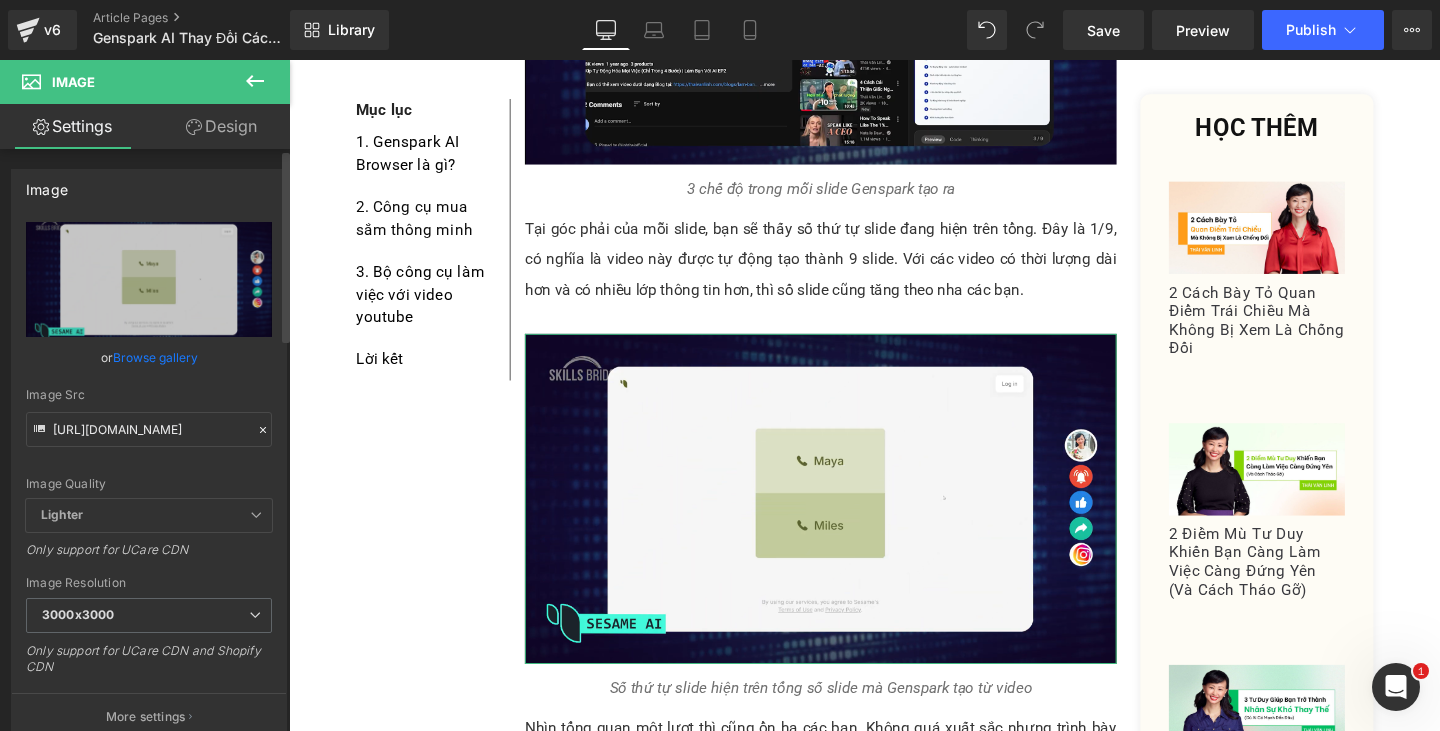 click 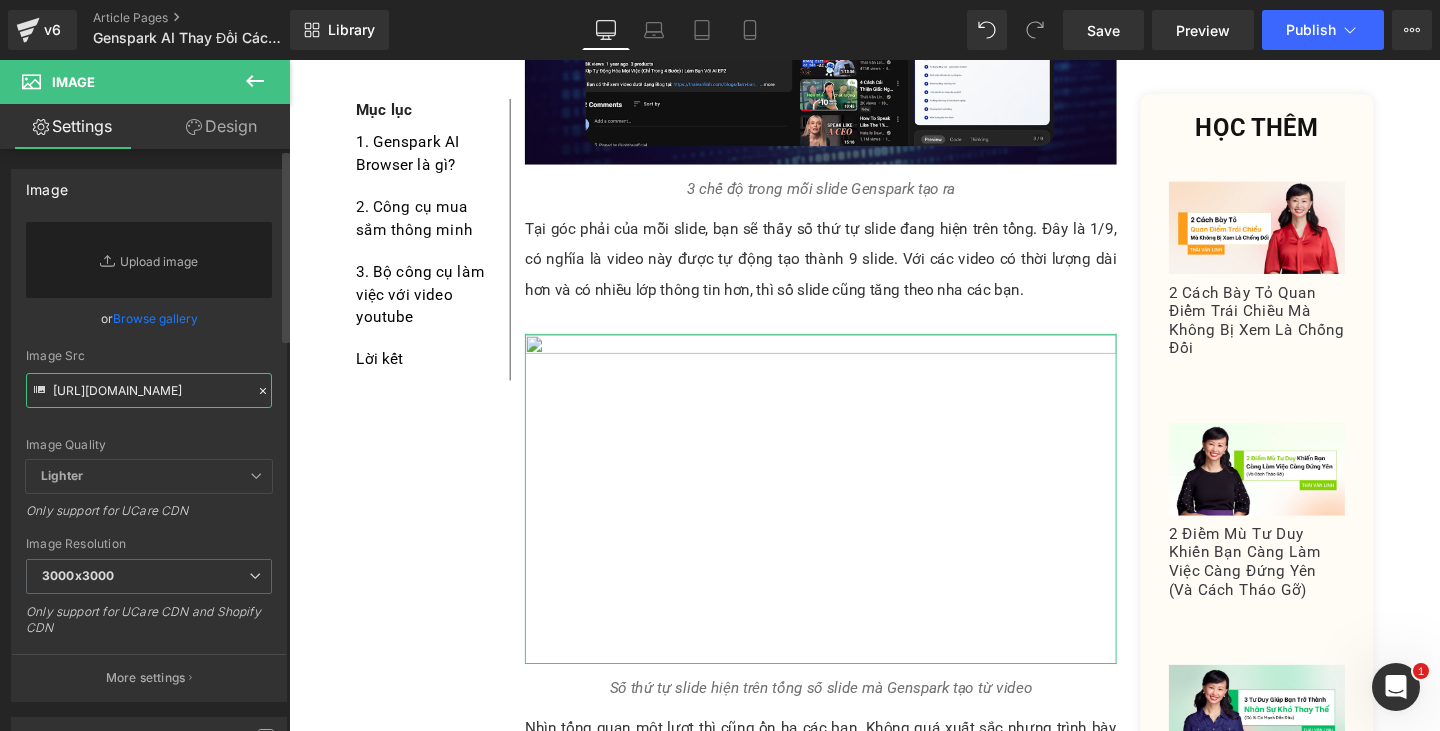 click on "[URL][DOMAIN_NAME]" at bounding box center (149, 390) 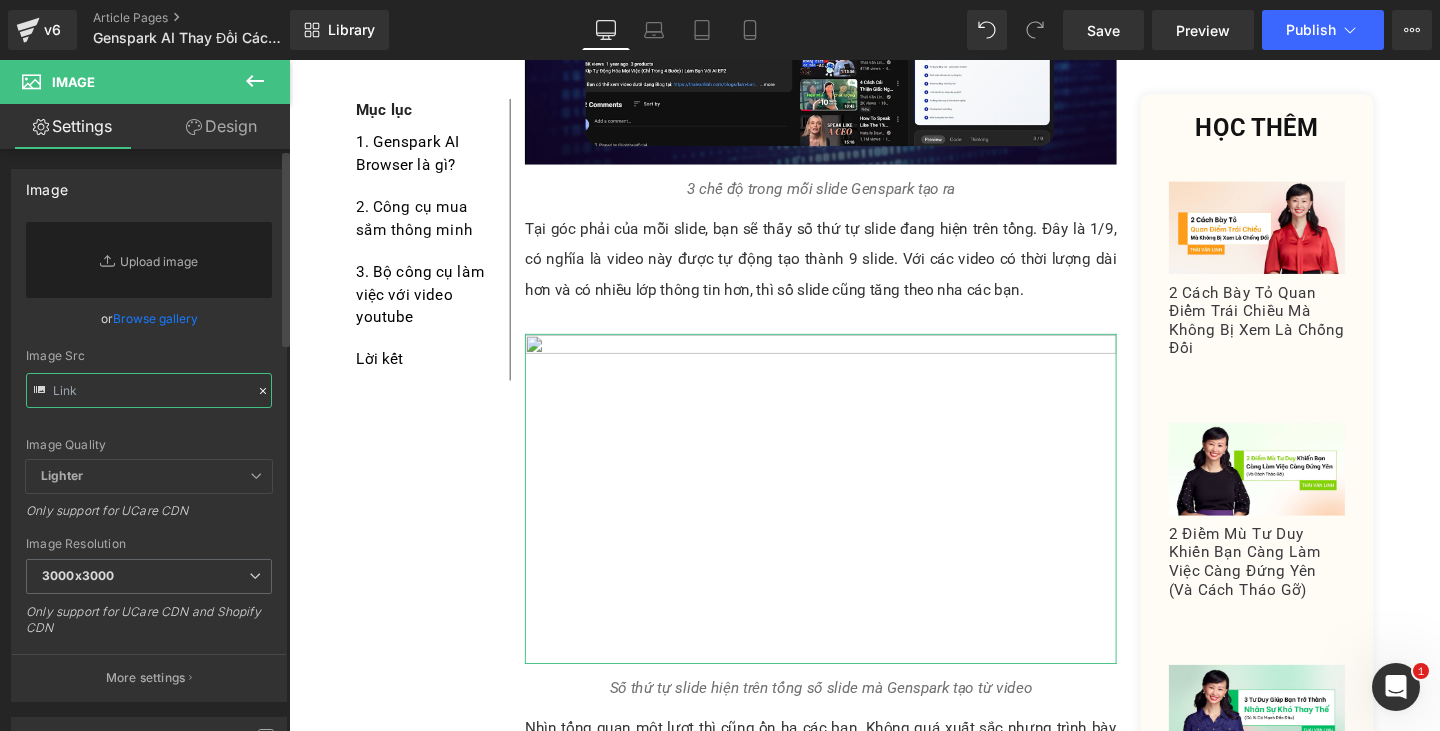 paste on "[URL][DOMAIN_NAME]" 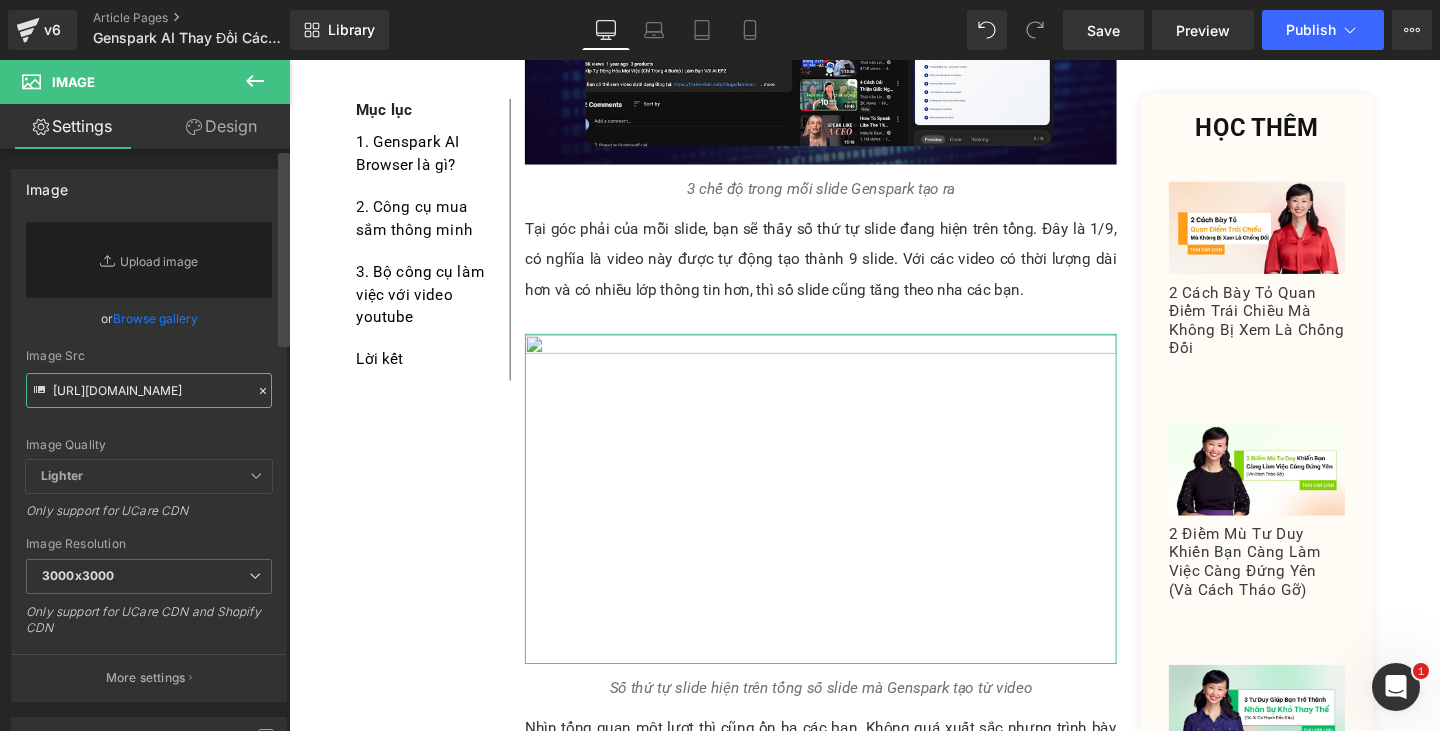 scroll, scrollTop: 0, scrollLeft: 501, axis: horizontal 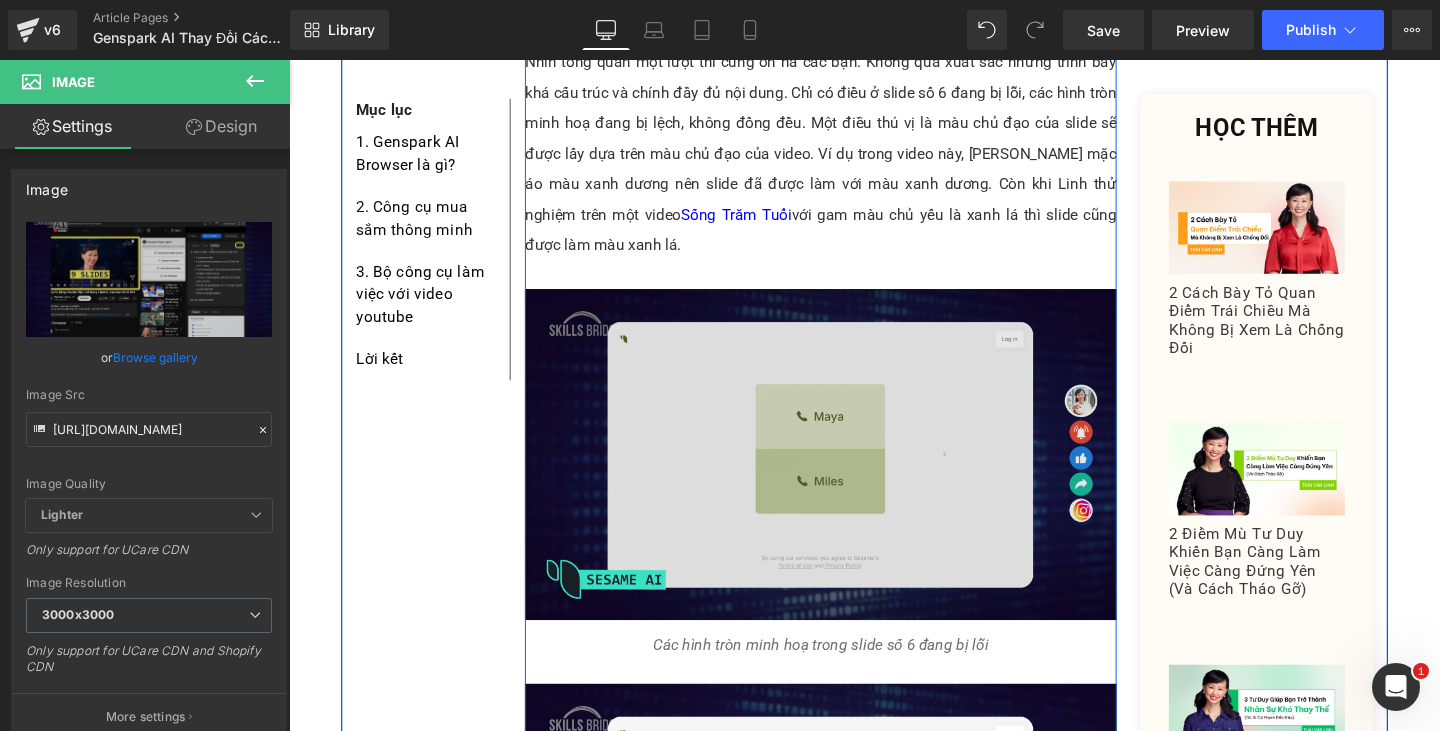 click at bounding box center (848, 475) 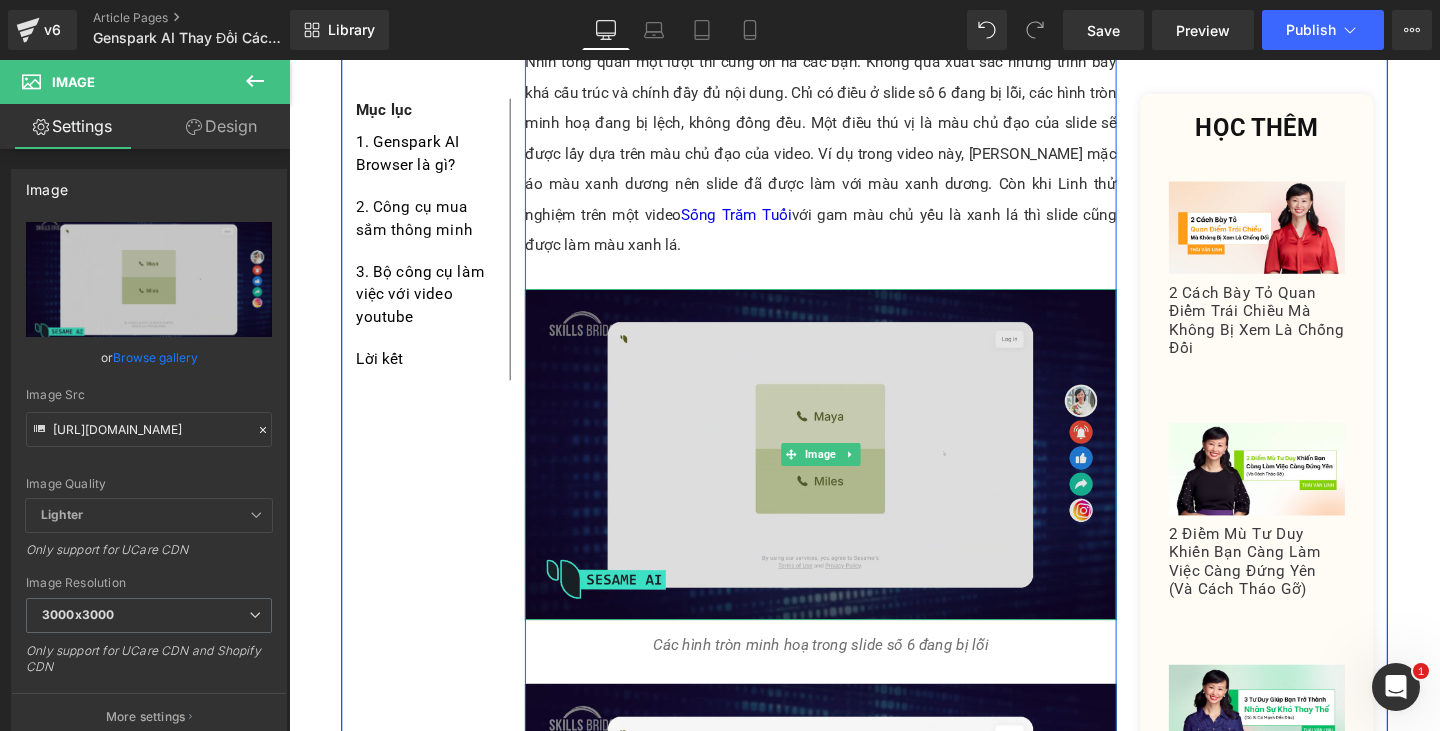 click at bounding box center [848, 475] 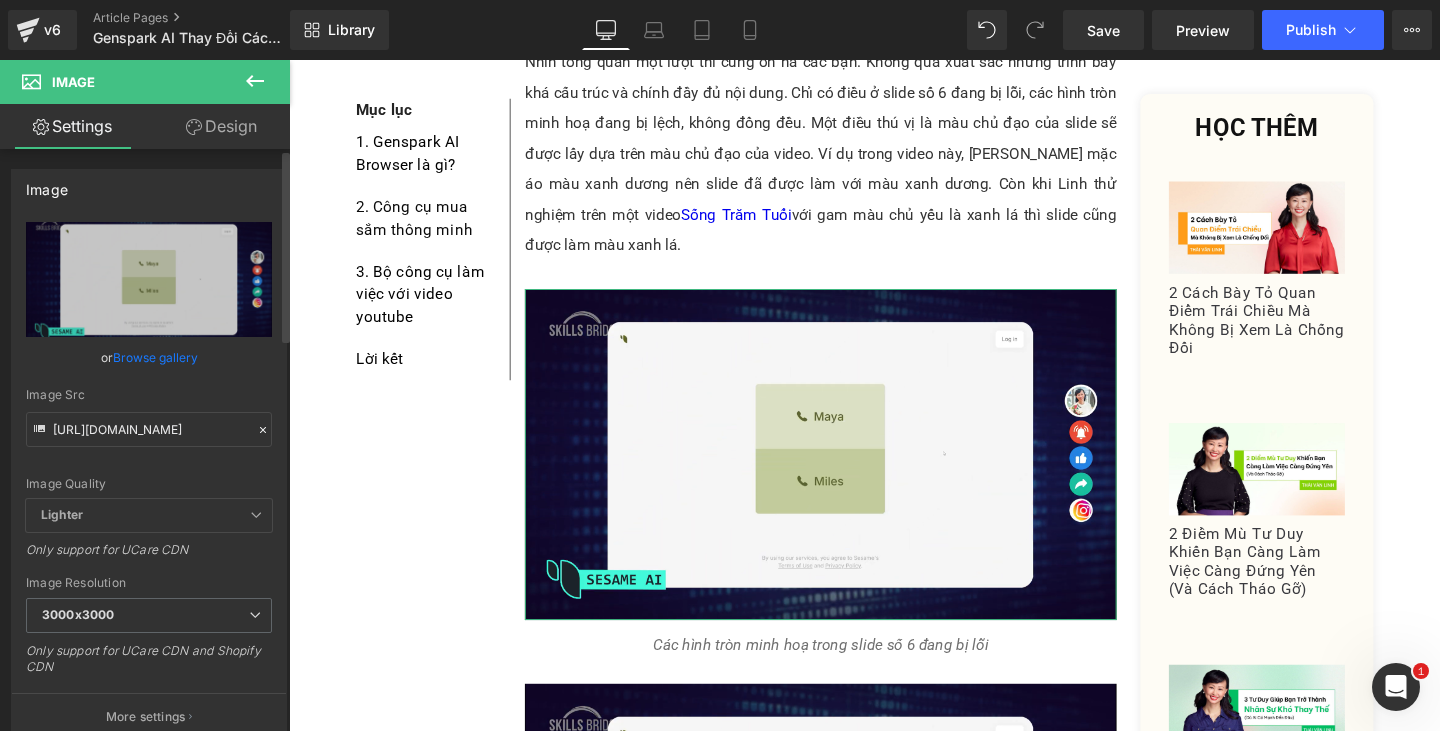 click 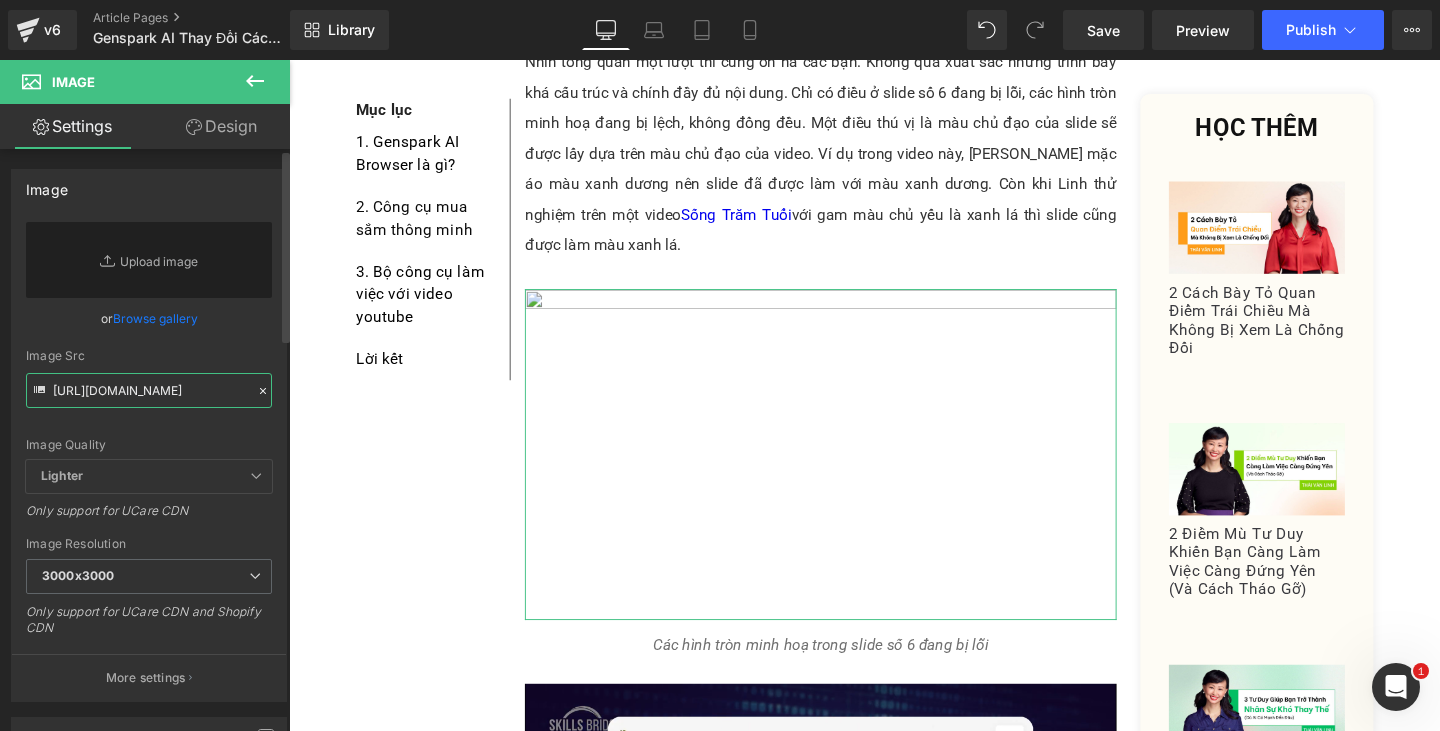 click on "[URL][DOMAIN_NAME]" at bounding box center (149, 390) 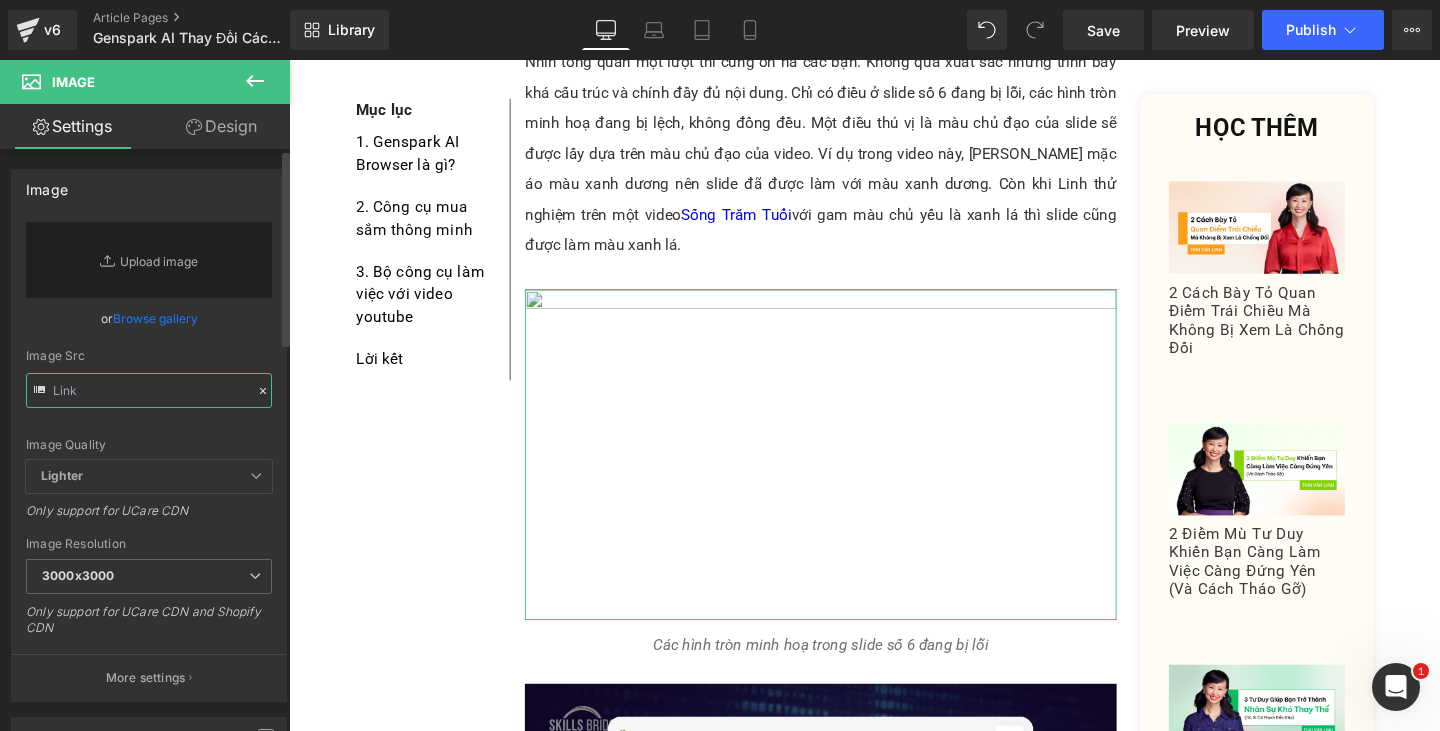 paste on "[URL][DOMAIN_NAME]" 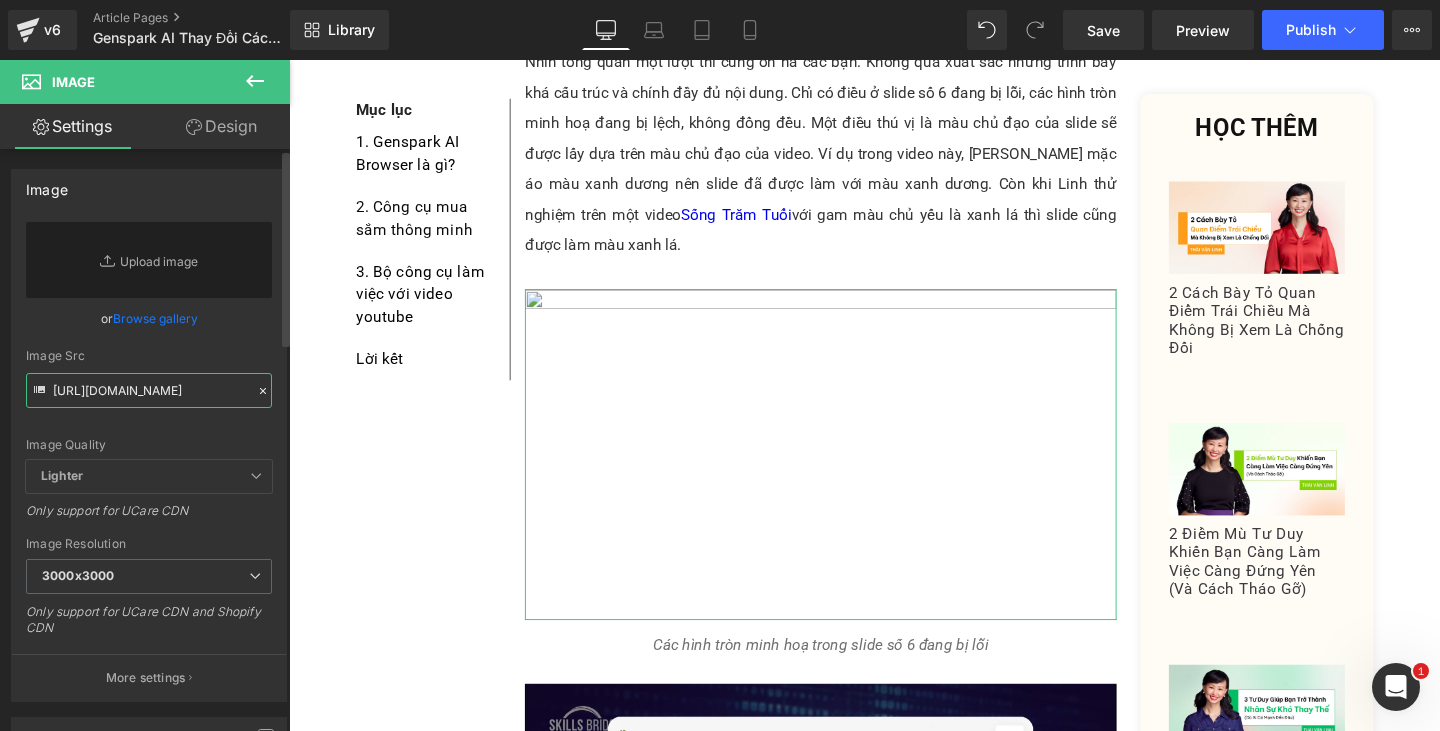 scroll, scrollTop: 0, scrollLeft: 500, axis: horizontal 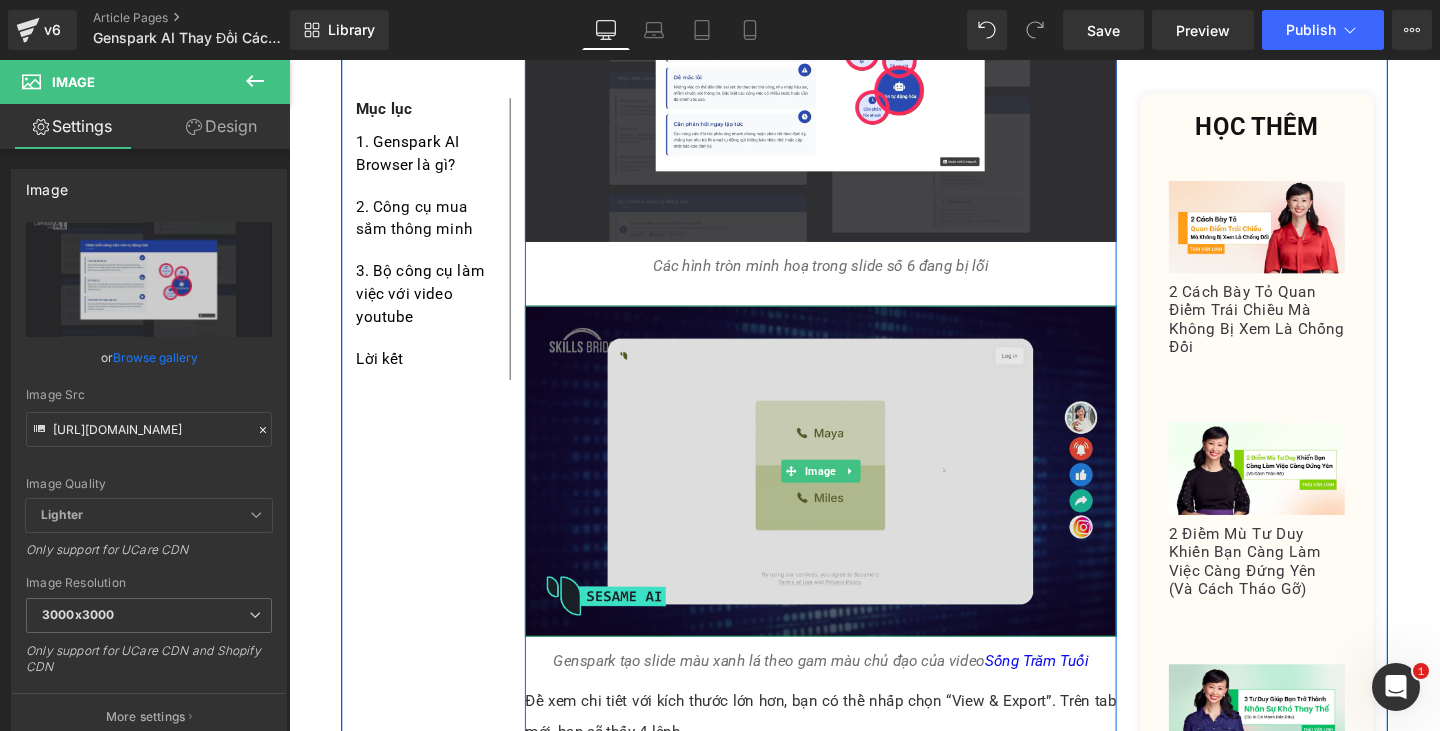 click at bounding box center (848, 492) 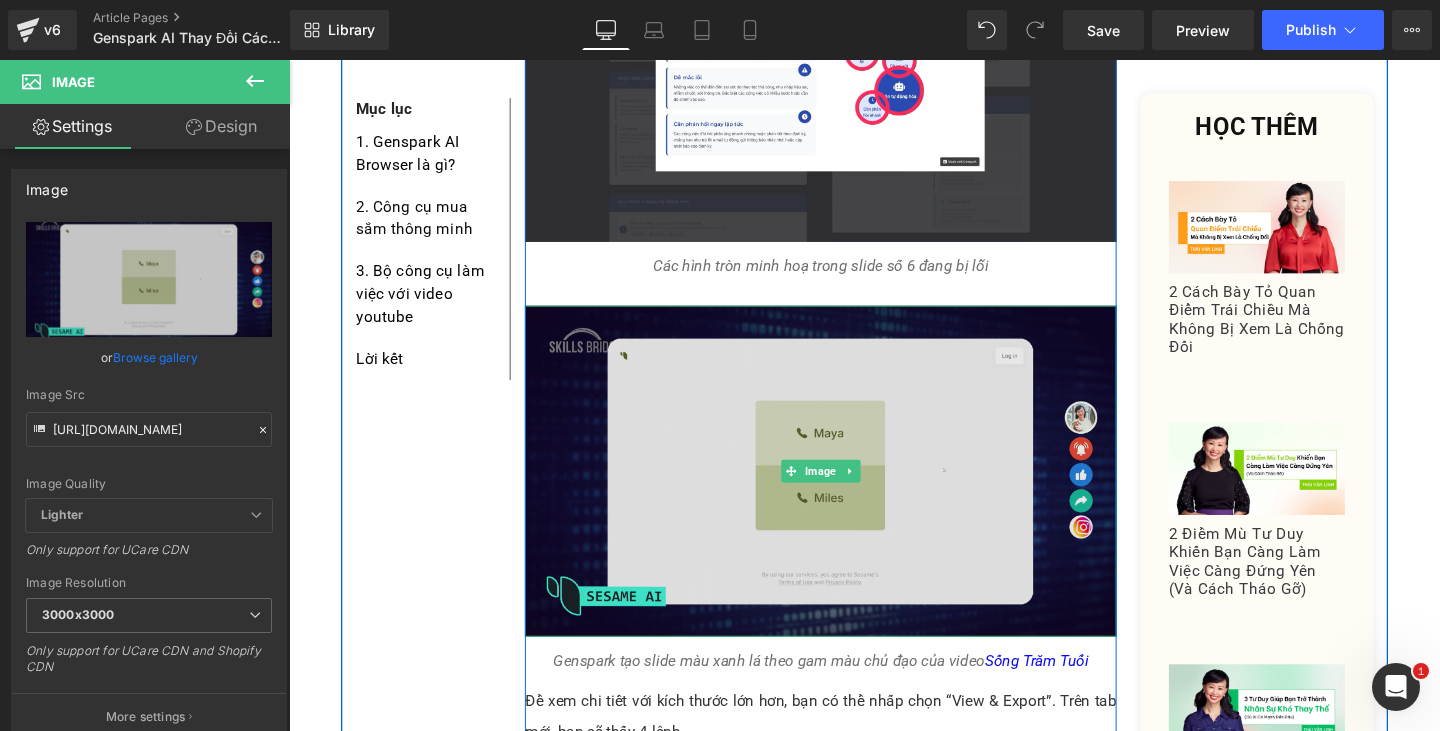 click at bounding box center (848, 492) 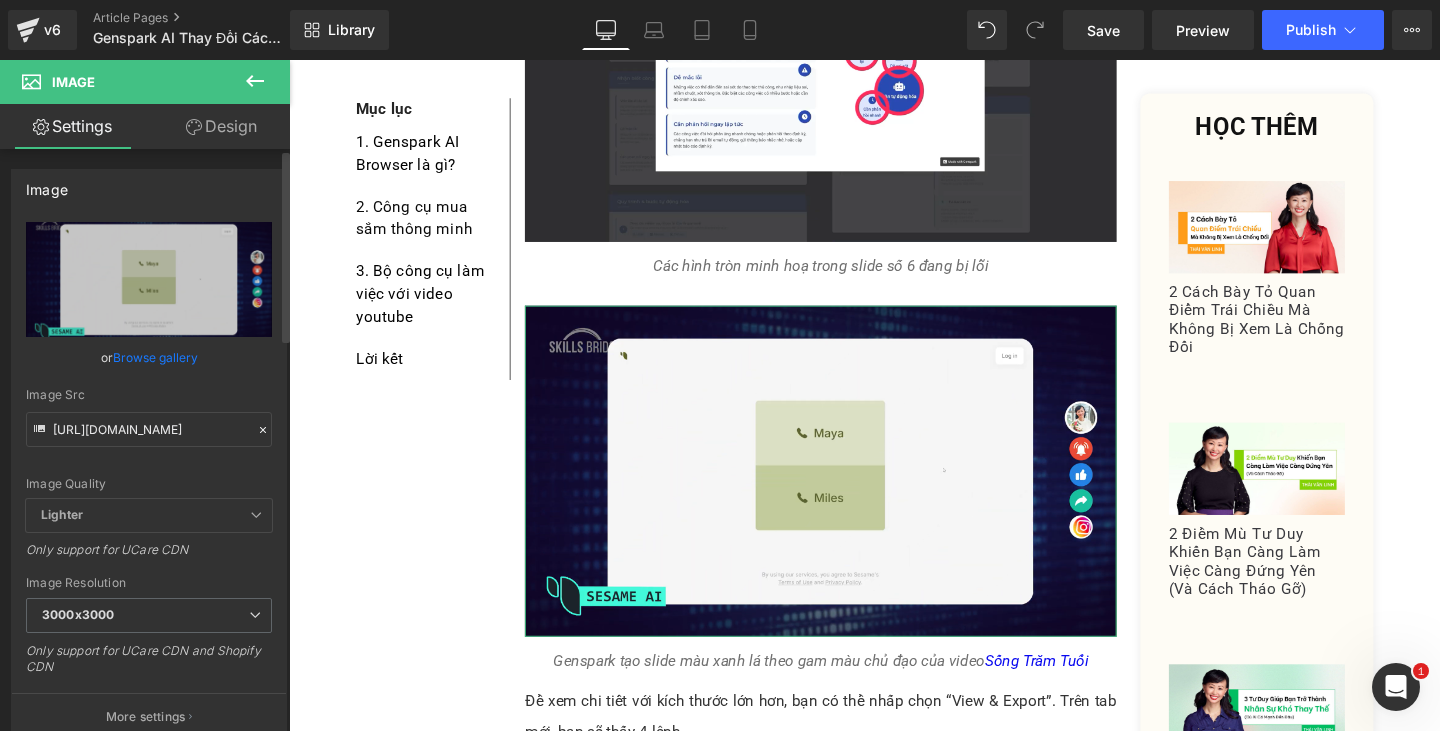 click at bounding box center (263, 430) 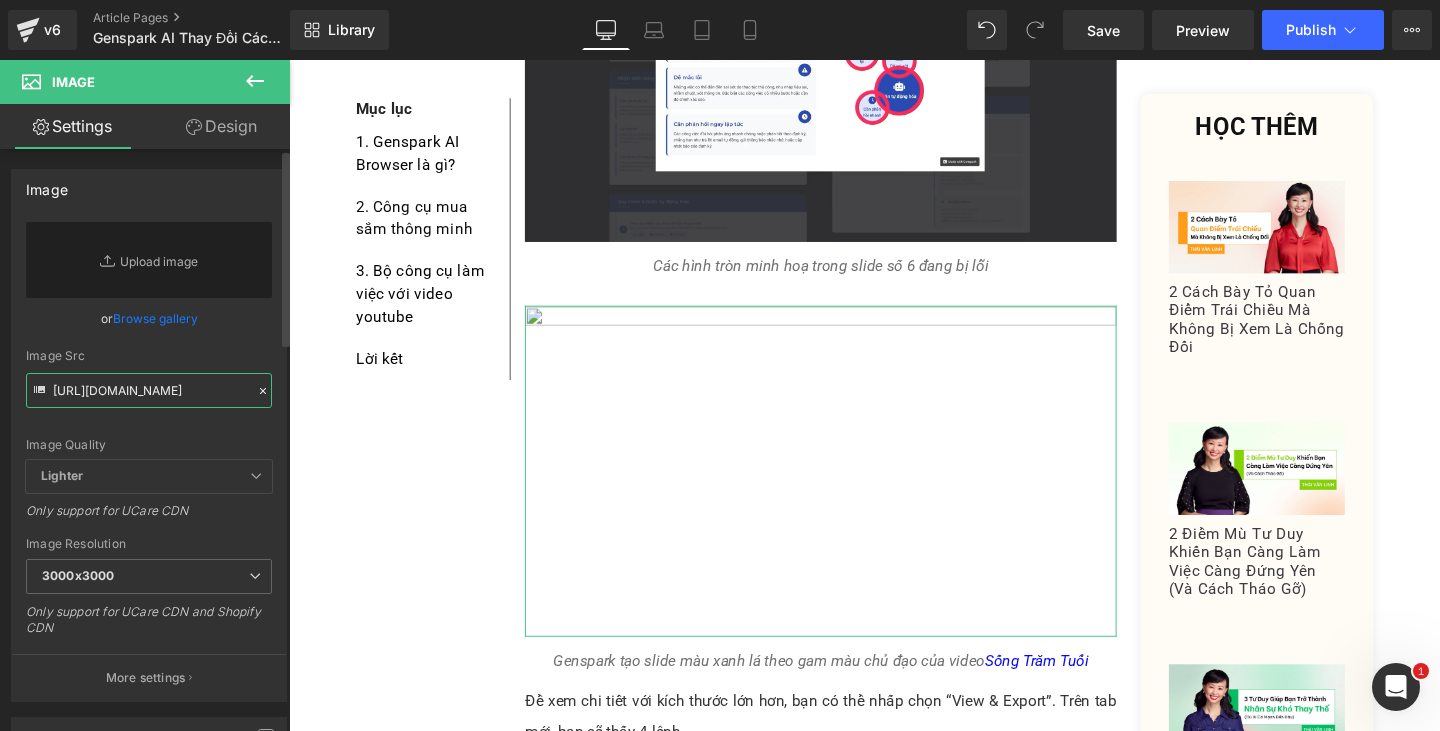 click on "[URL][DOMAIN_NAME]" at bounding box center [149, 390] 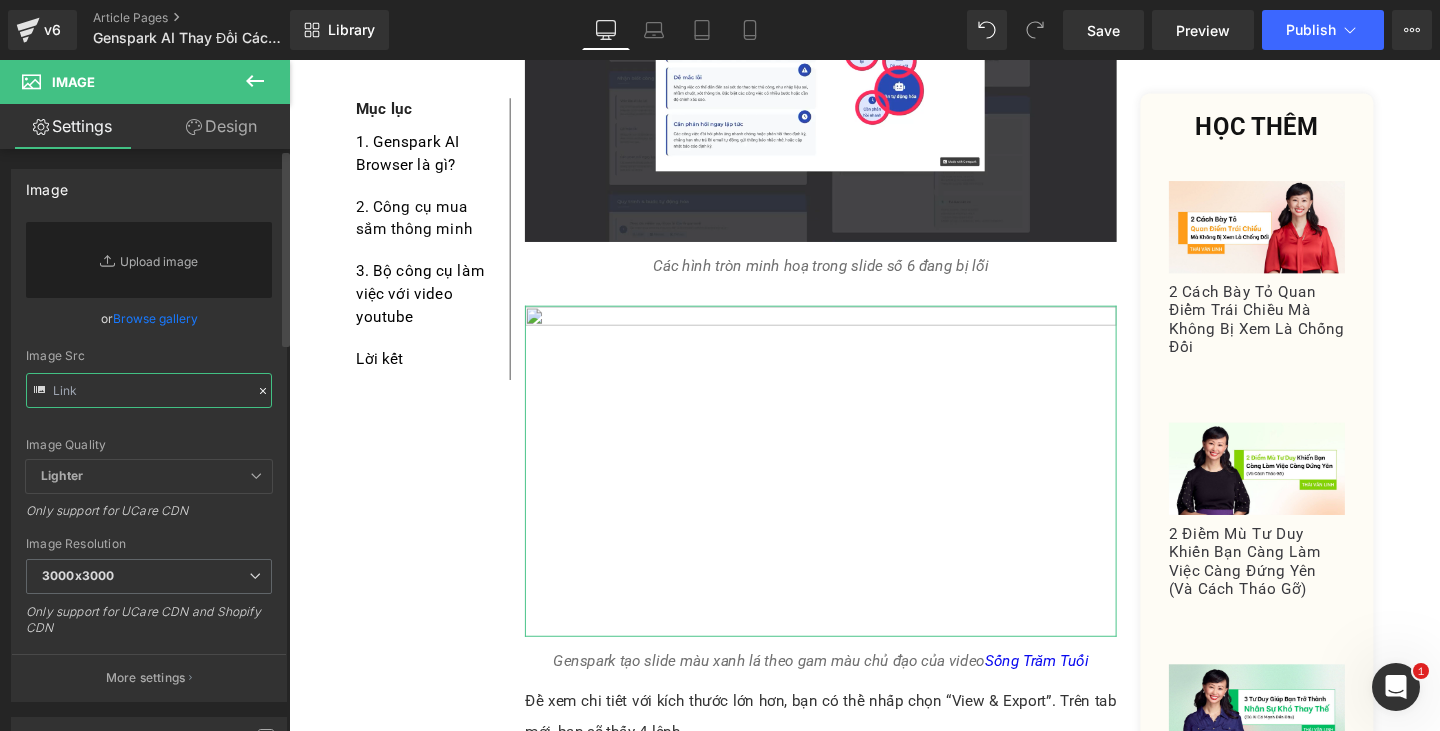 paste on "[URL][DOMAIN_NAME]" 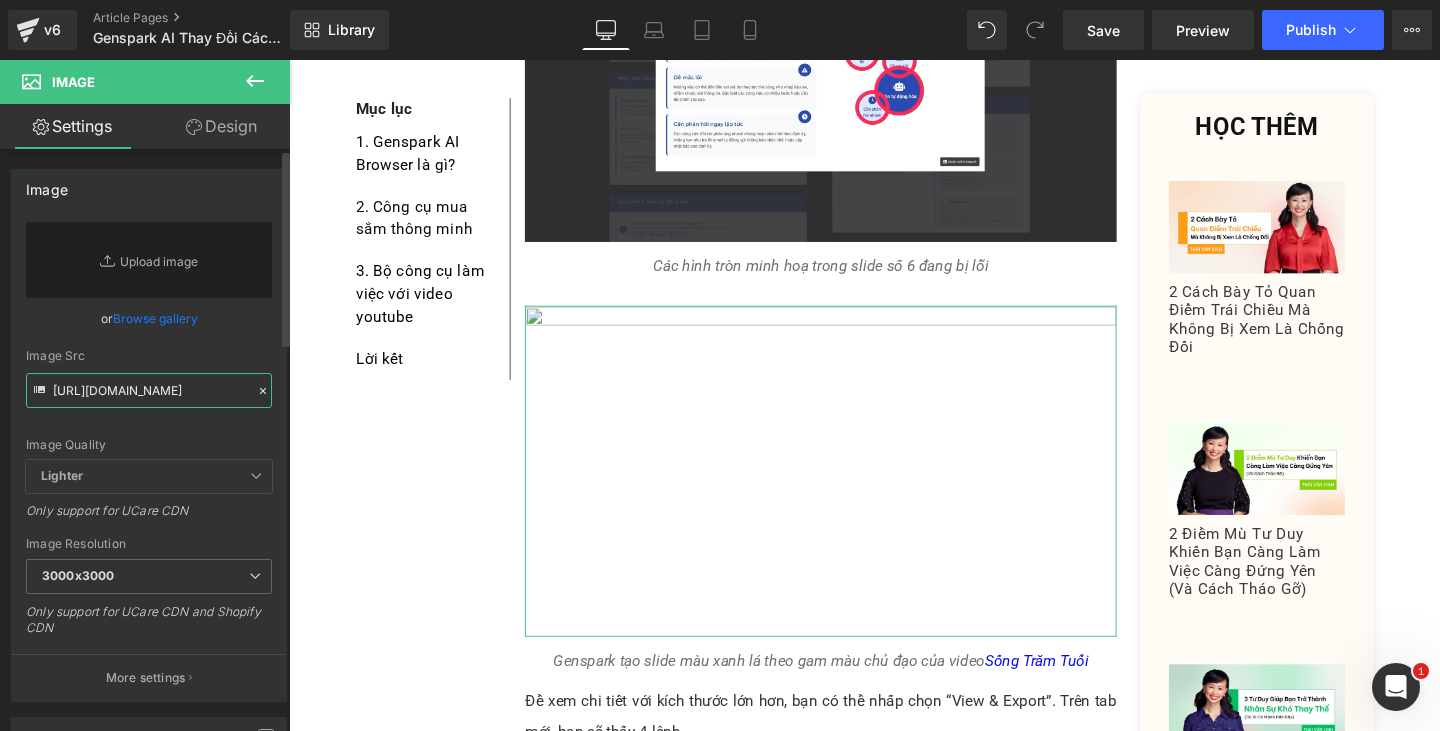 scroll, scrollTop: 0, scrollLeft: 500, axis: horizontal 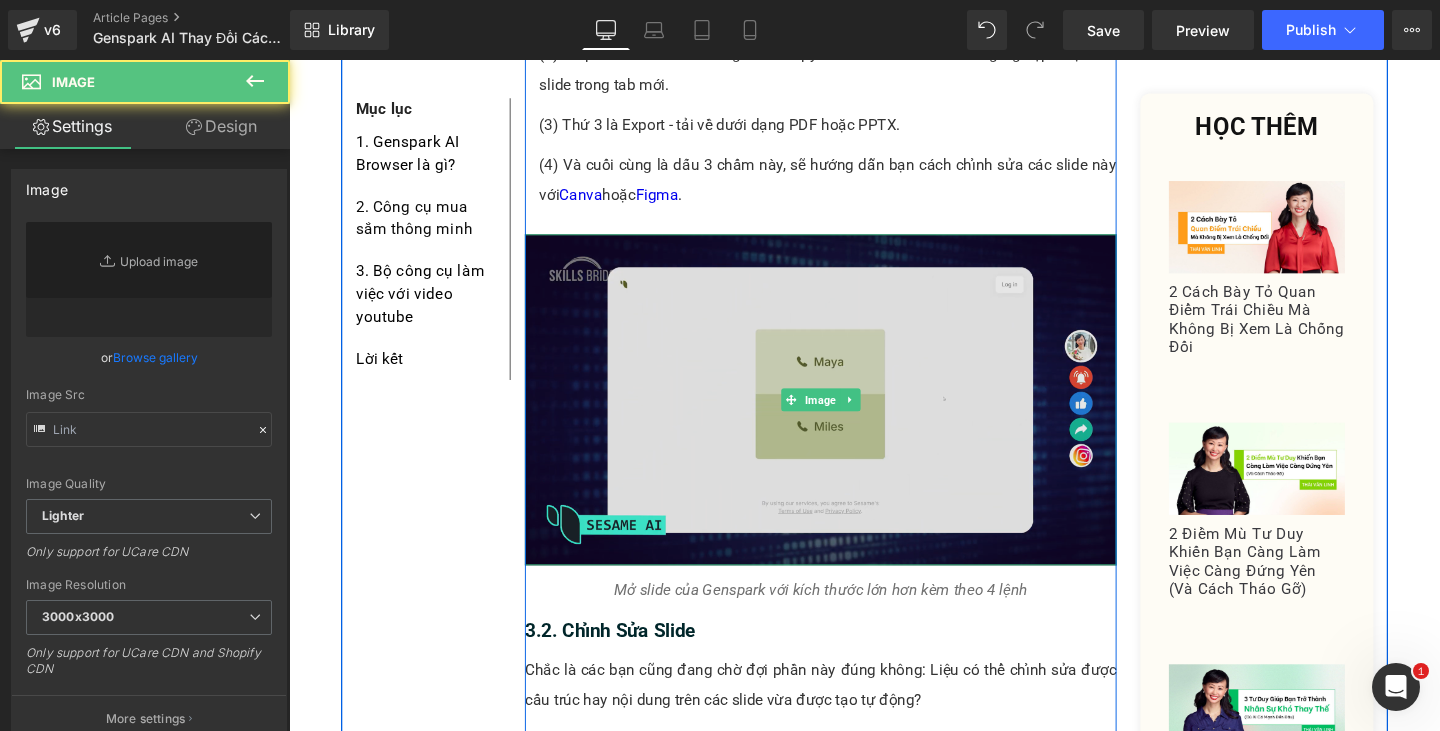 click at bounding box center (848, 417) 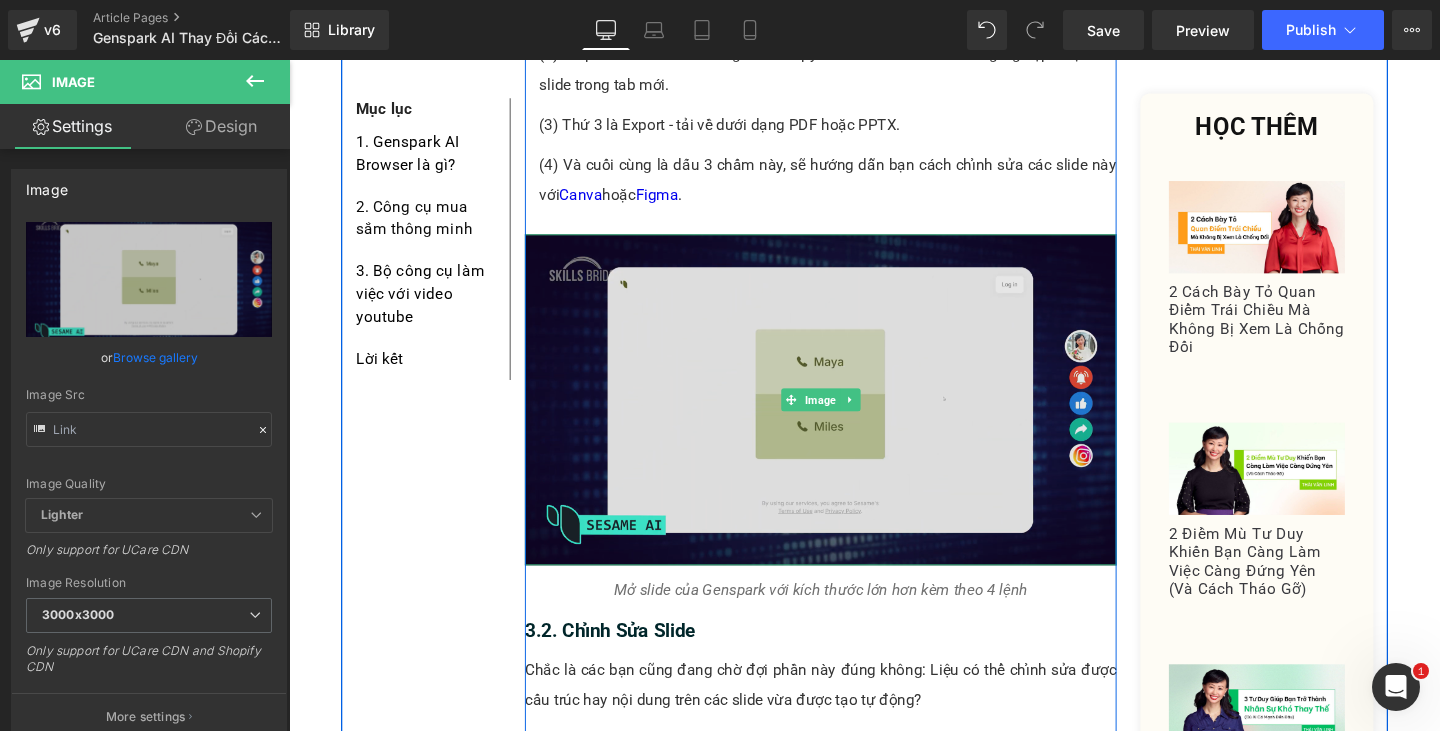 click at bounding box center (848, 417) 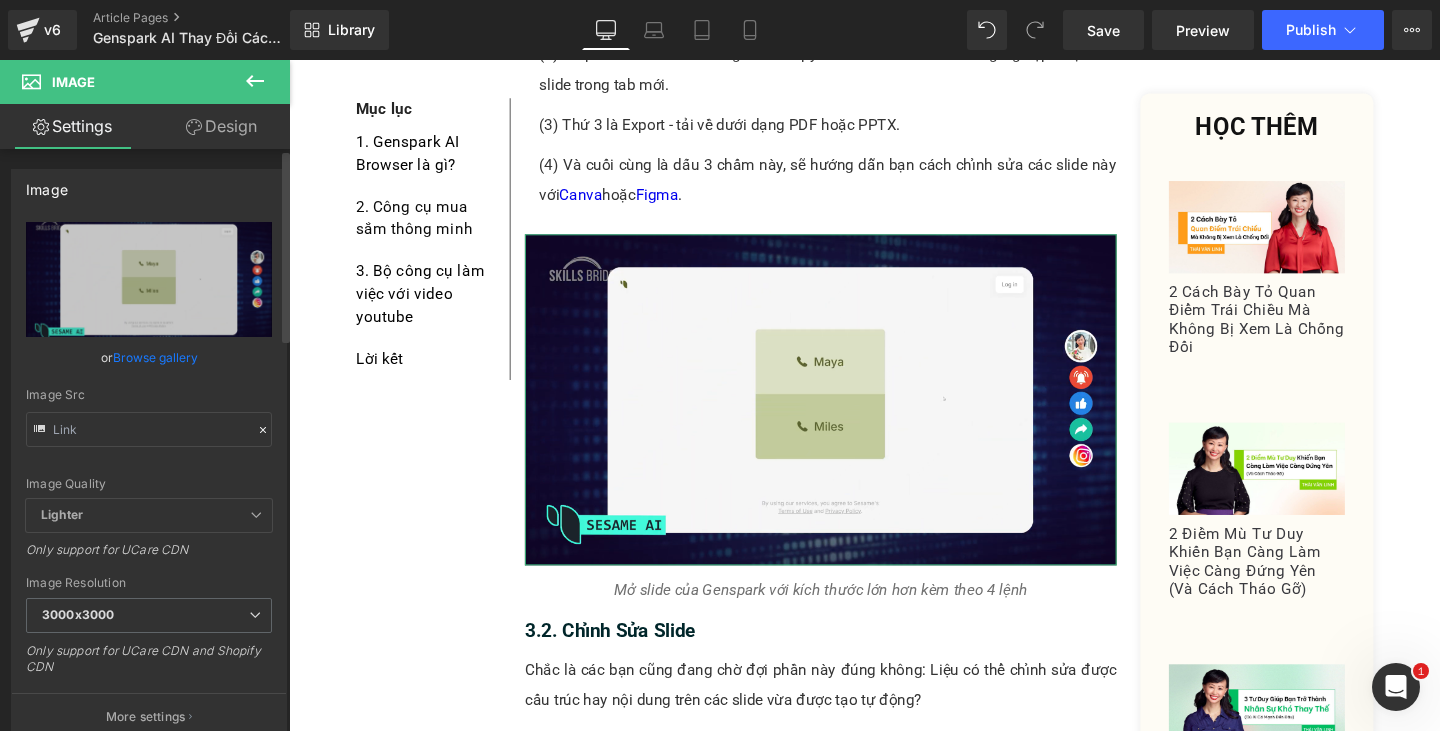 click 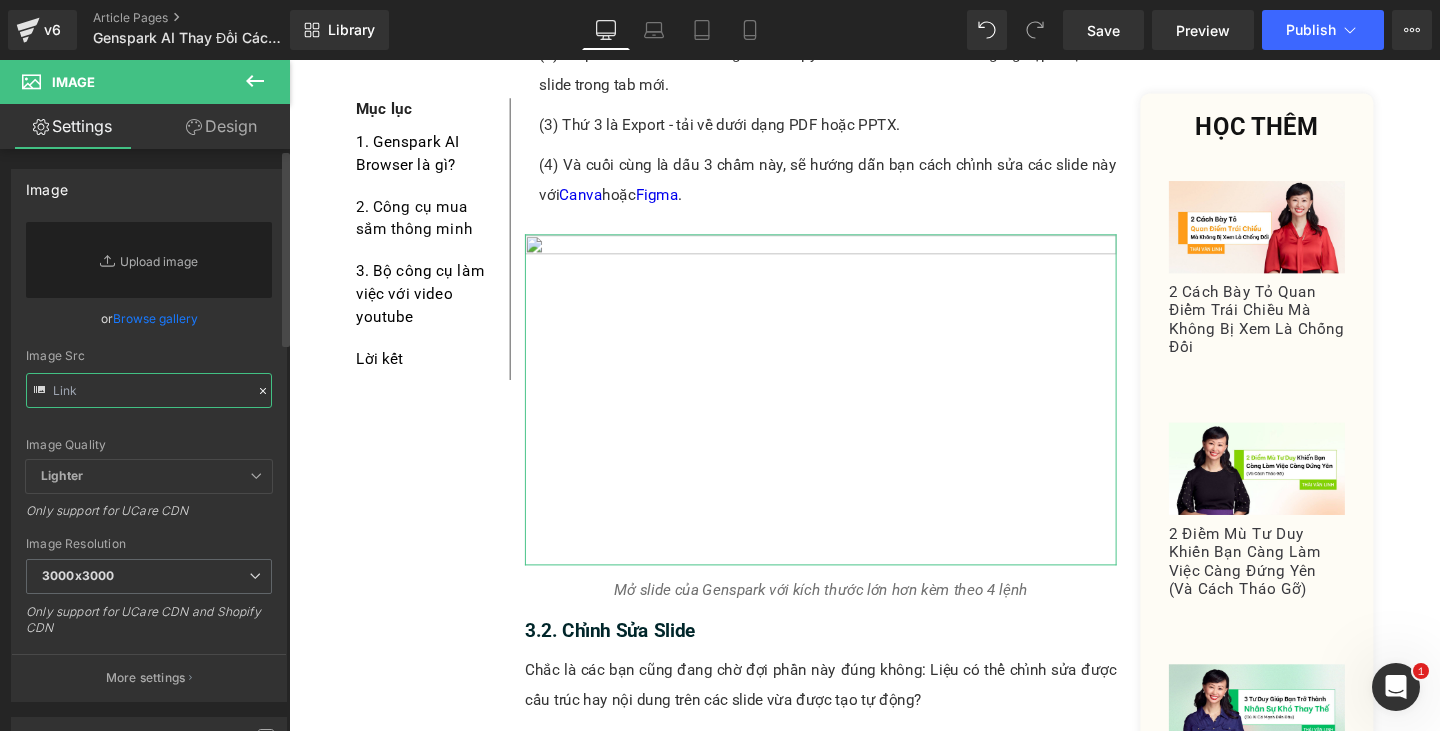 click at bounding box center (149, 390) 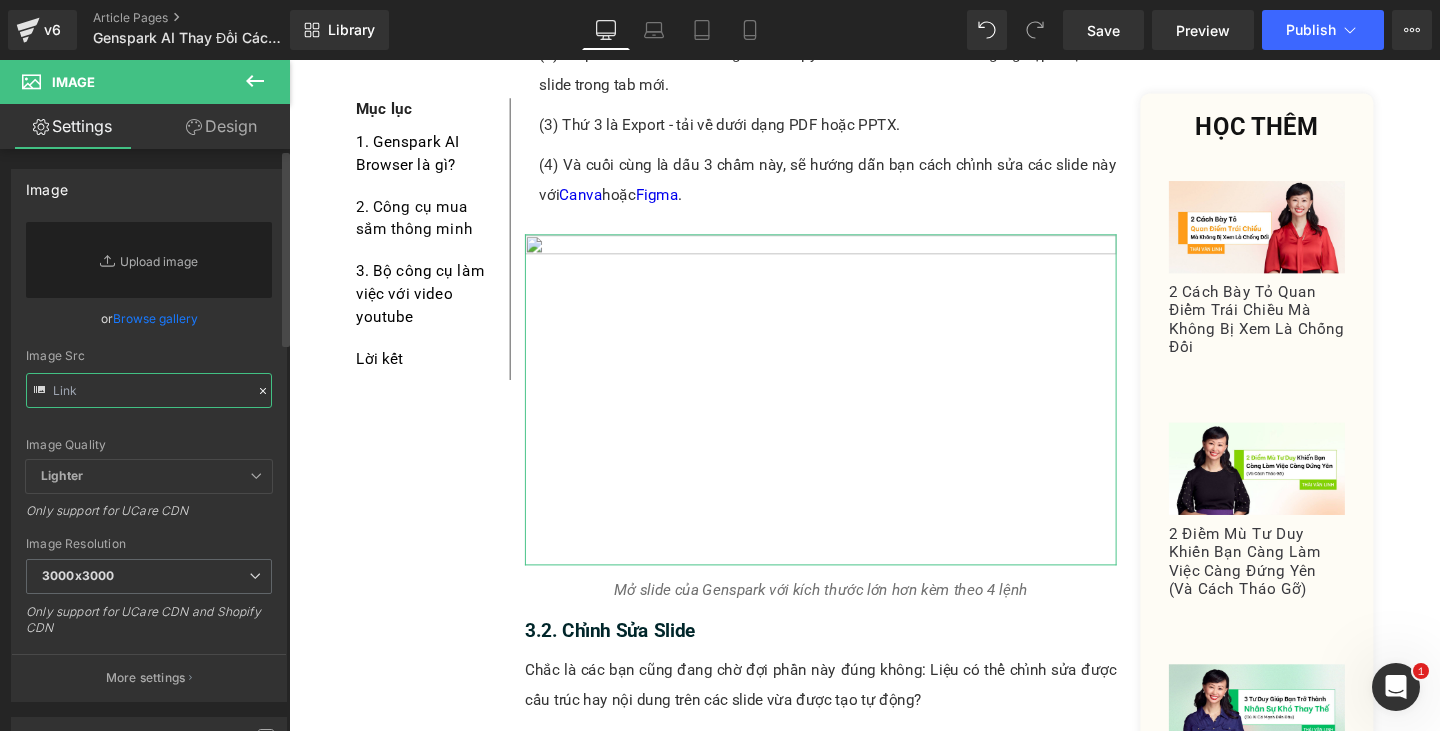 paste on "[URL][DOMAIN_NAME]" 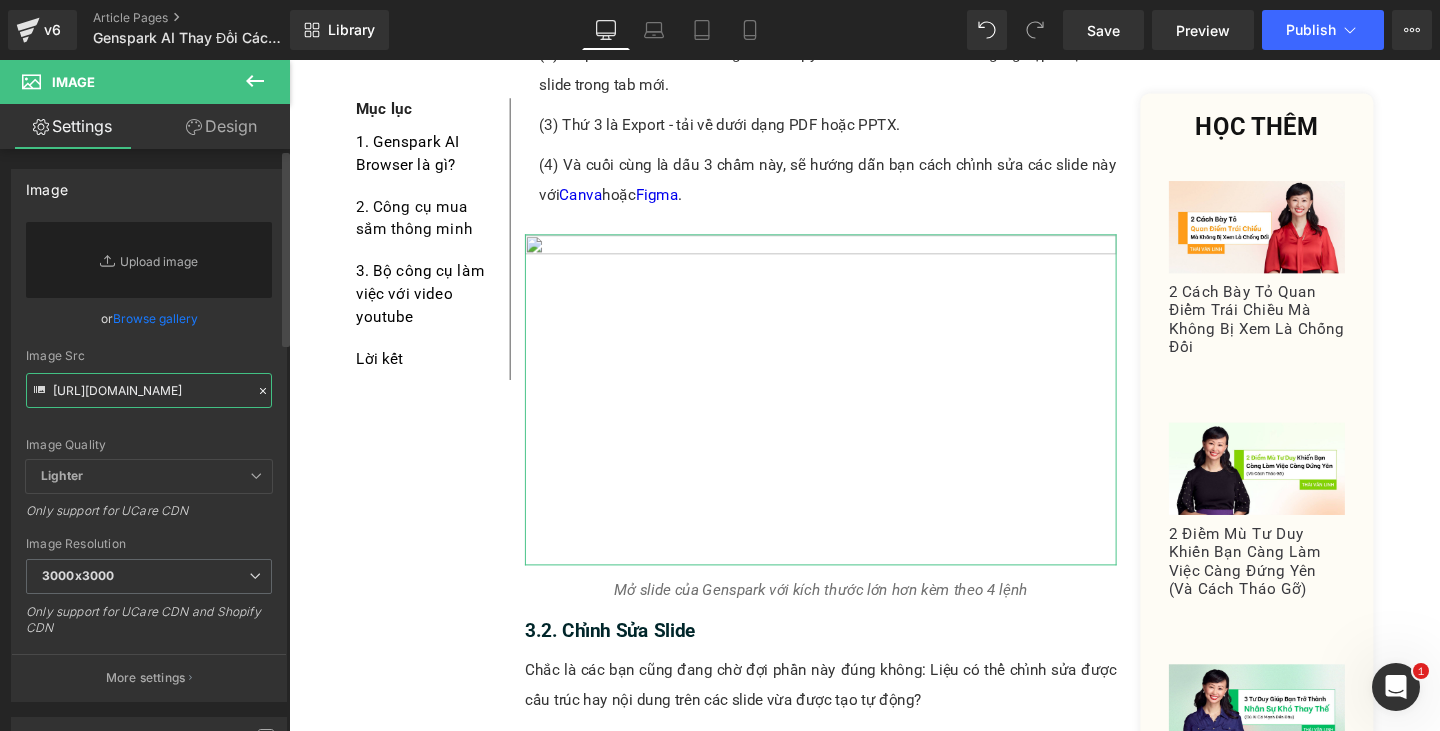 scroll, scrollTop: 0, scrollLeft: 504, axis: horizontal 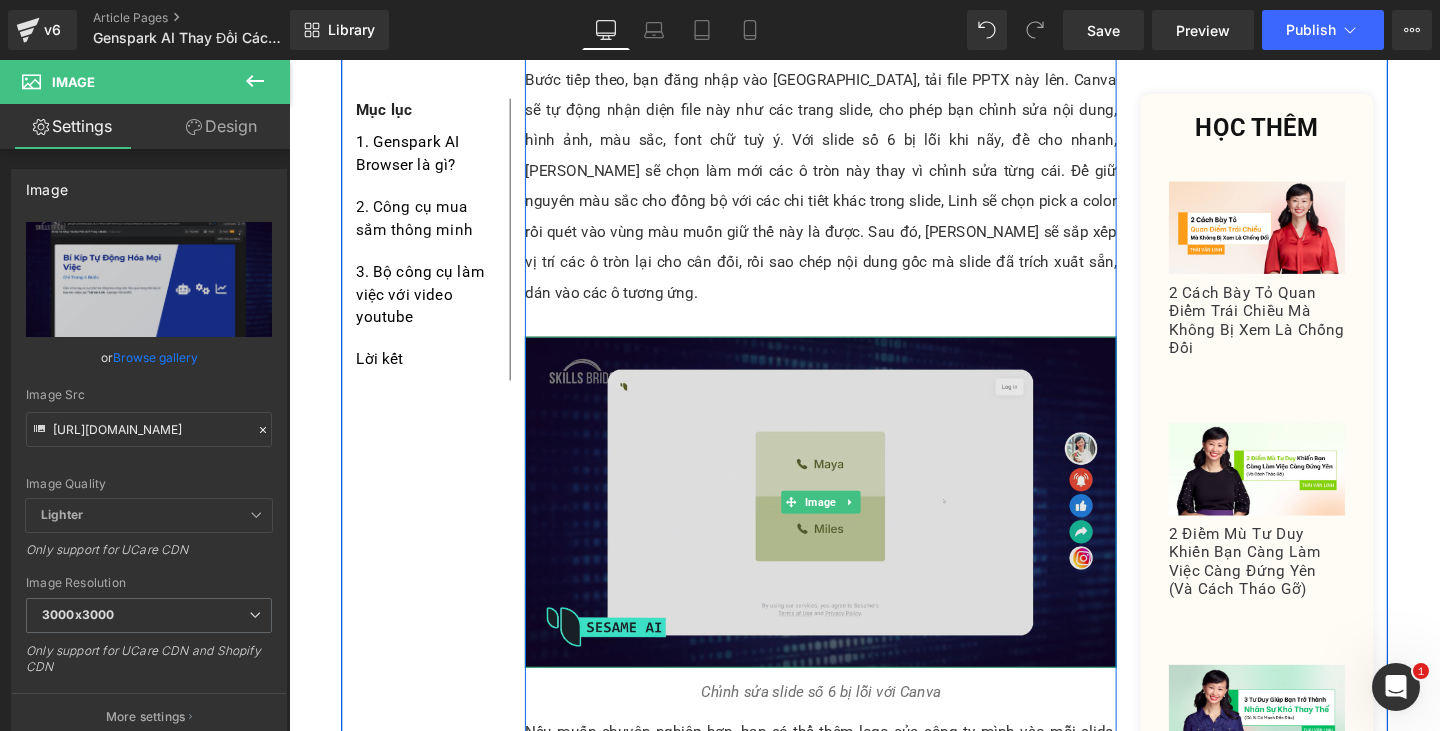 click at bounding box center (848, 525) 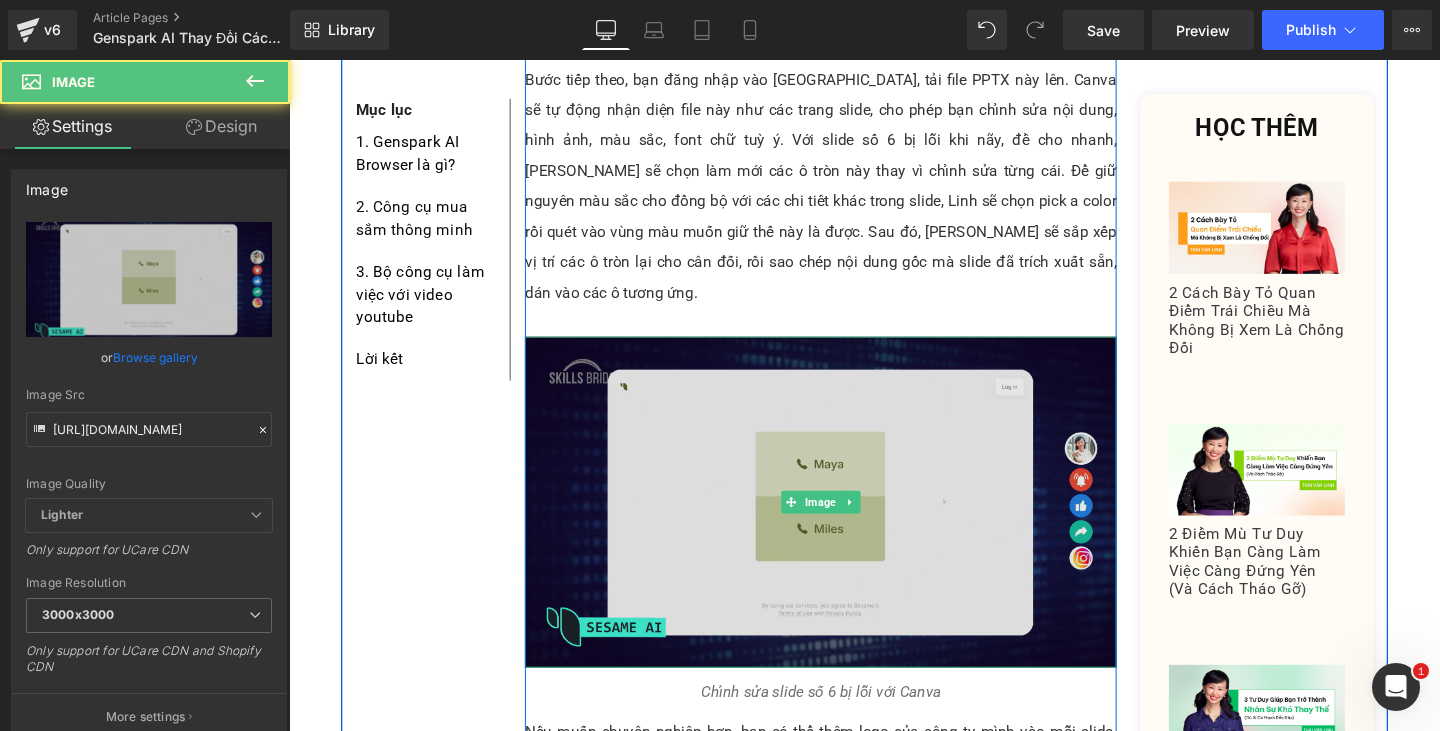 click at bounding box center [848, 525] 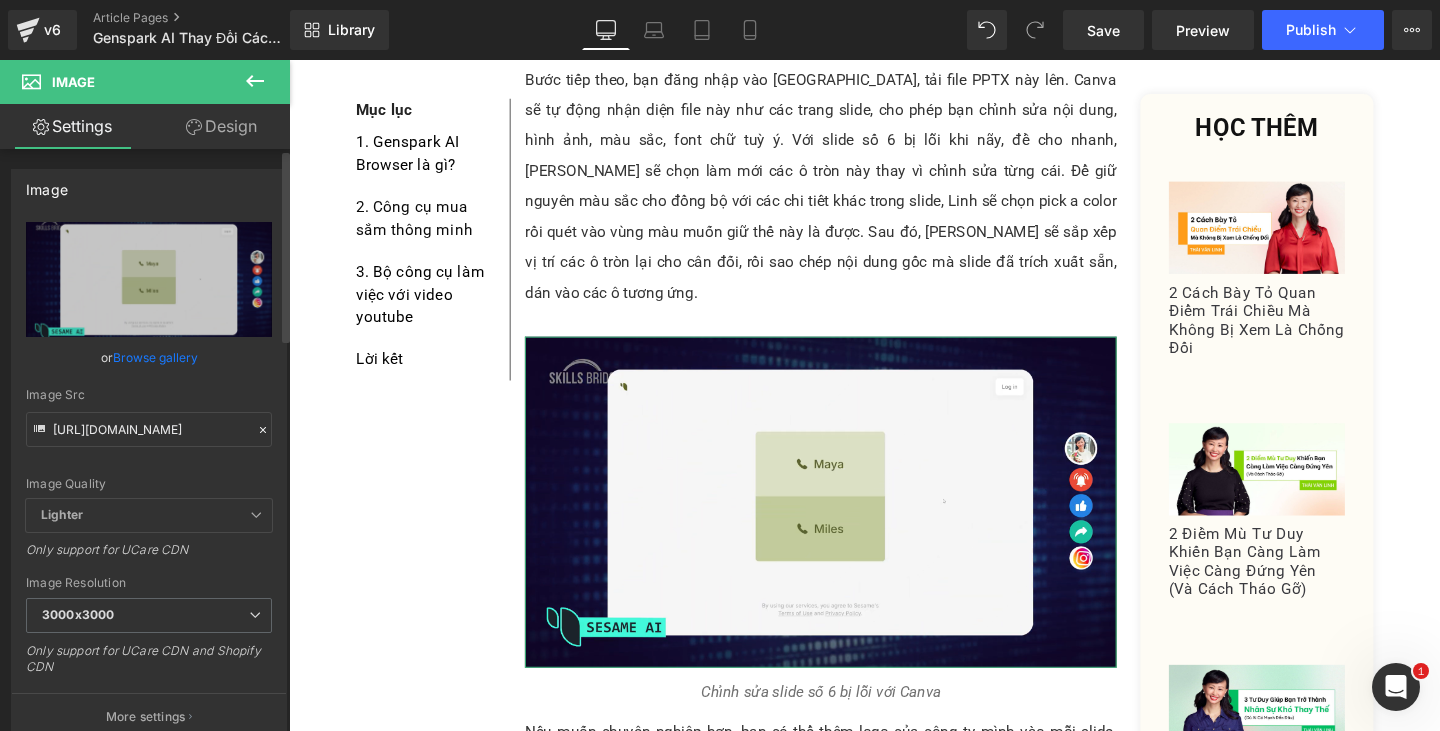 click 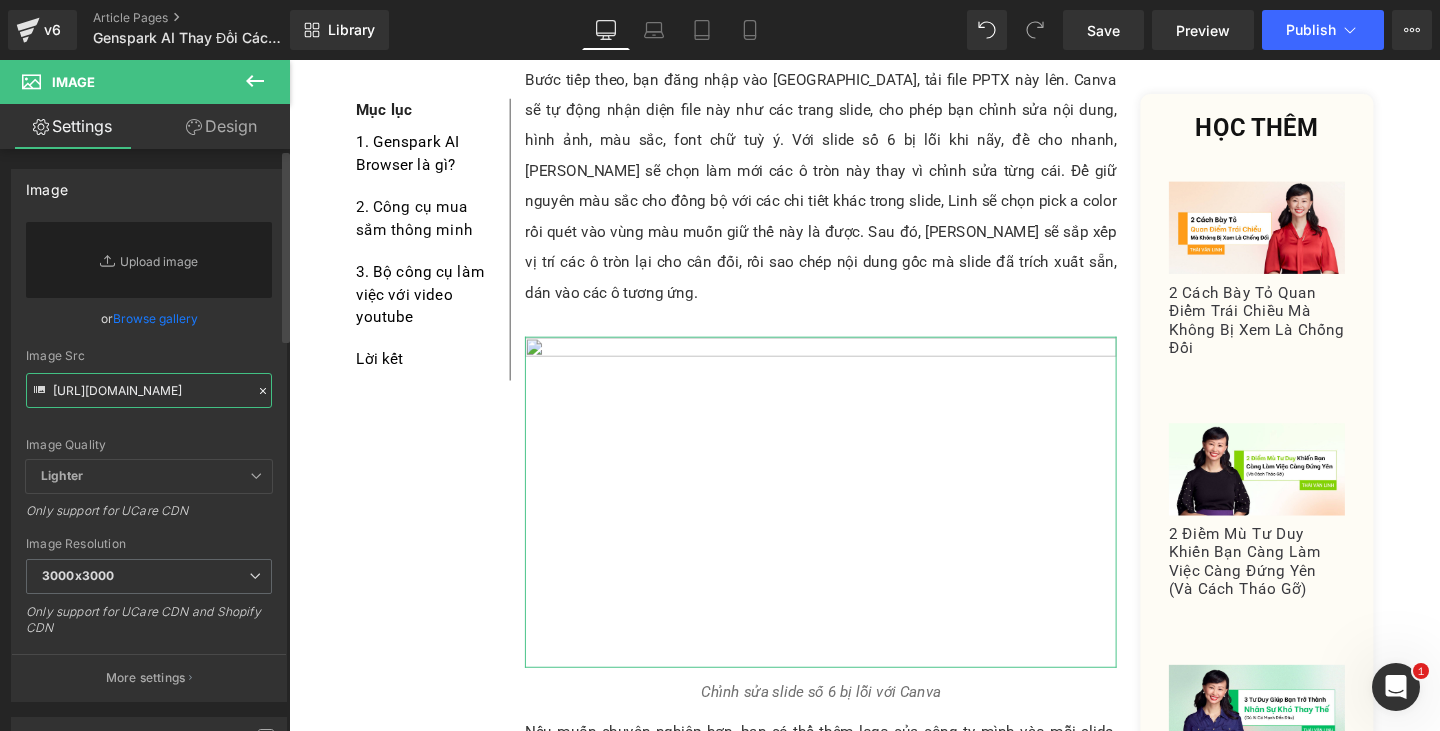 click on "[URL][DOMAIN_NAME]" at bounding box center [149, 390] 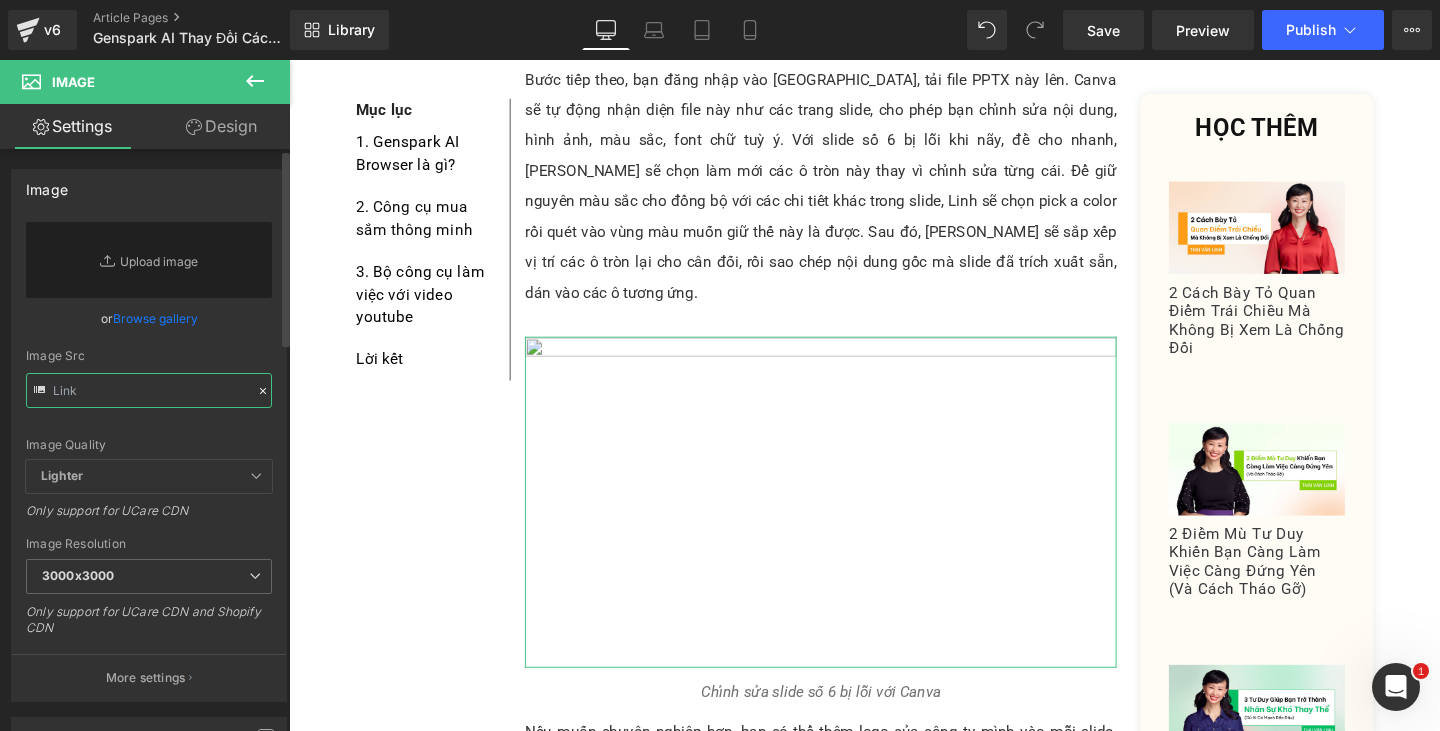 paste on "[URL][DOMAIN_NAME]" 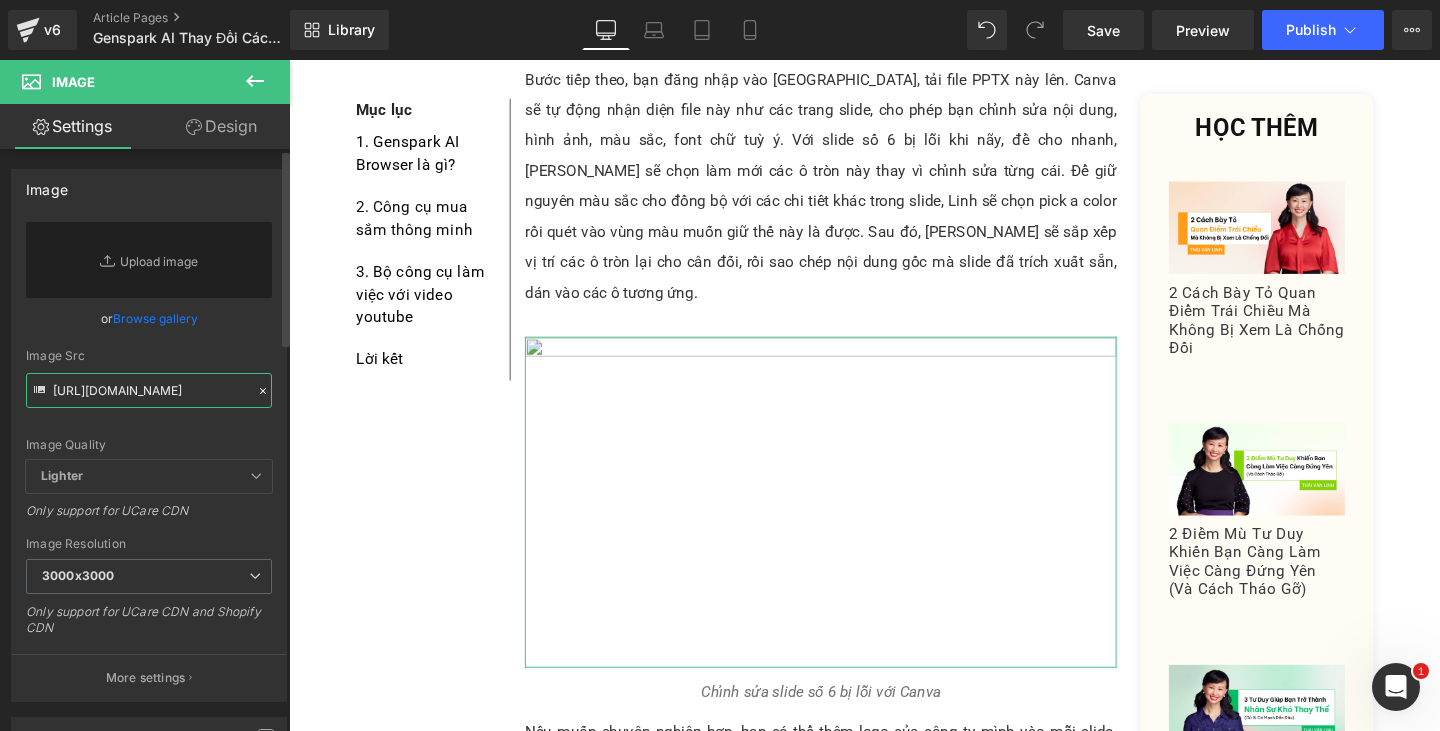 scroll, scrollTop: 0, scrollLeft: 501, axis: horizontal 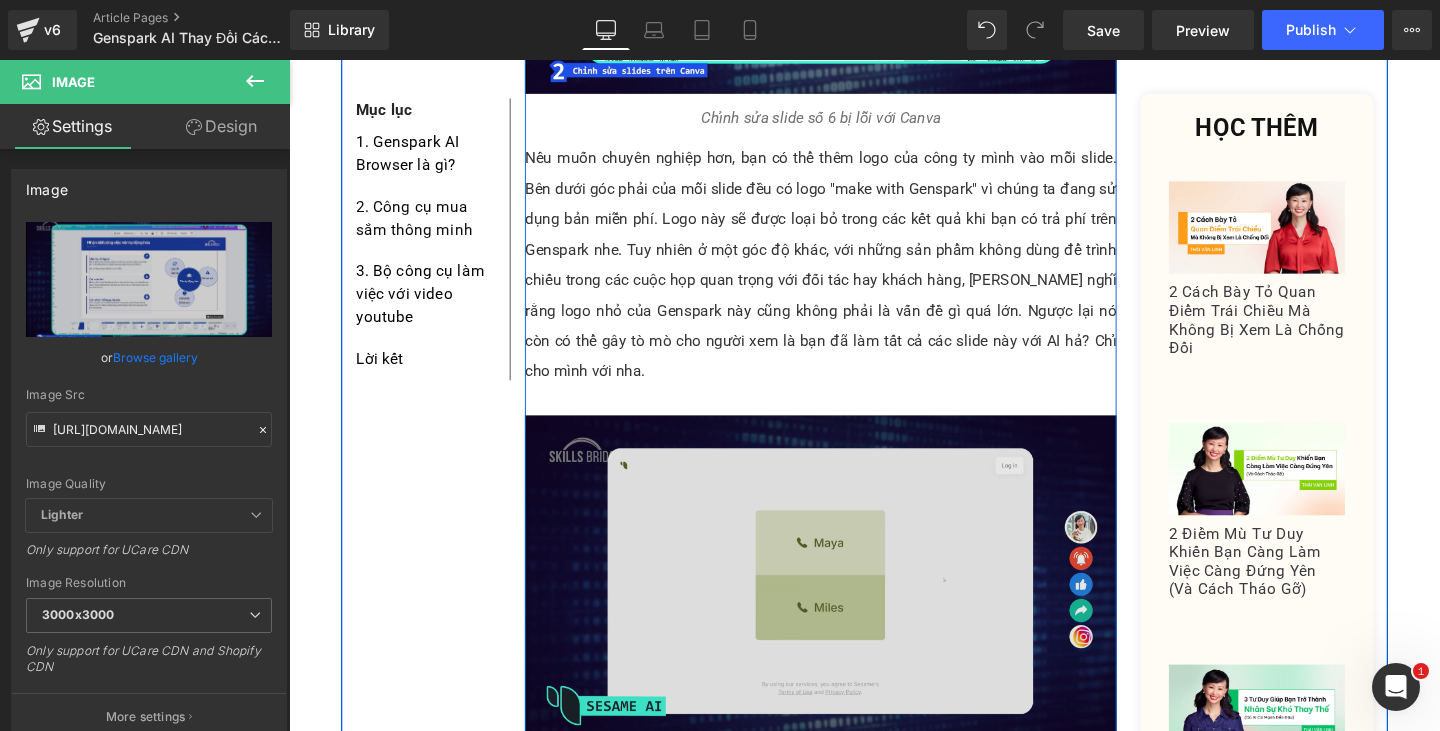 click at bounding box center (848, 608) 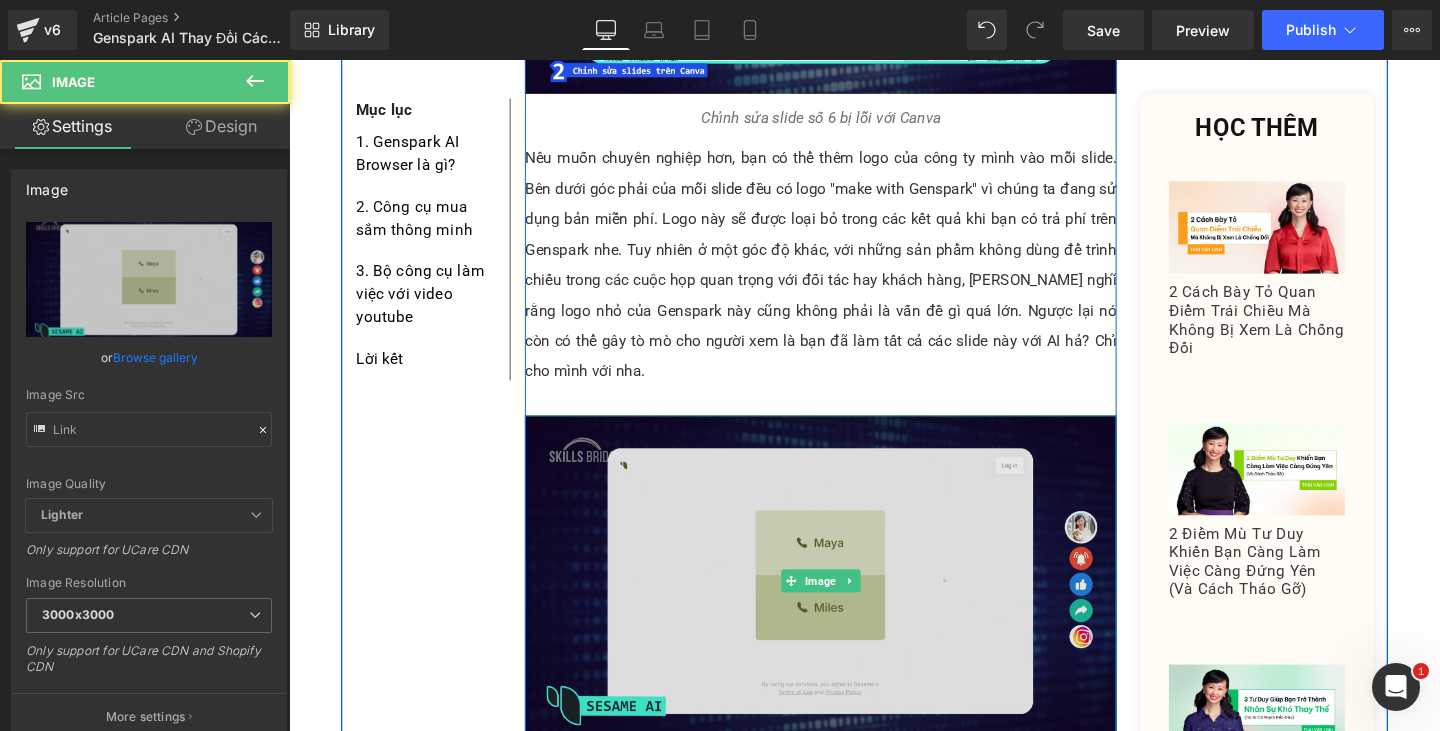 click at bounding box center (848, 608) 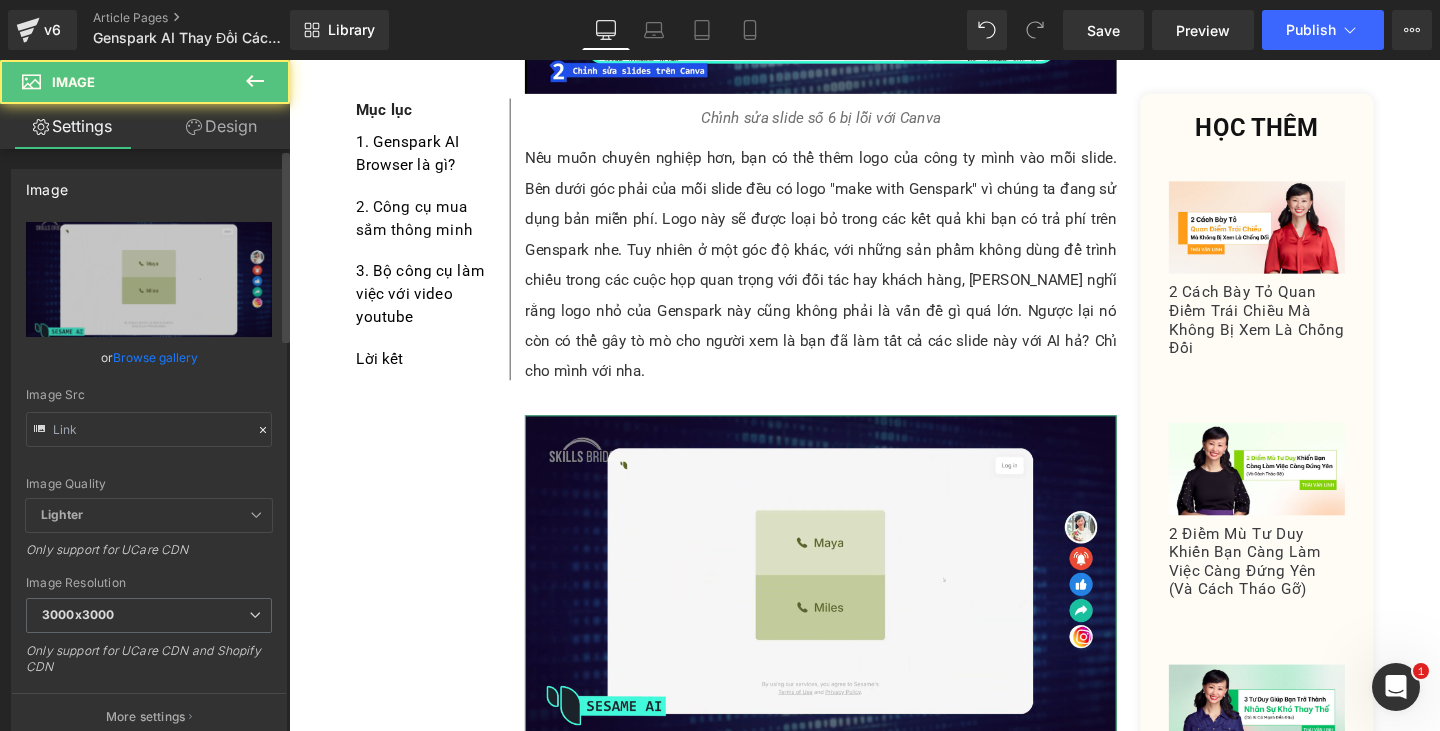 click 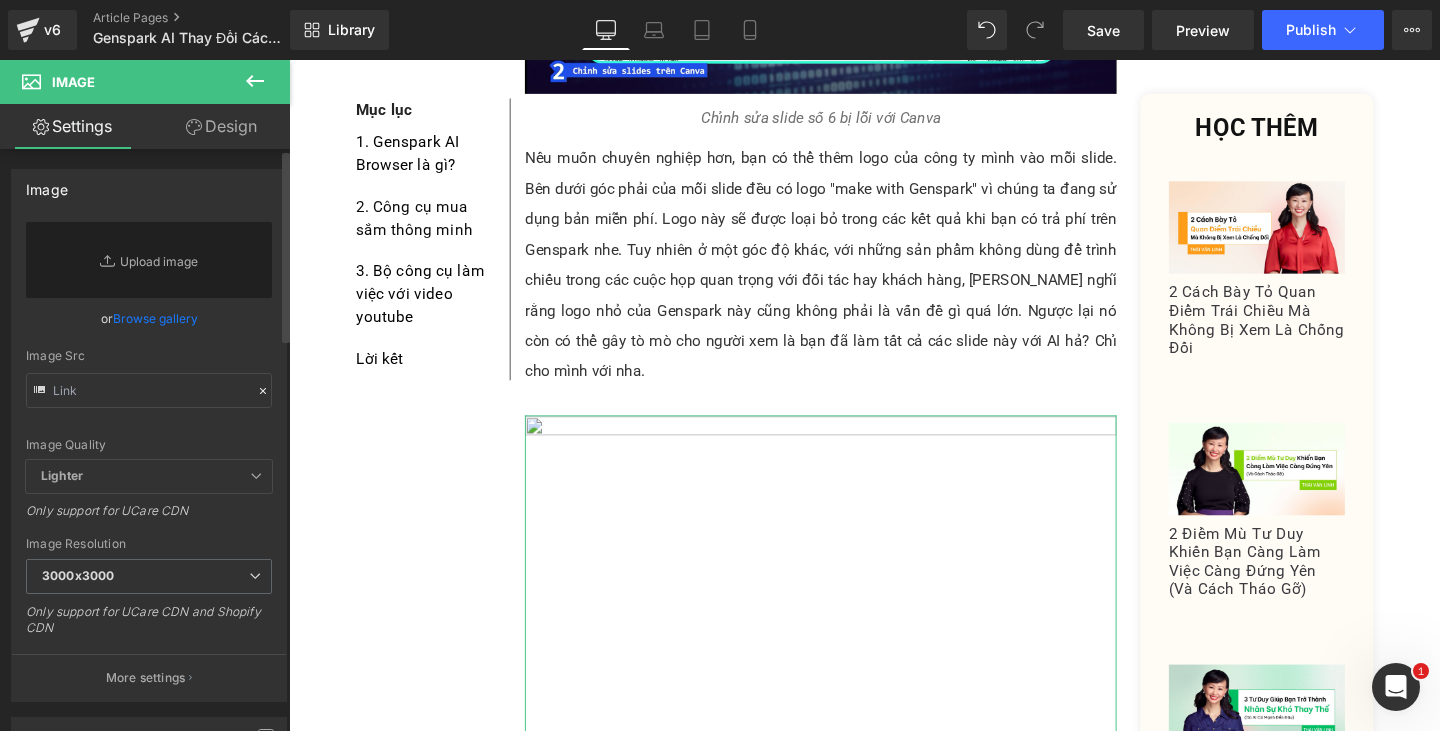 click on "Image Quality Lighter Lightest
Lighter
Lighter Lightest Only support for UCare CDN" at bounding box center [149, 341] 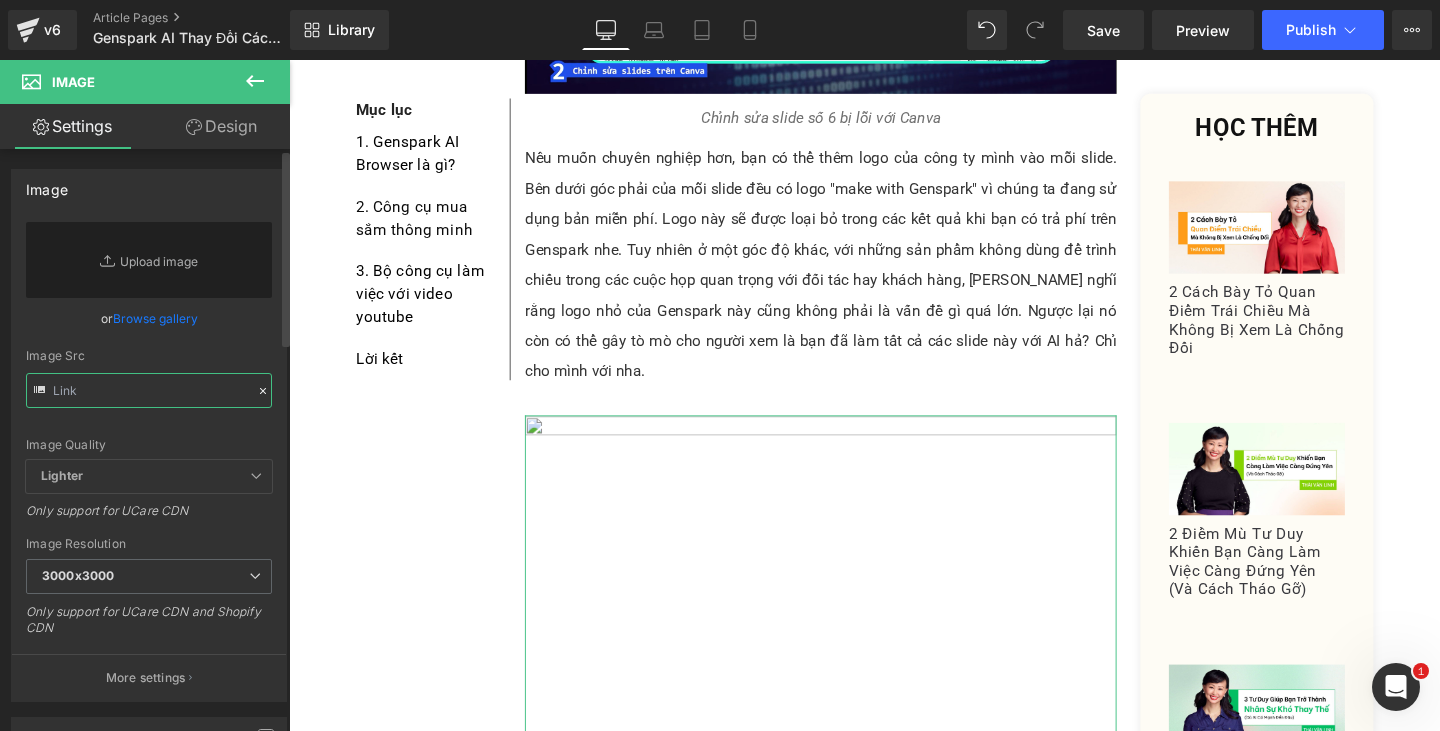 click at bounding box center [149, 390] 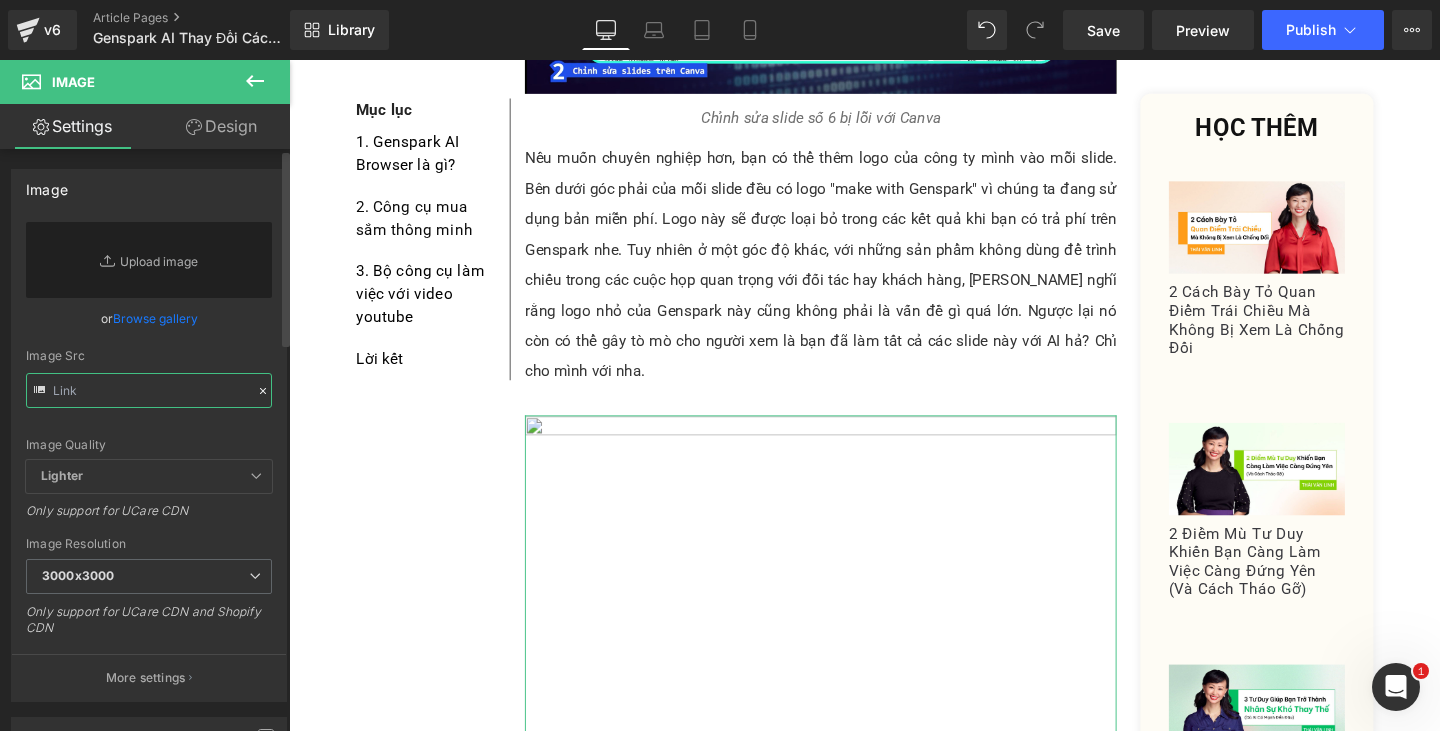 paste on "[URL][DOMAIN_NAME]" 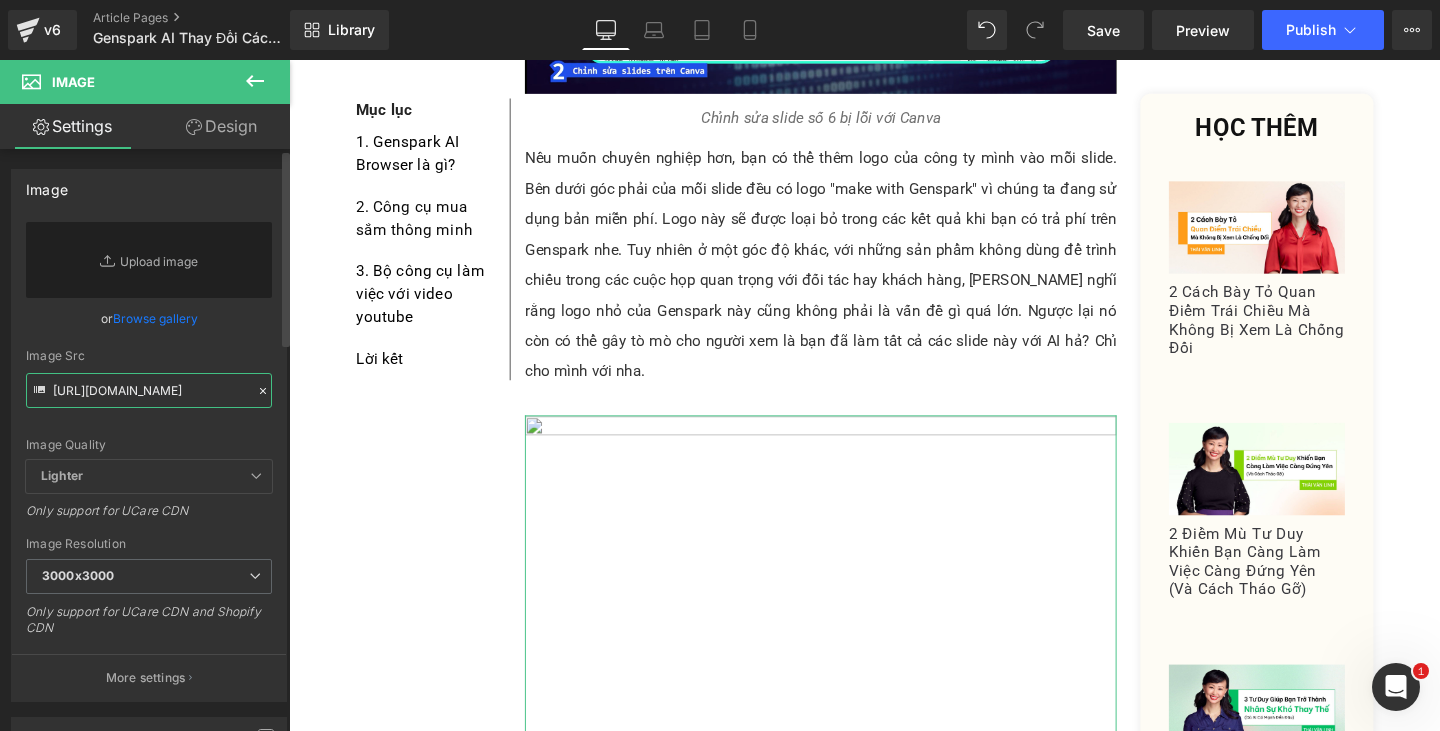 scroll, scrollTop: 0, scrollLeft: 501, axis: horizontal 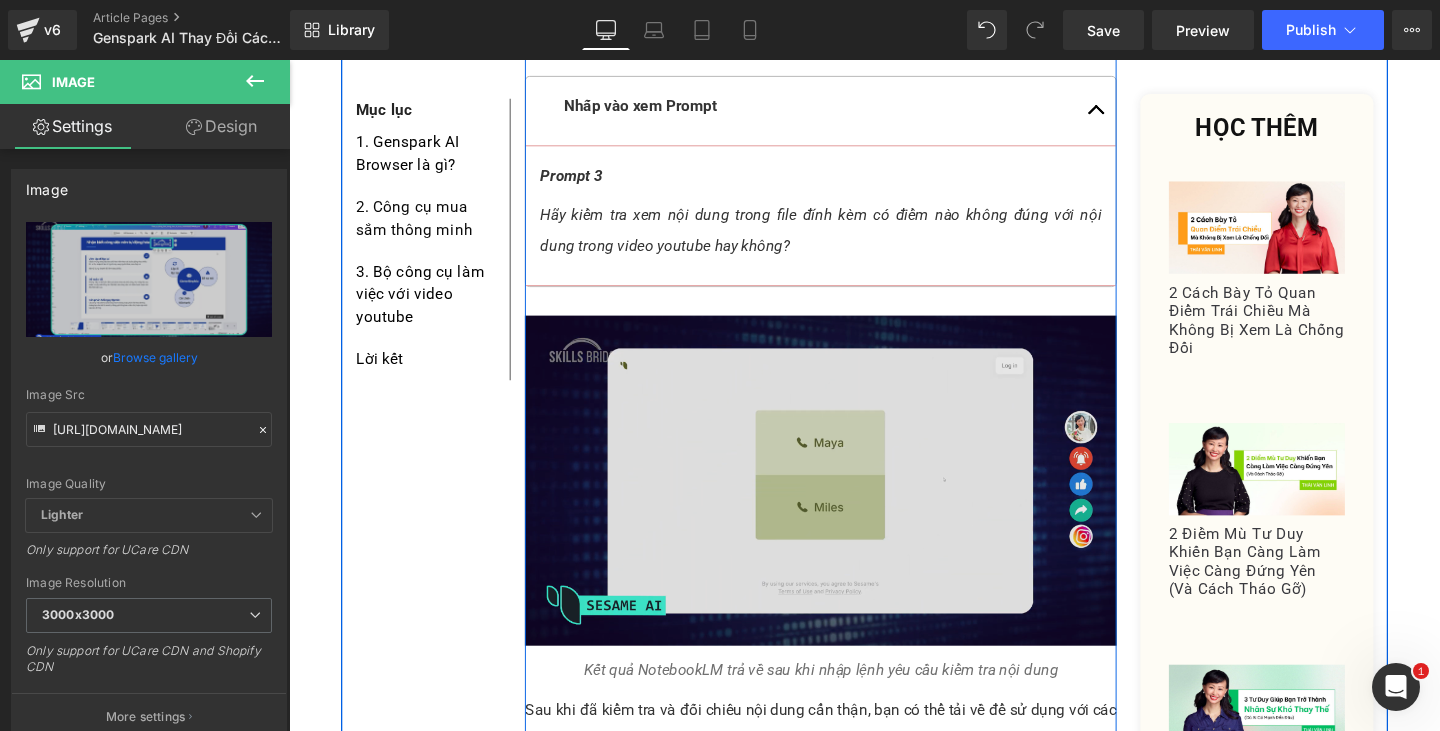 click at bounding box center [848, 503] 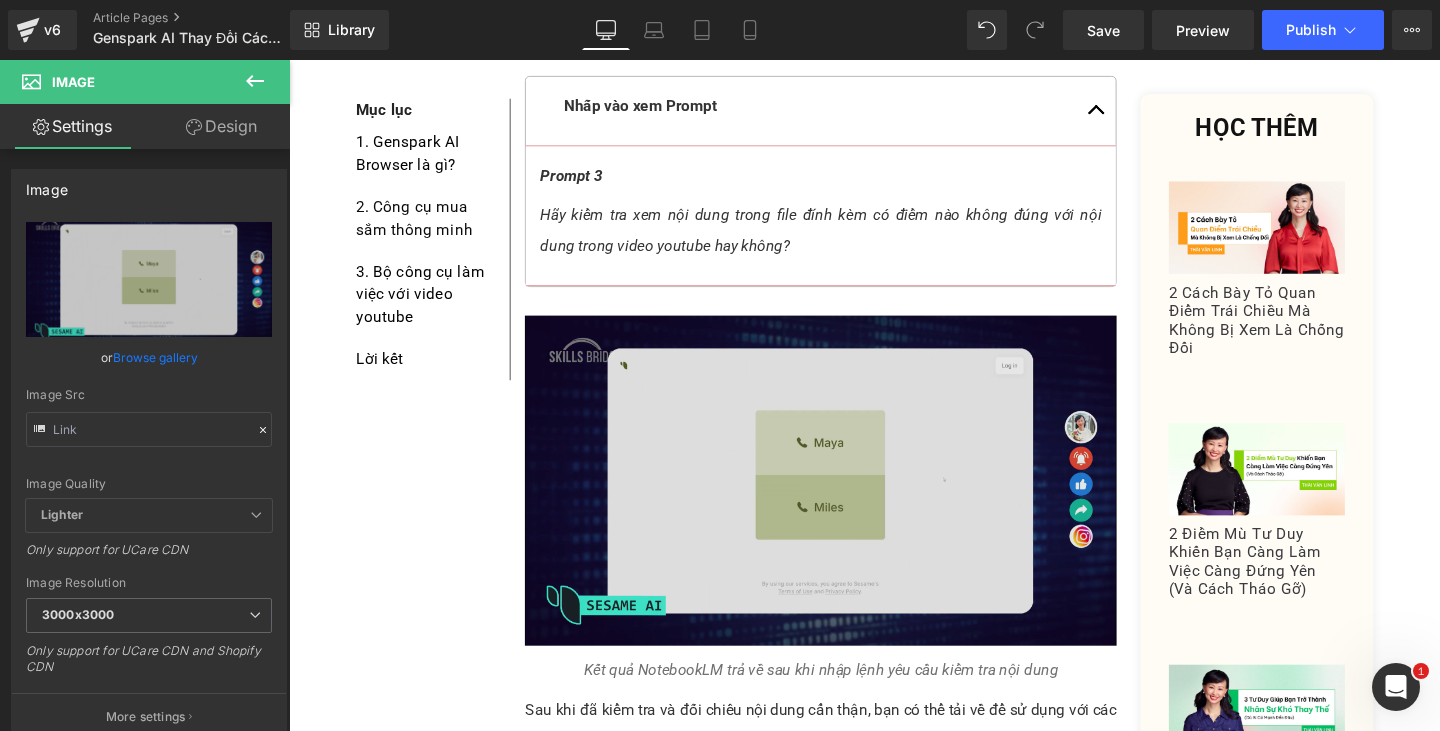 click at bounding box center (848, 503) 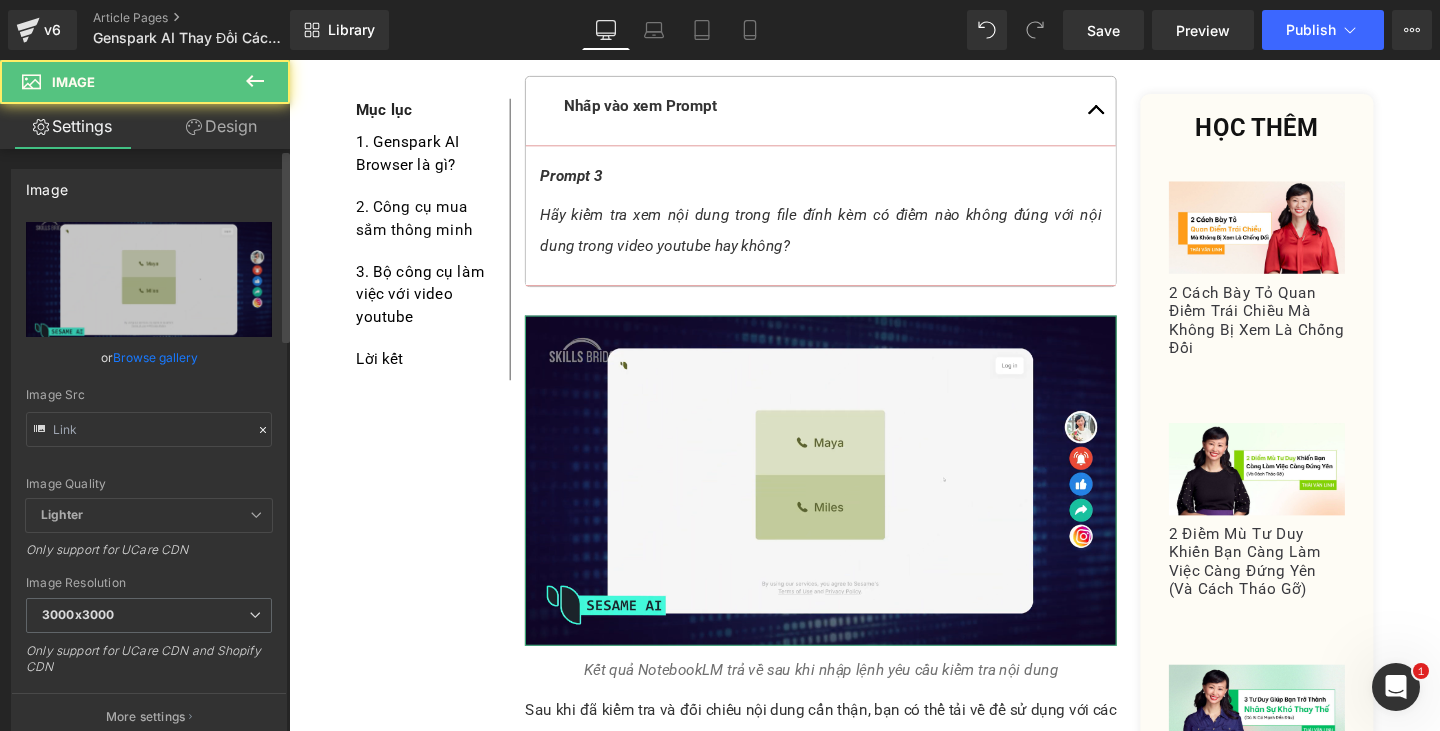drag, startPoint x: 250, startPoint y: 428, endPoint x: 234, endPoint y: 425, distance: 16.27882 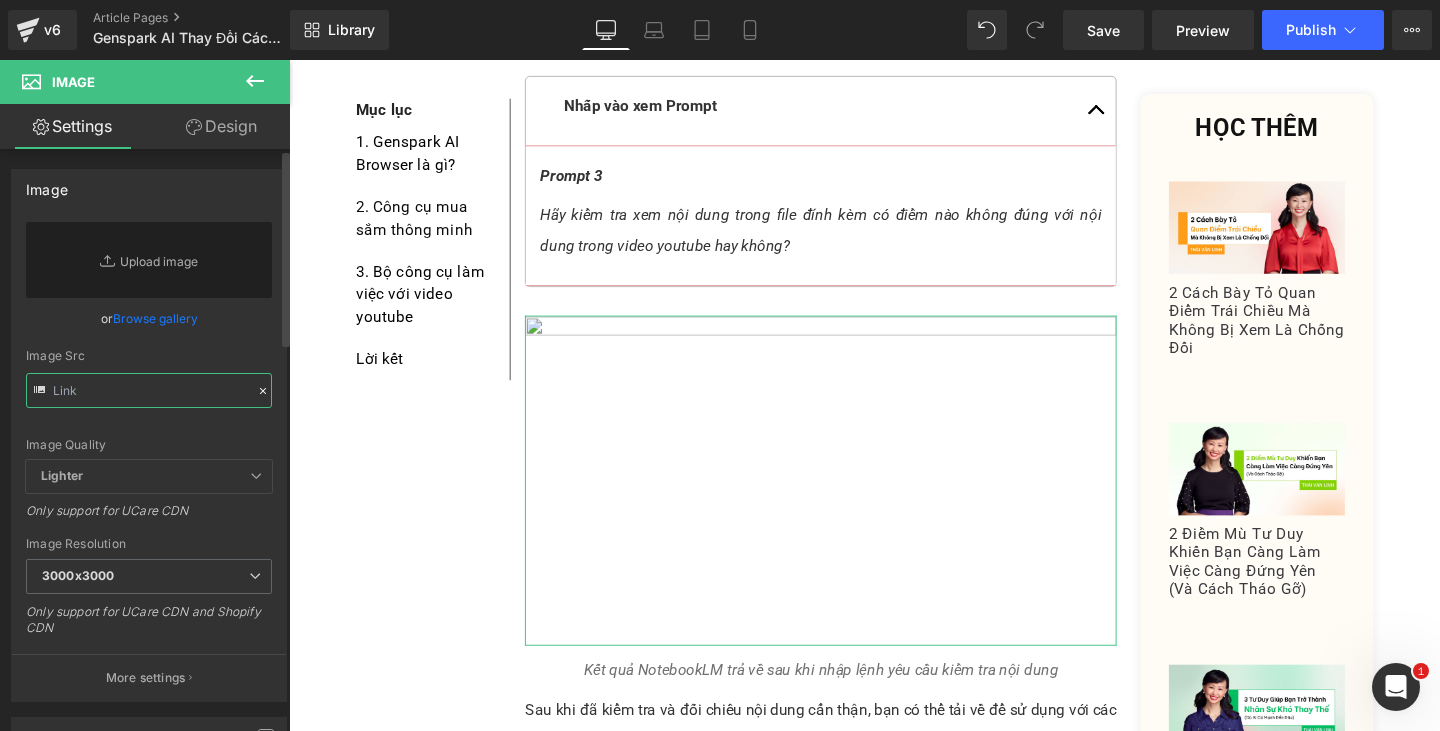 click at bounding box center [149, 390] 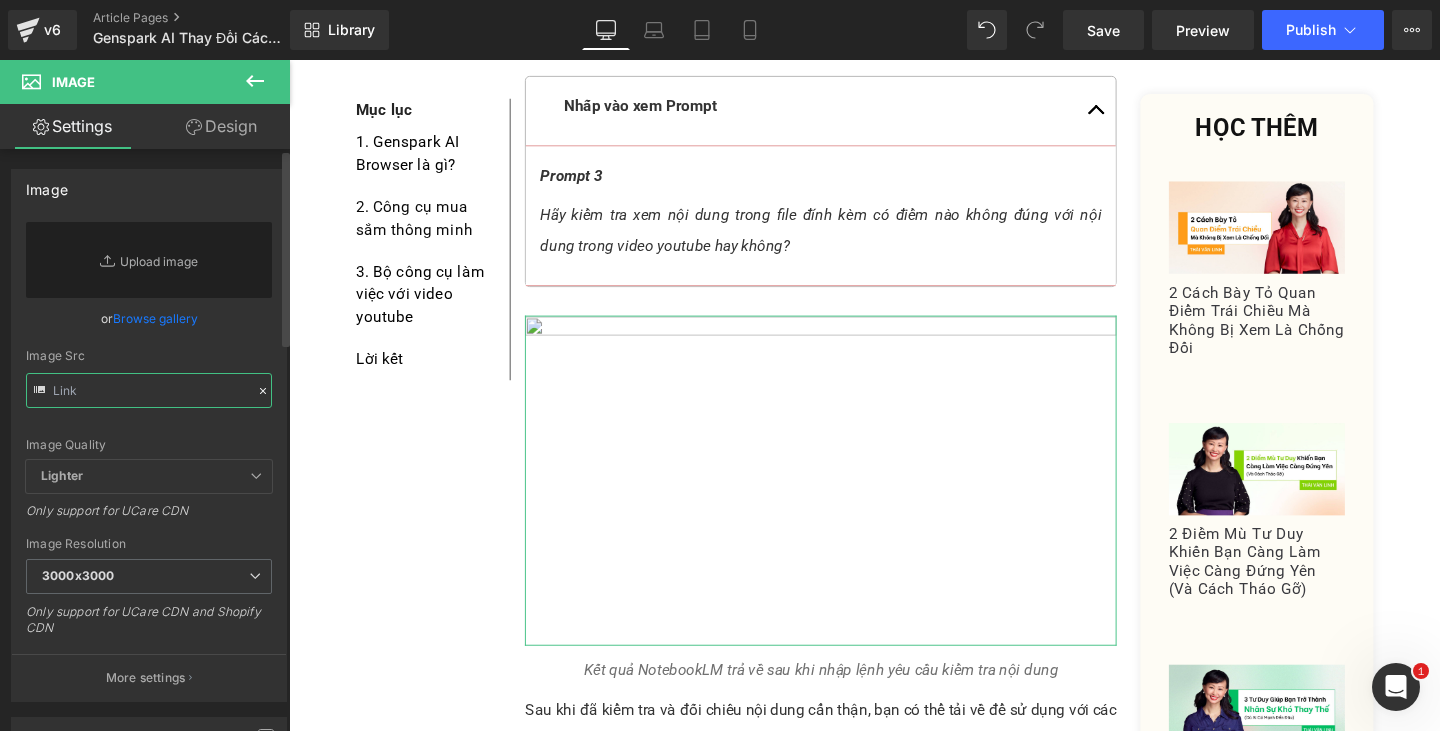 paste on "[URL][DOMAIN_NAME]" 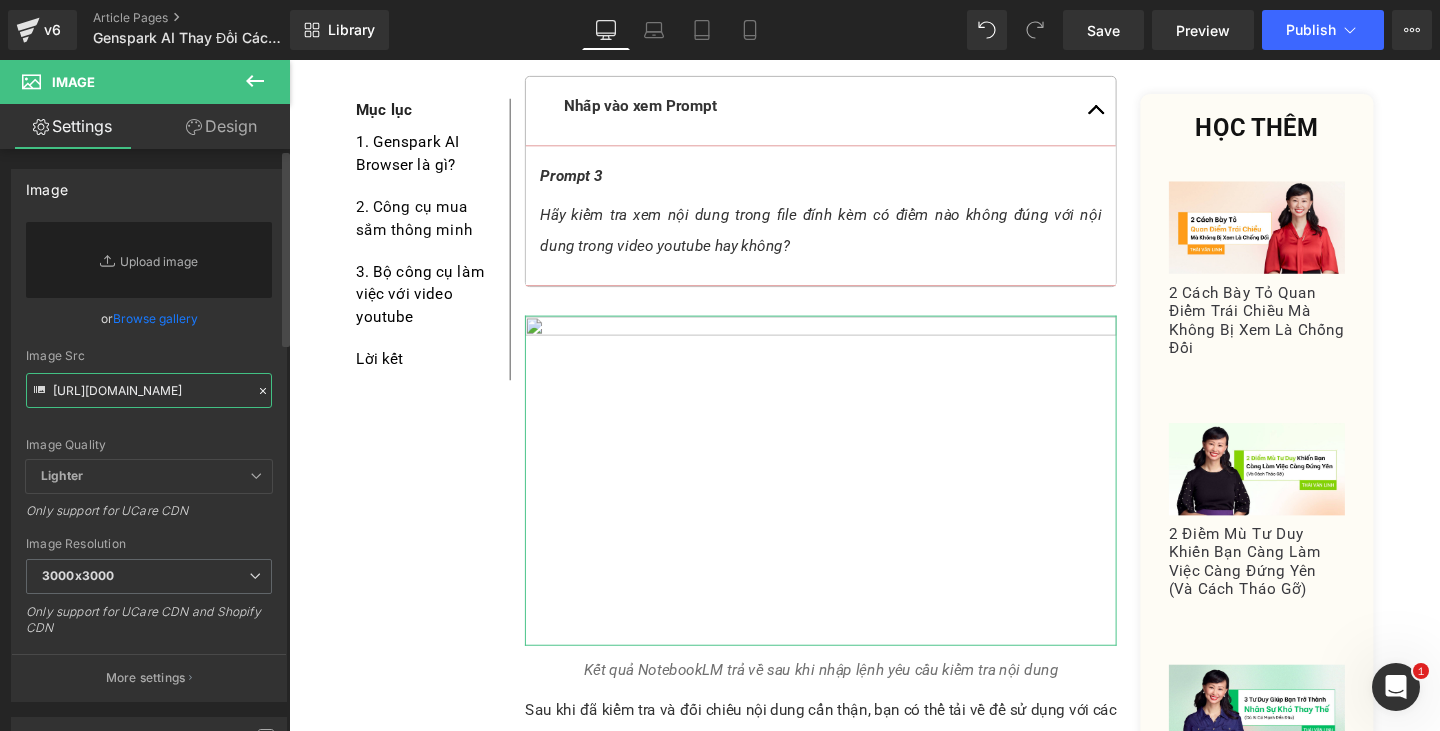 scroll, scrollTop: 0, scrollLeft: 503, axis: horizontal 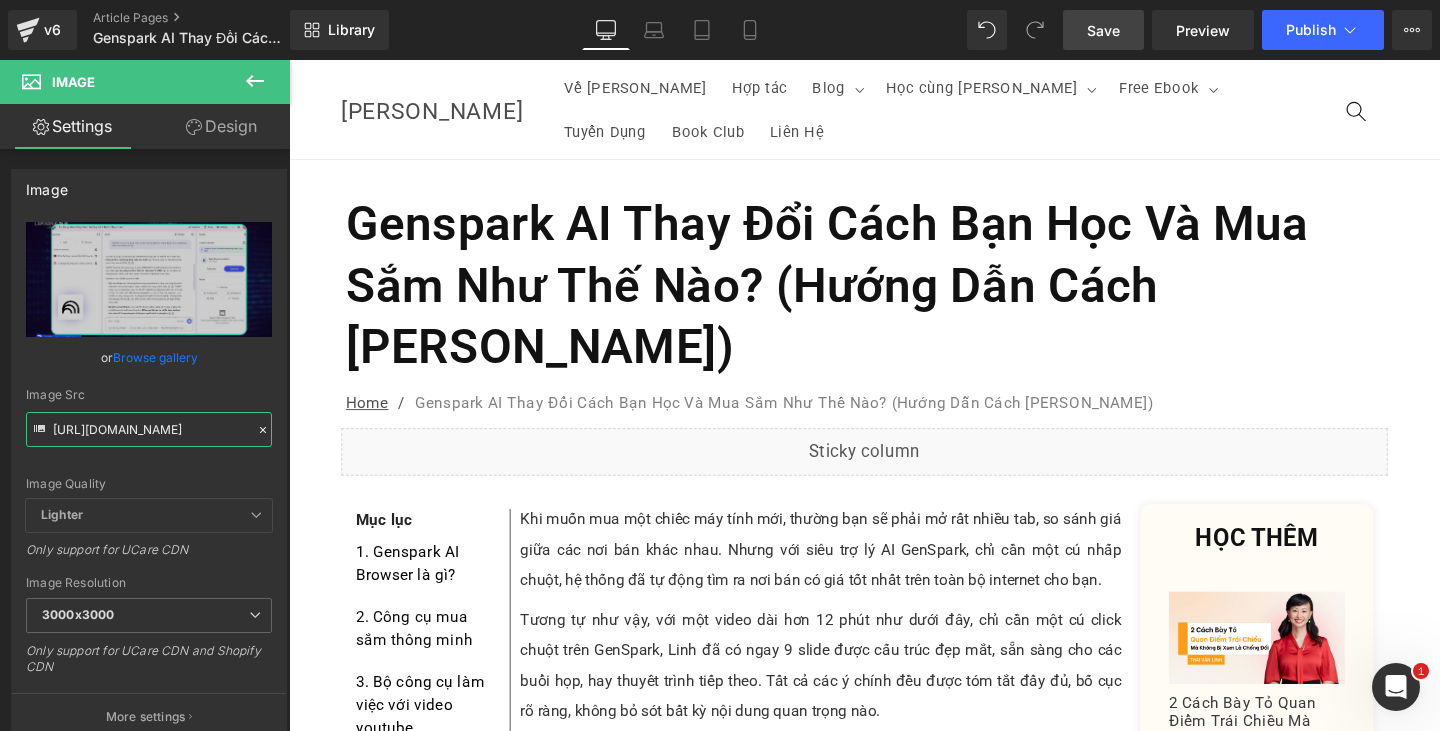 type on "[URL][DOMAIN_NAME]" 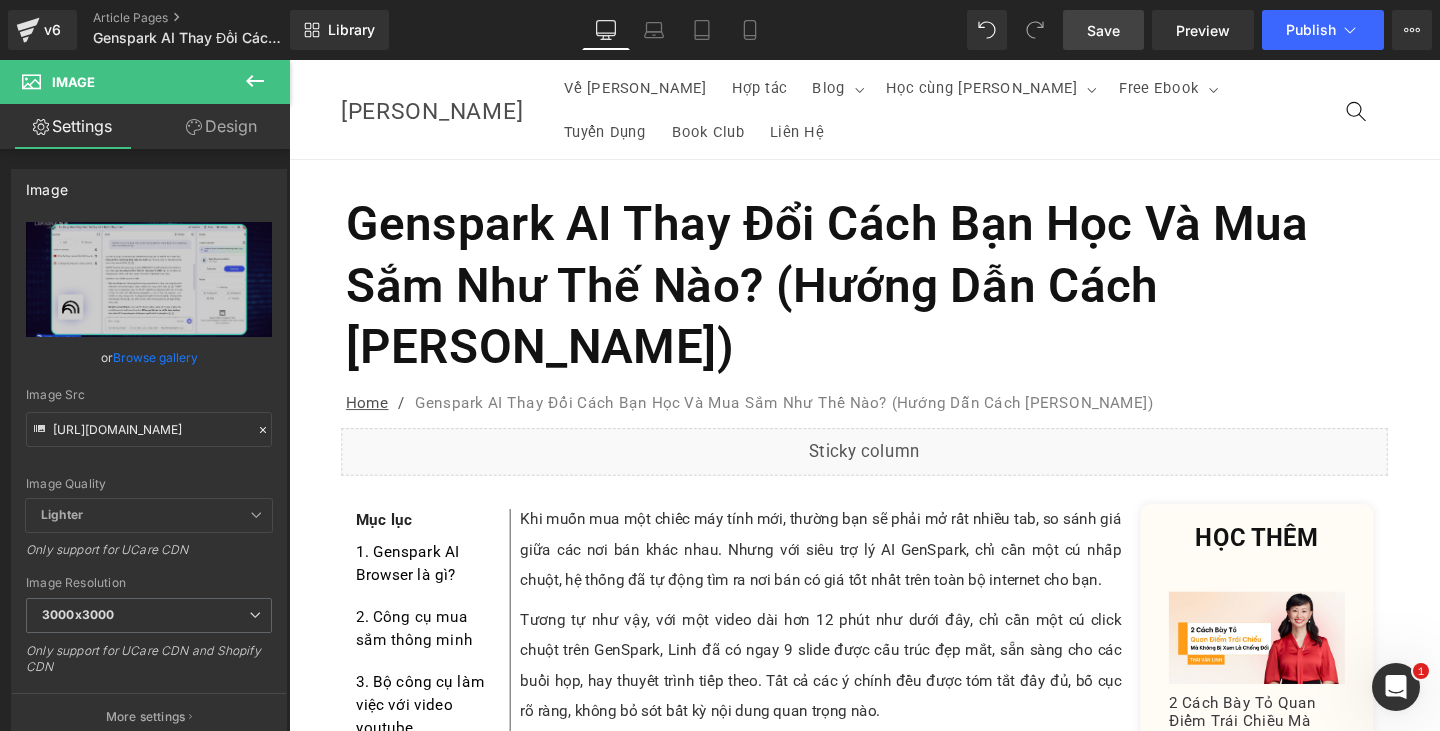 click on "Save" at bounding box center (1103, 30) 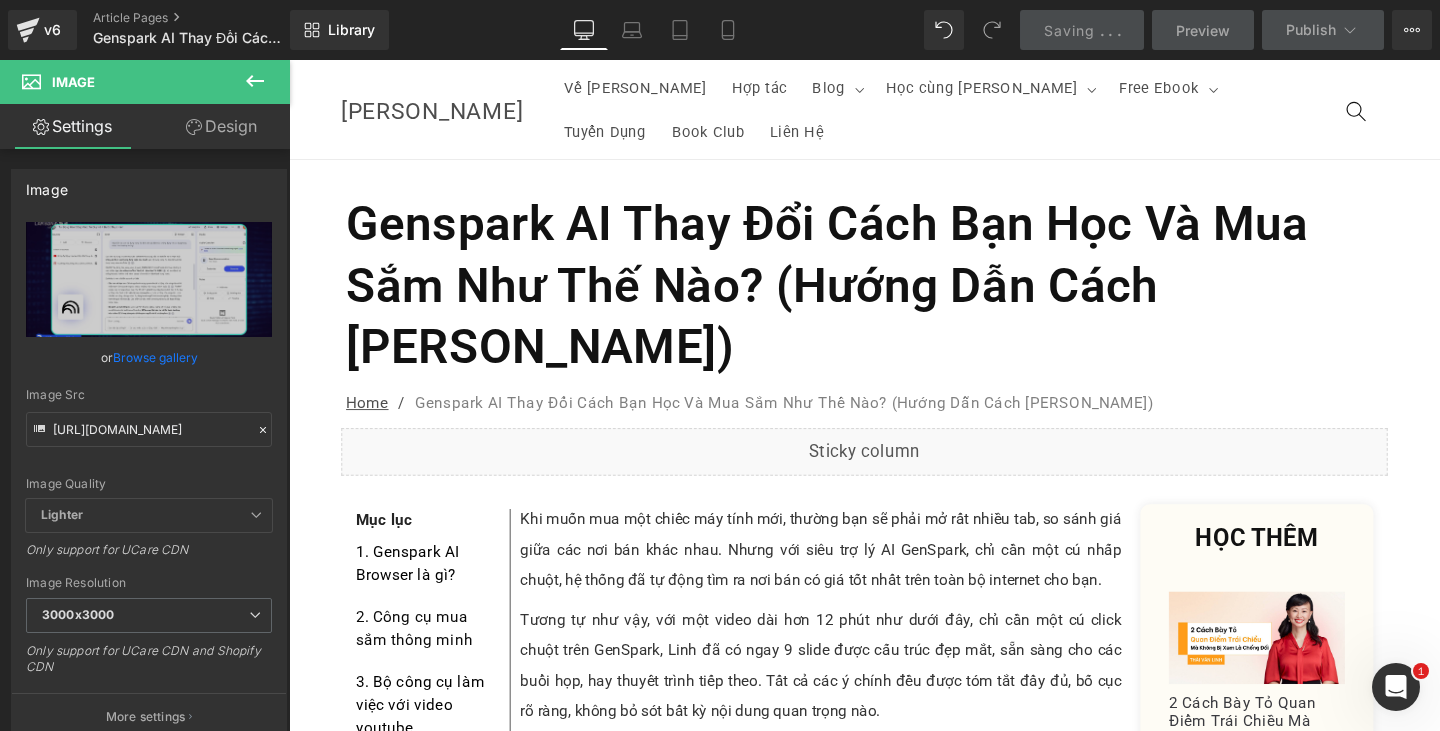 scroll, scrollTop: 0, scrollLeft: 0, axis: both 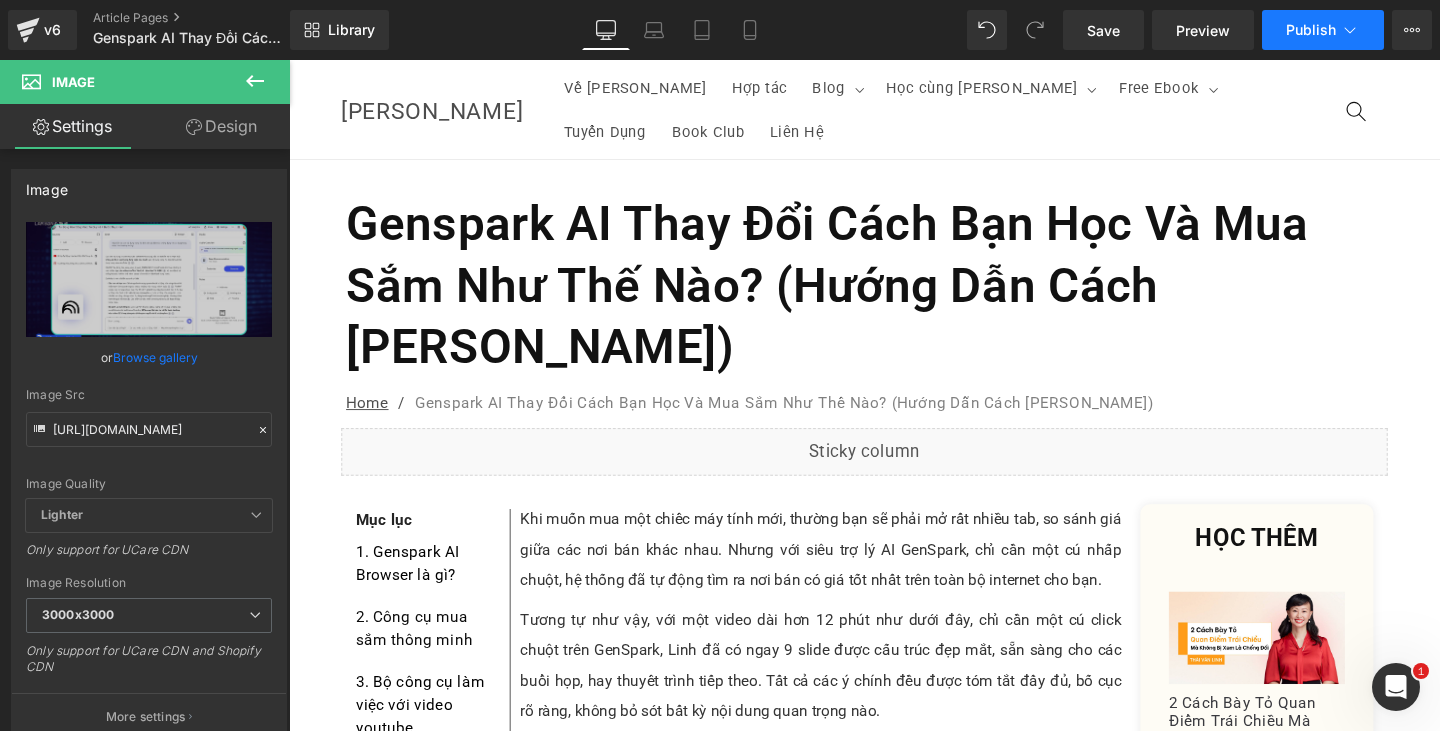click on "Publish" at bounding box center [1323, 30] 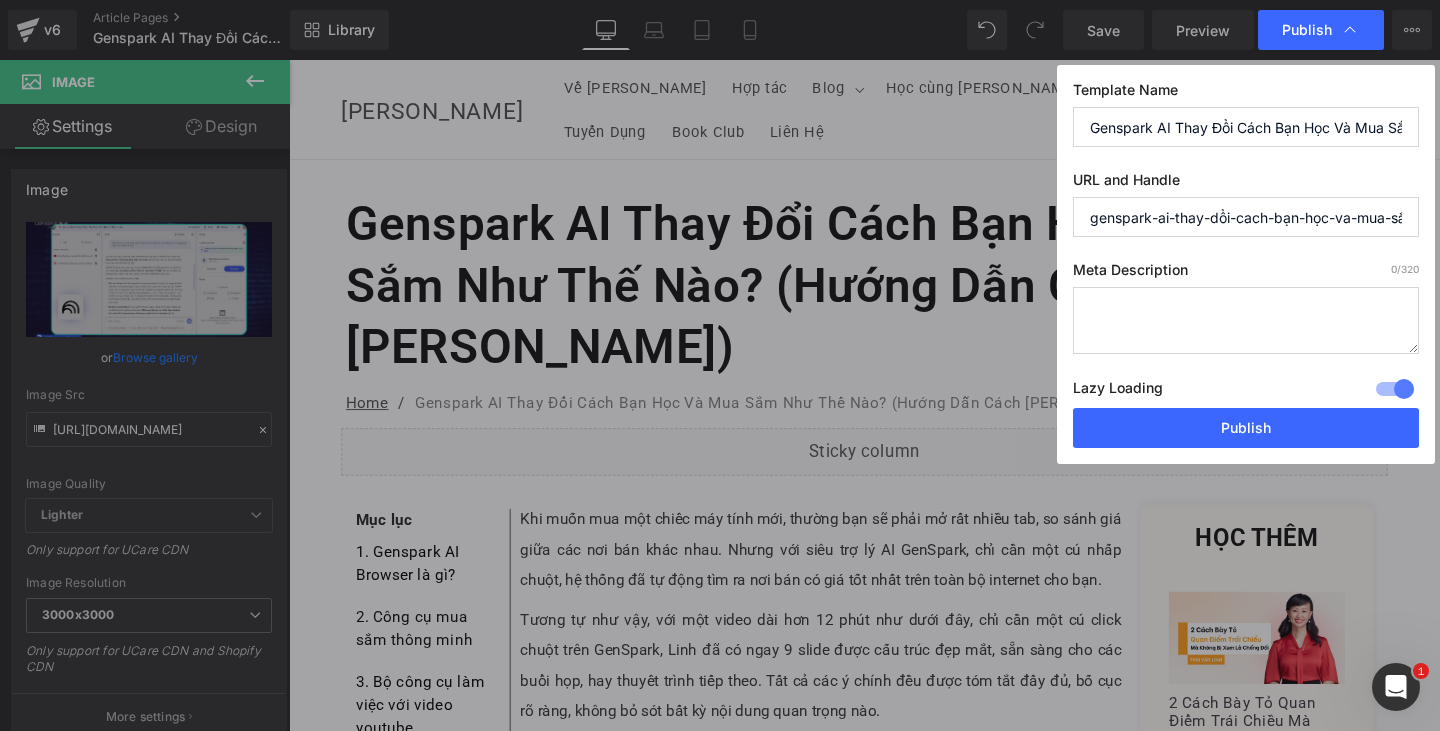drag, startPoint x: 1285, startPoint y: 189, endPoint x: 1281, endPoint y: 200, distance: 11.7046995 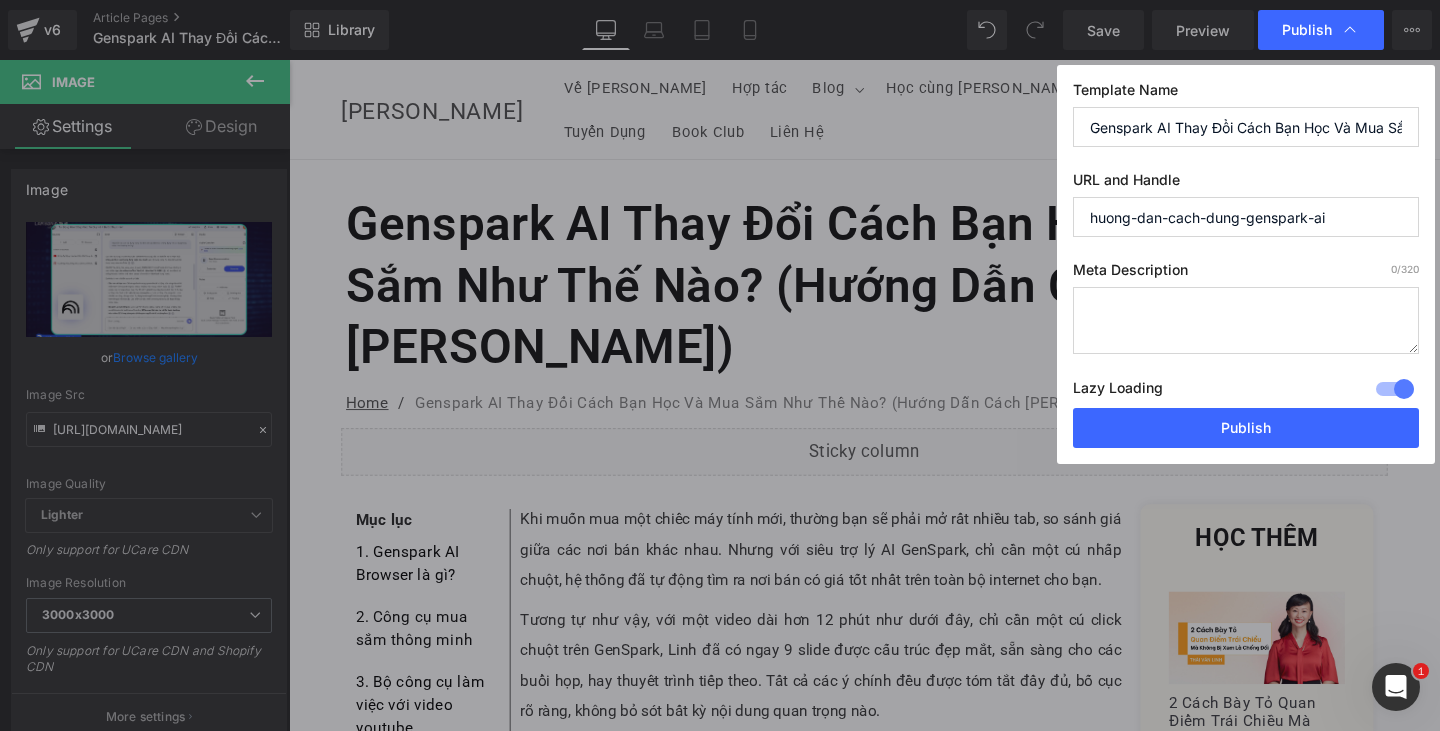type on "huong-dan-cach-dung-genspark-ai" 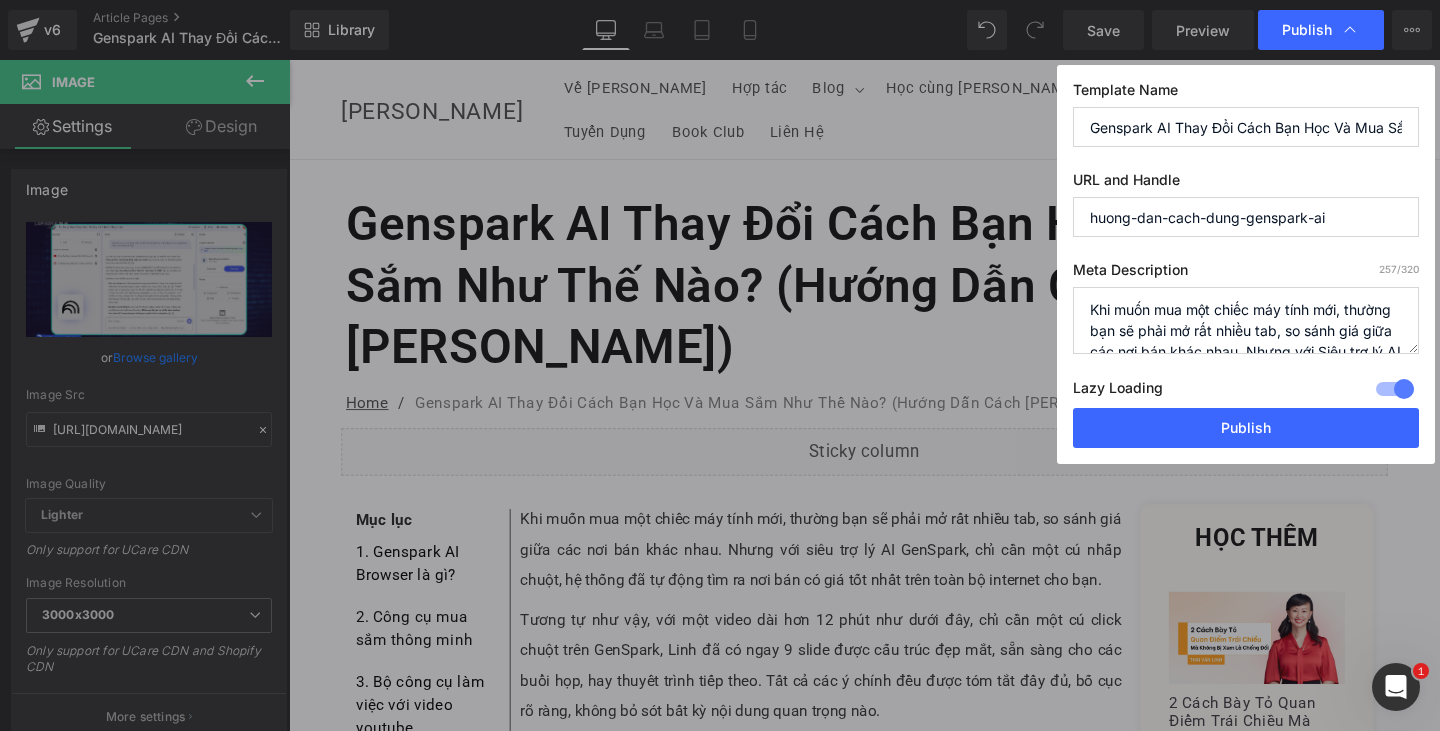 scroll, scrollTop: 84, scrollLeft: 0, axis: vertical 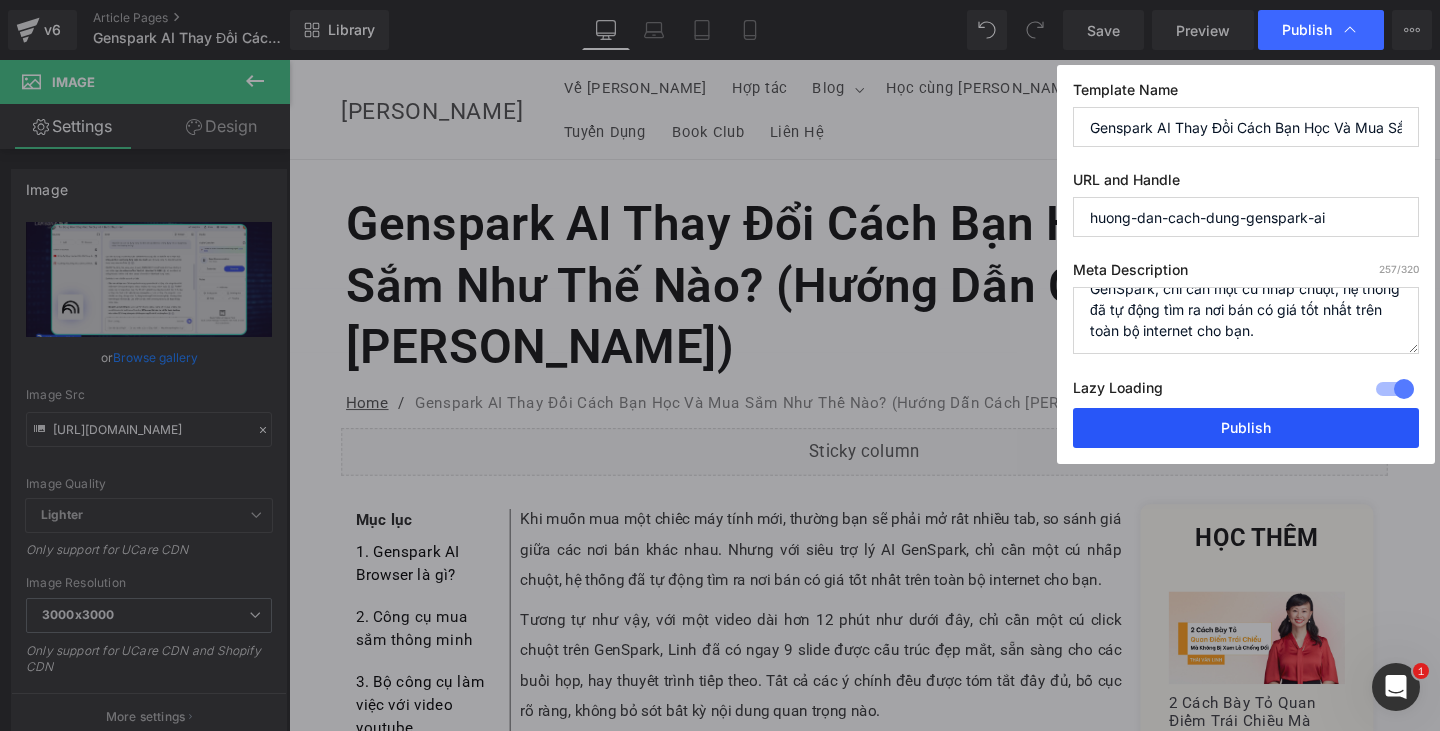 type on "Khi muốn mua một chiếc máy tính mới, thường bạn sẽ phải mở rất nhiều tab, so sánh giá giữa các nơi bán khác nhau. Nhưng với Siêu trợ lý AI GenSpark, chỉ cần một cú nhấp chuột, hệ thống đã tự động tìm ra nơi bán có giá tốt nhất trên toàn bộ internet cho bạn." 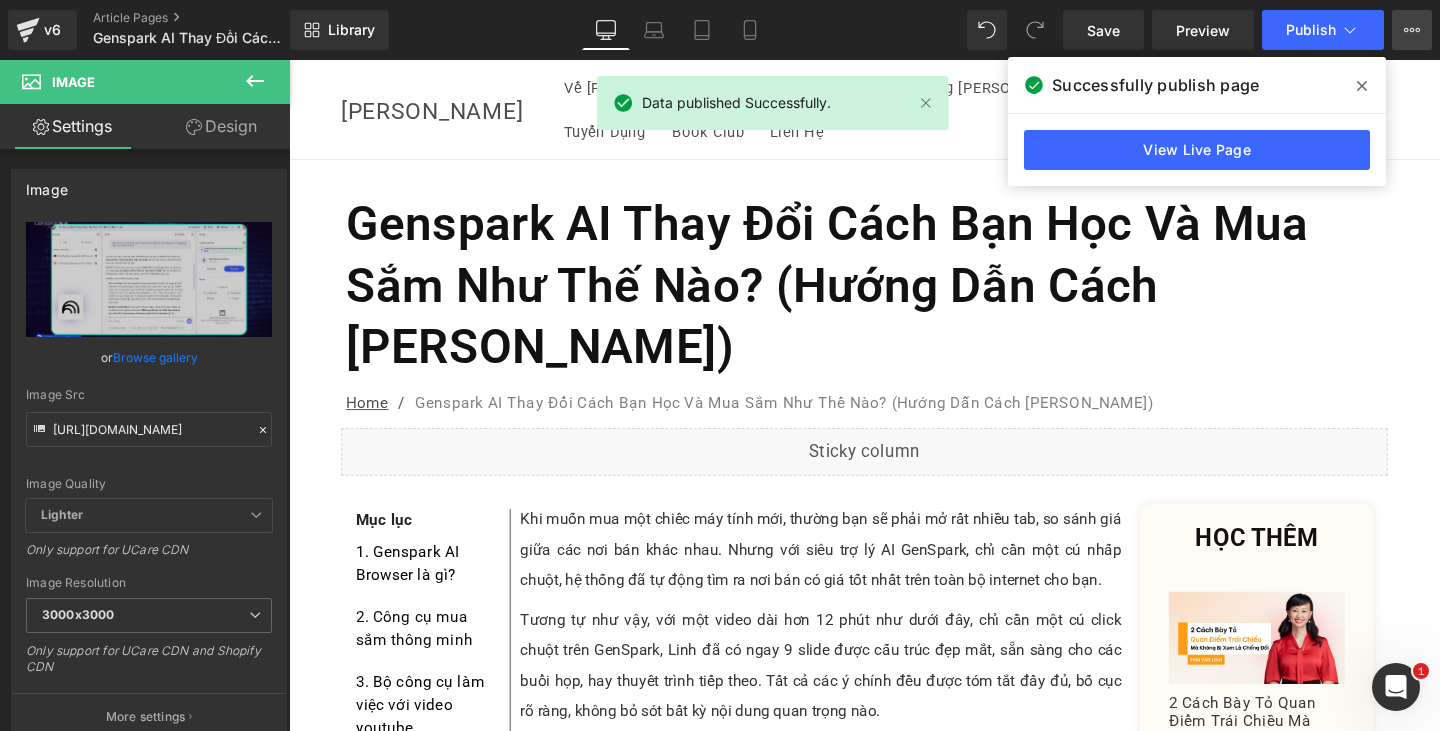 click on "View Live Page View with current Template Save Template to Library Schedule Publish  Optimize  Publish Settings Shortcuts" at bounding box center (1412, 30) 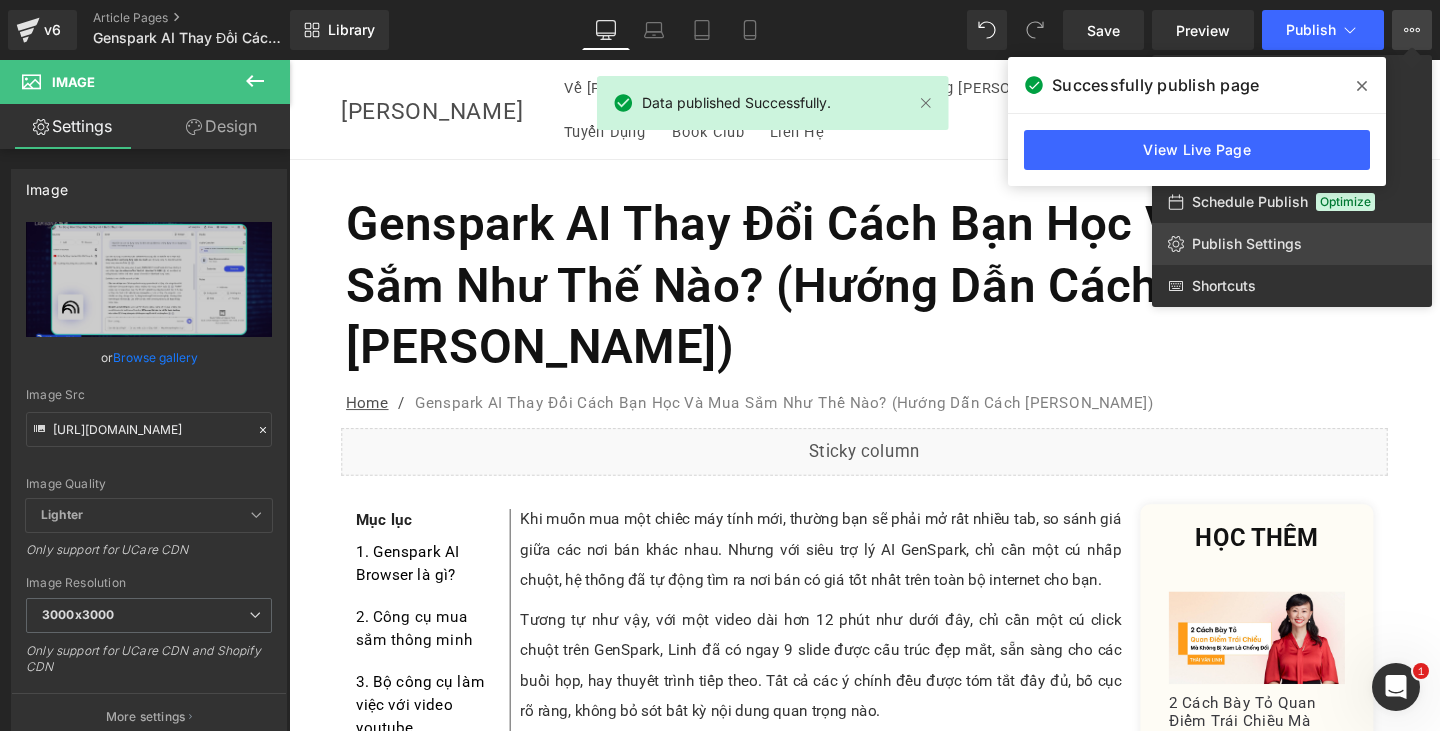 click on "Publish Settings" at bounding box center (1247, 244) 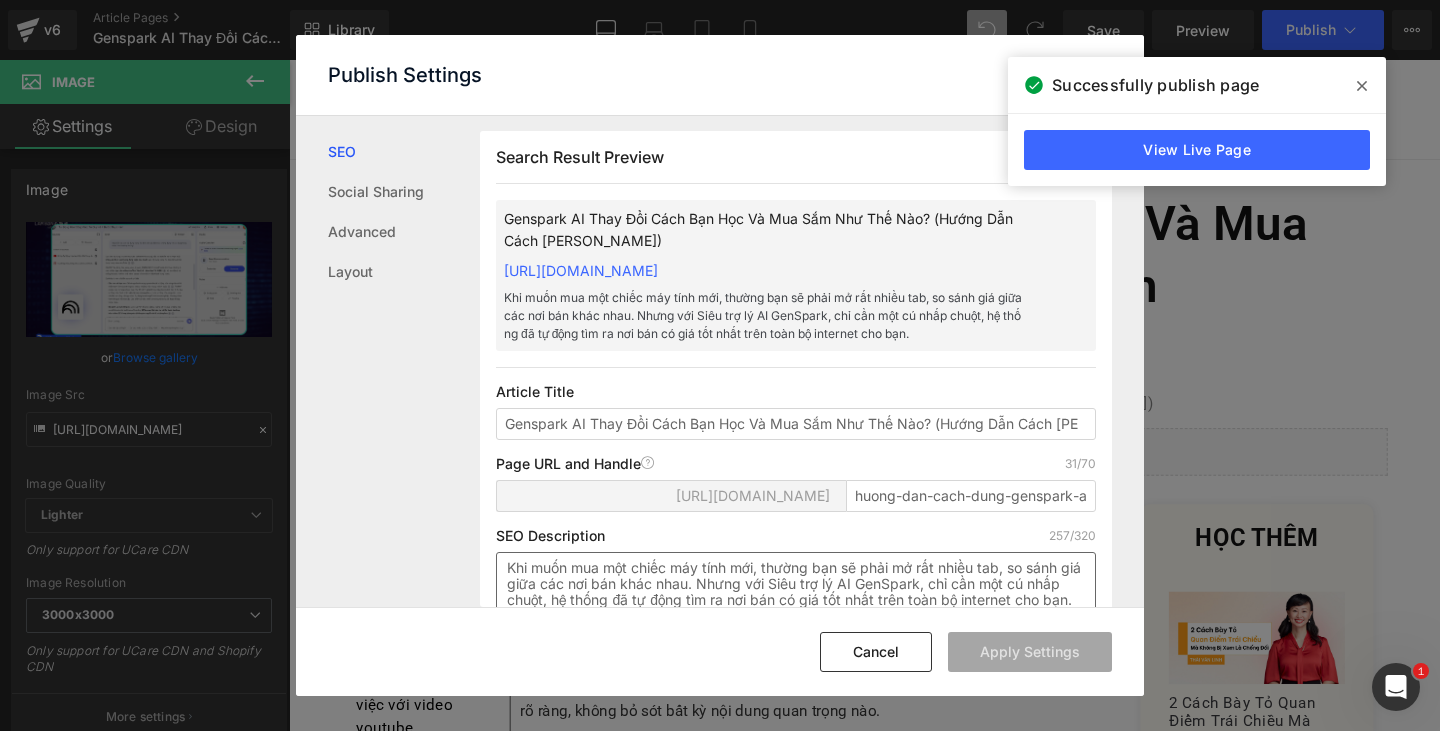scroll, scrollTop: 401, scrollLeft: 0, axis: vertical 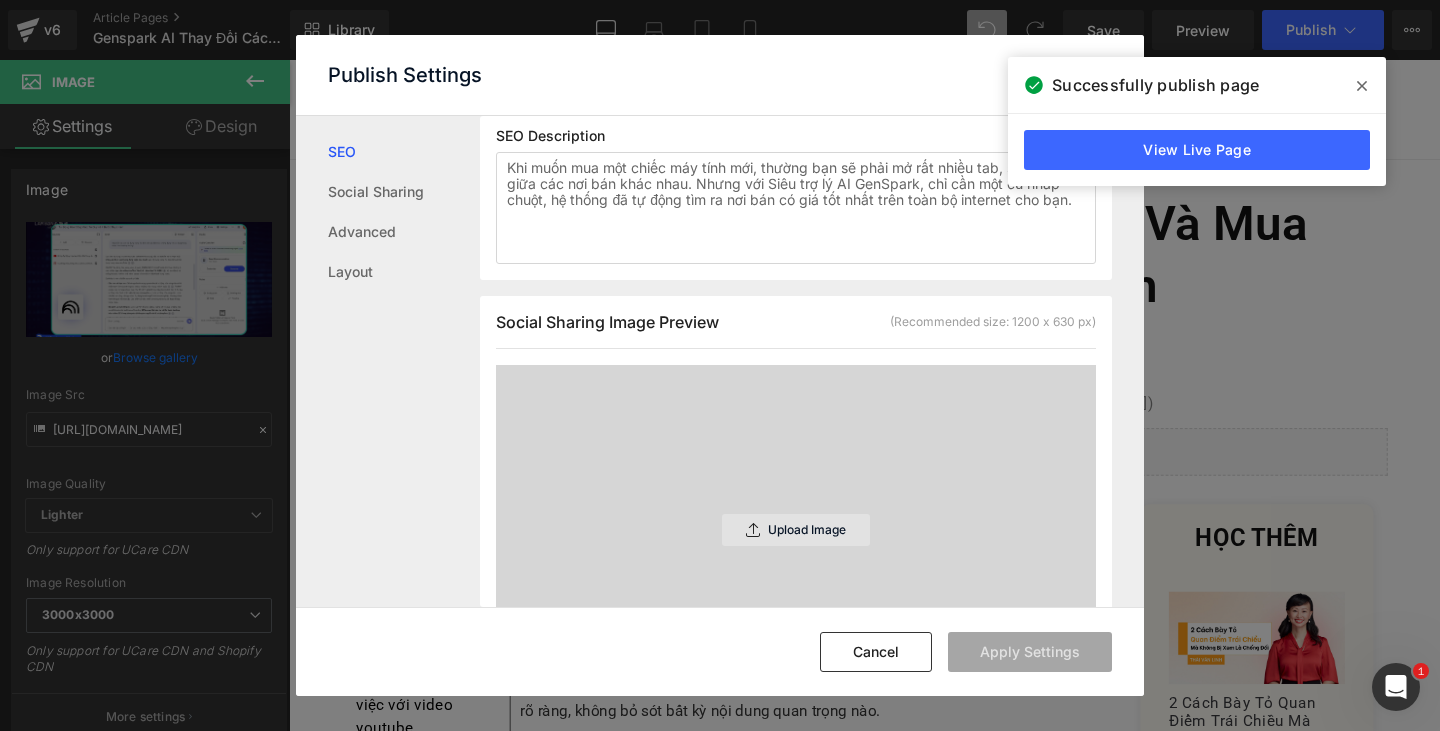 click on "Upload Image" at bounding box center [796, 530] 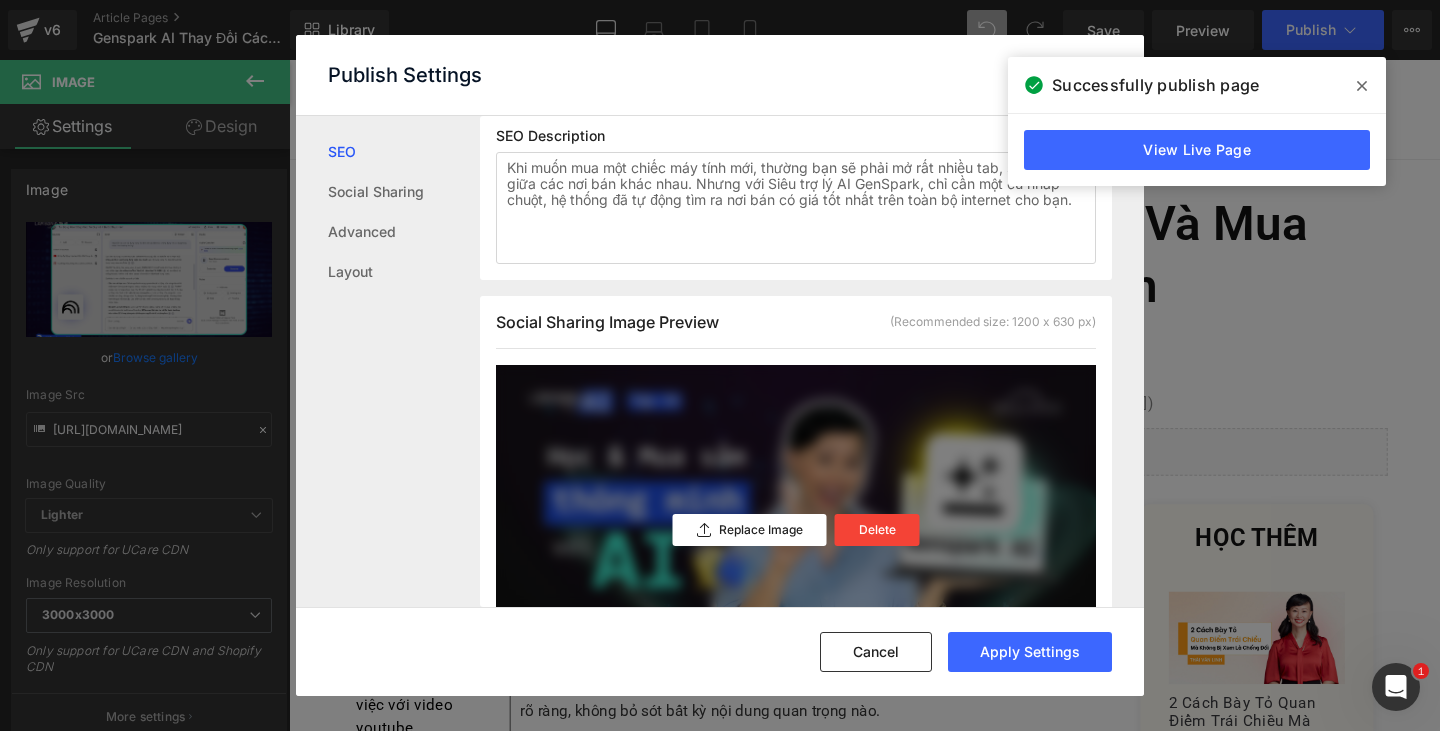 scroll, scrollTop: 701, scrollLeft: 0, axis: vertical 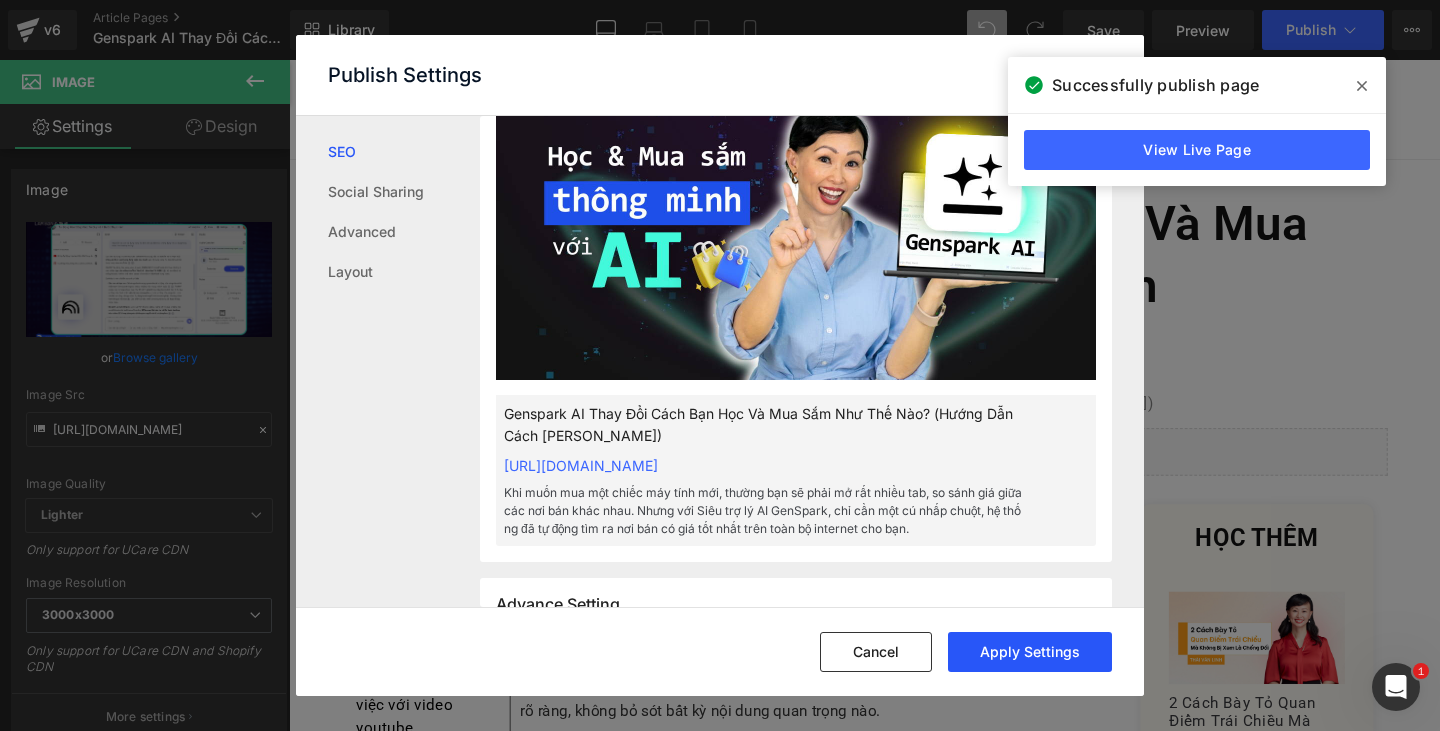 click on "Apply Settings" at bounding box center [1030, 652] 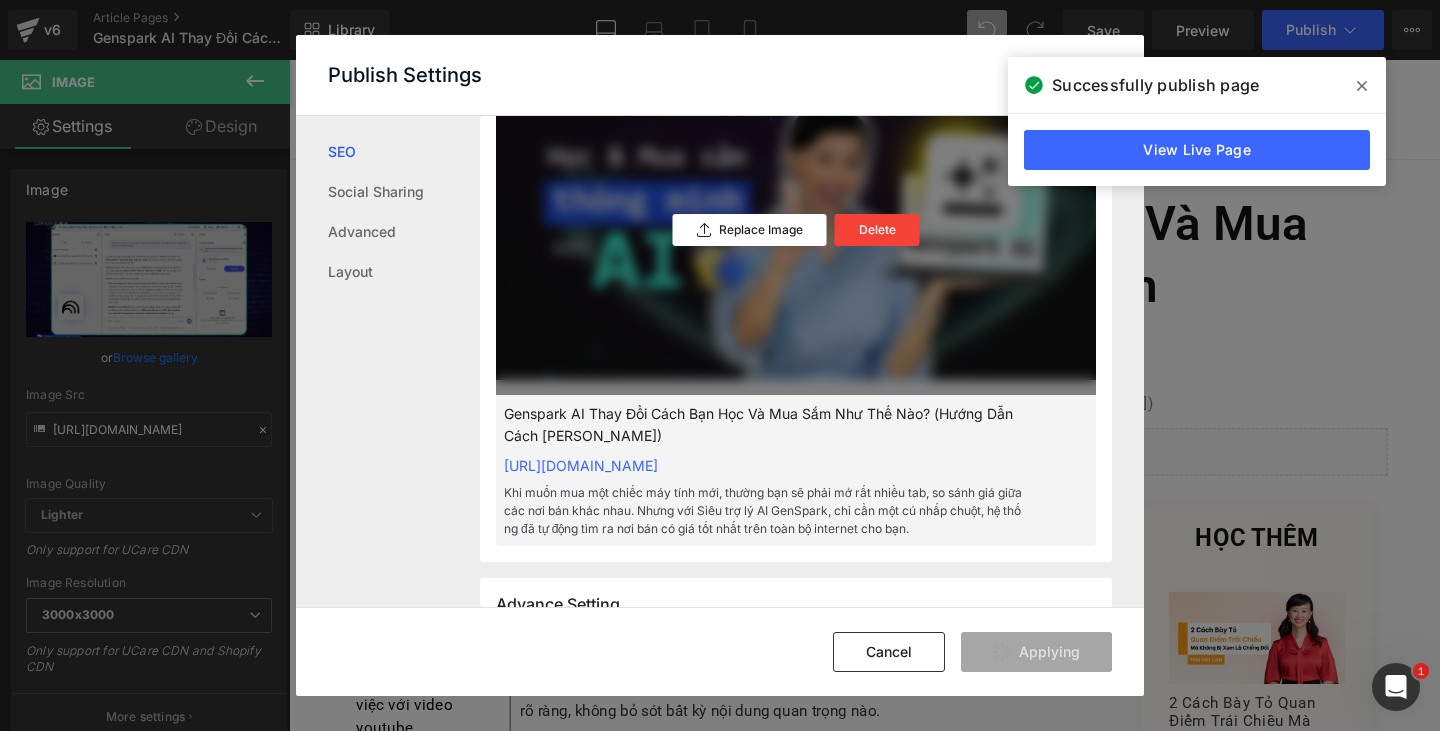 scroll, scrollTop: 501, scrollLeft: 0, axis: vertical 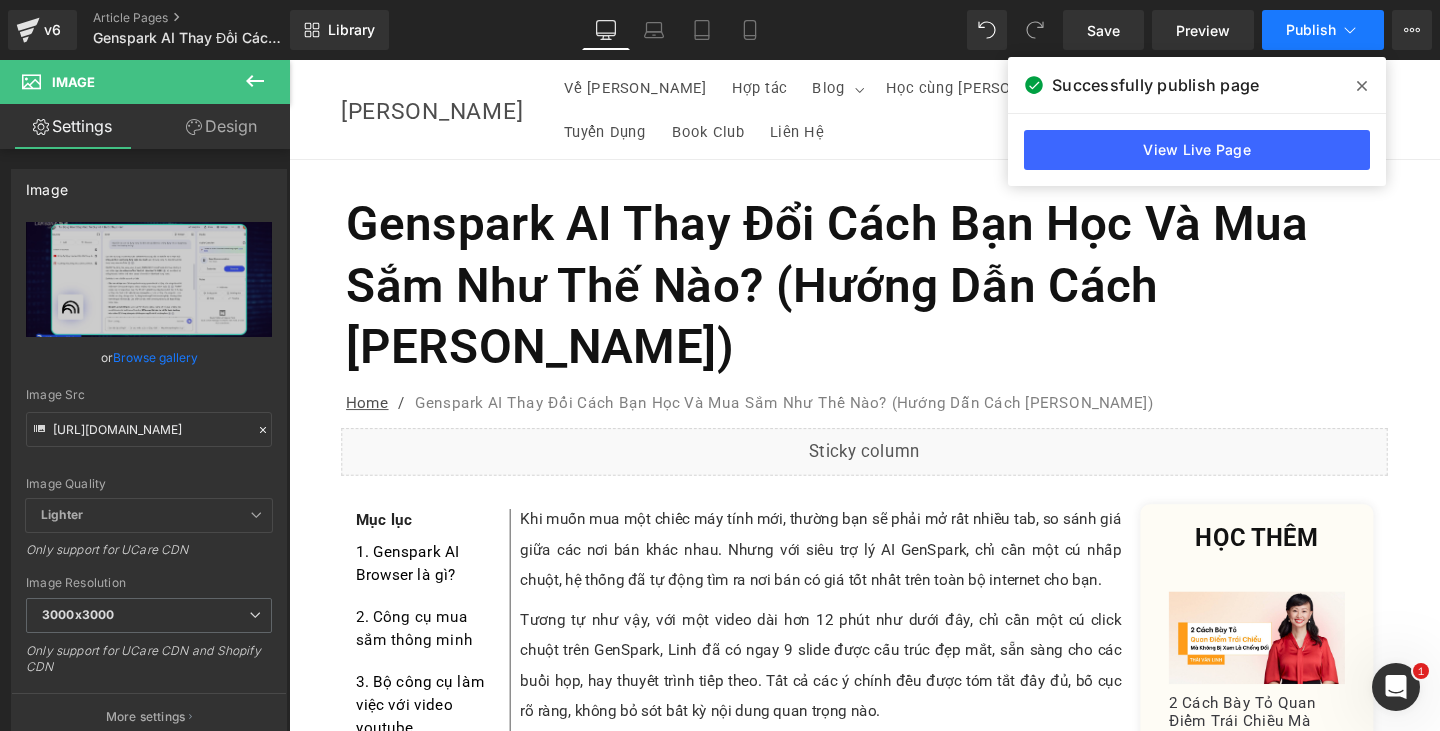 click on "Publish" at bounding box center [1311, 30] 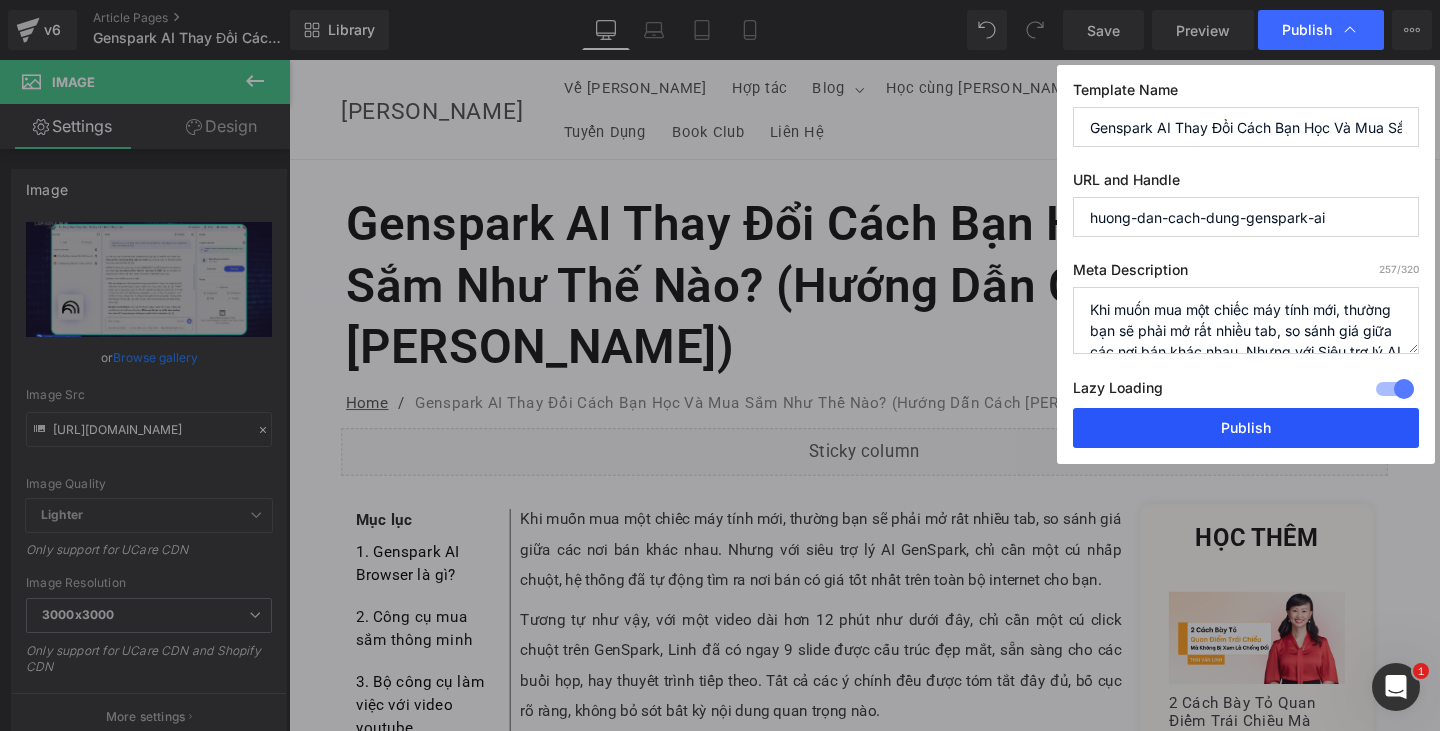 click on "Publish" at bounding box center [1246, 428] 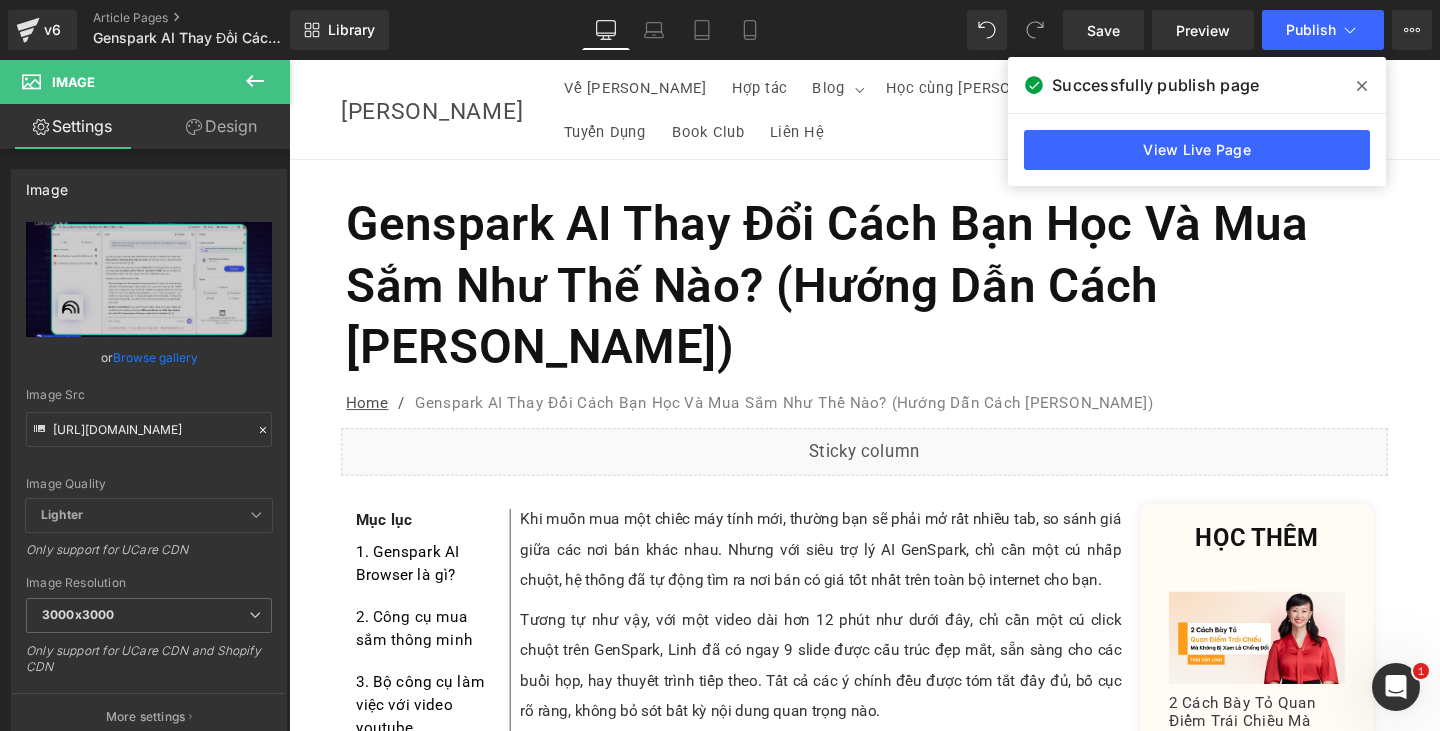 click 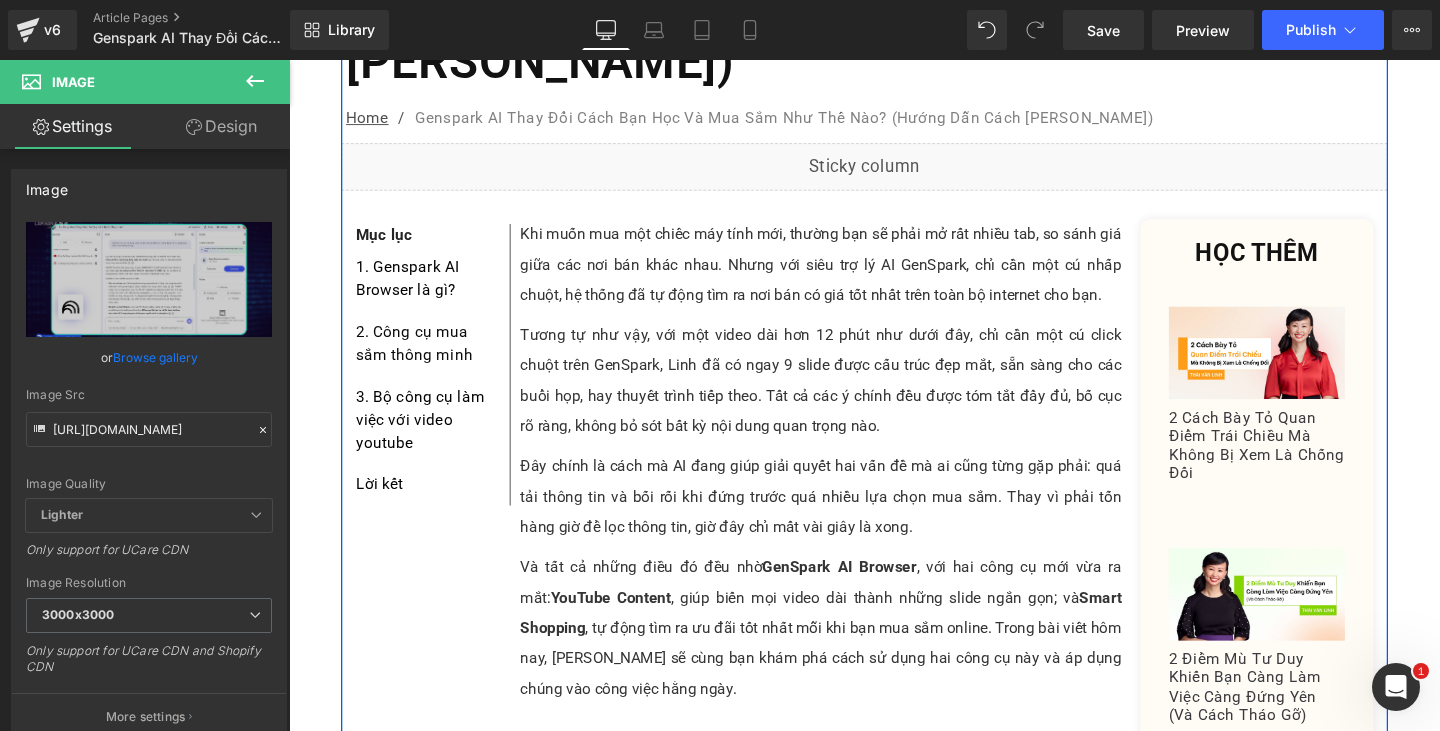scroll, scrollTop: 0, scrollLeft: 0, axis: both 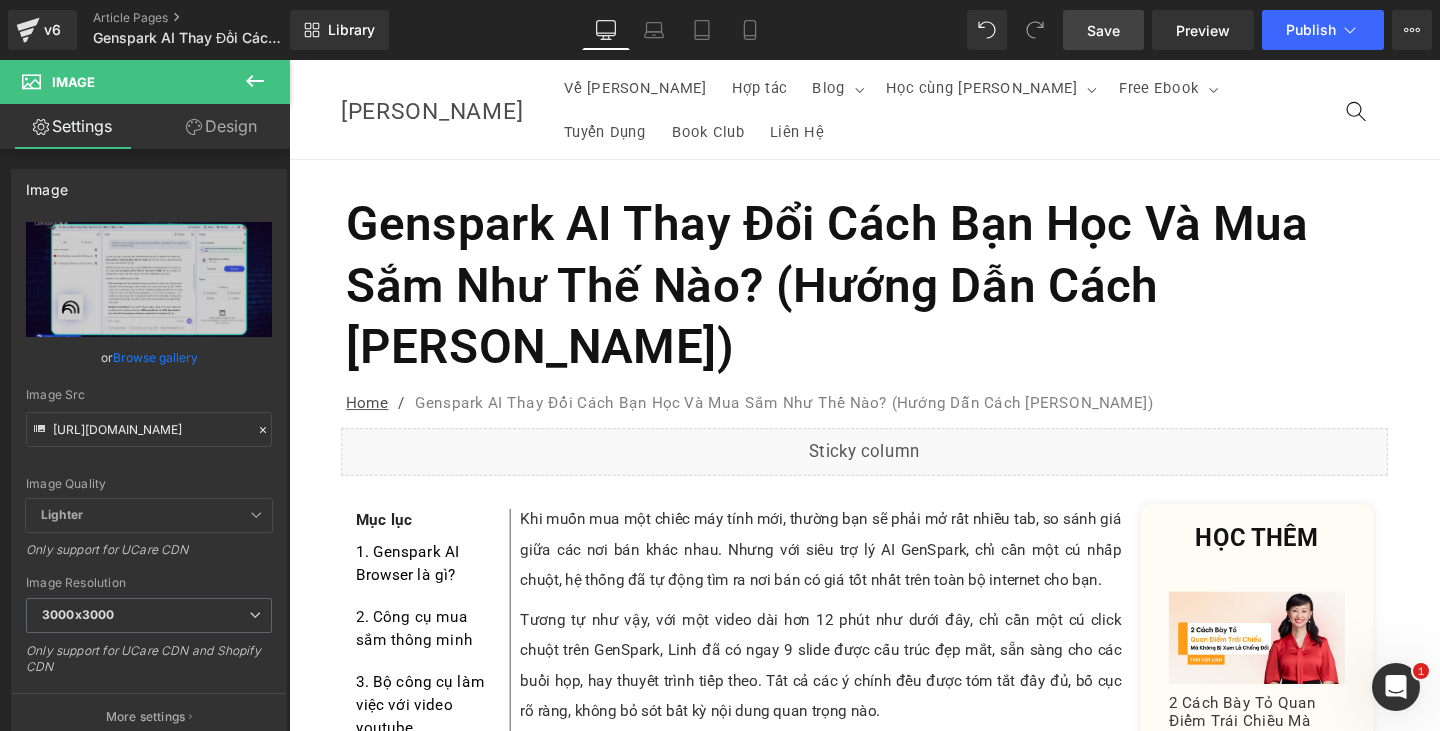 click on "Save" at bounding box center (1103, 30) 